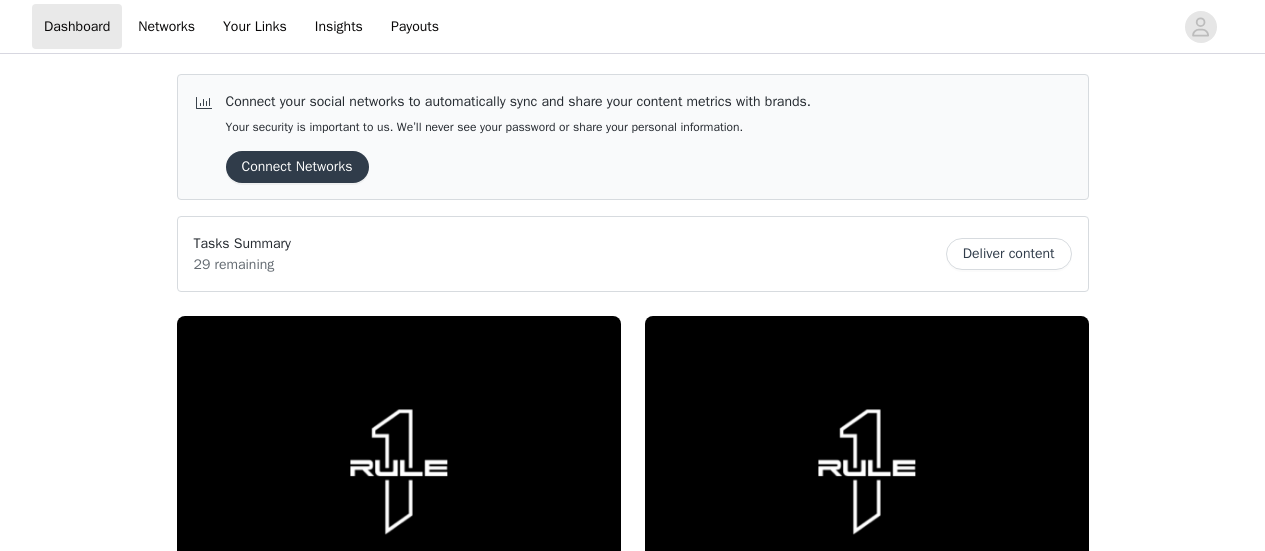scroll, scrollTop: 0, scrollLeft: 0, axis: both 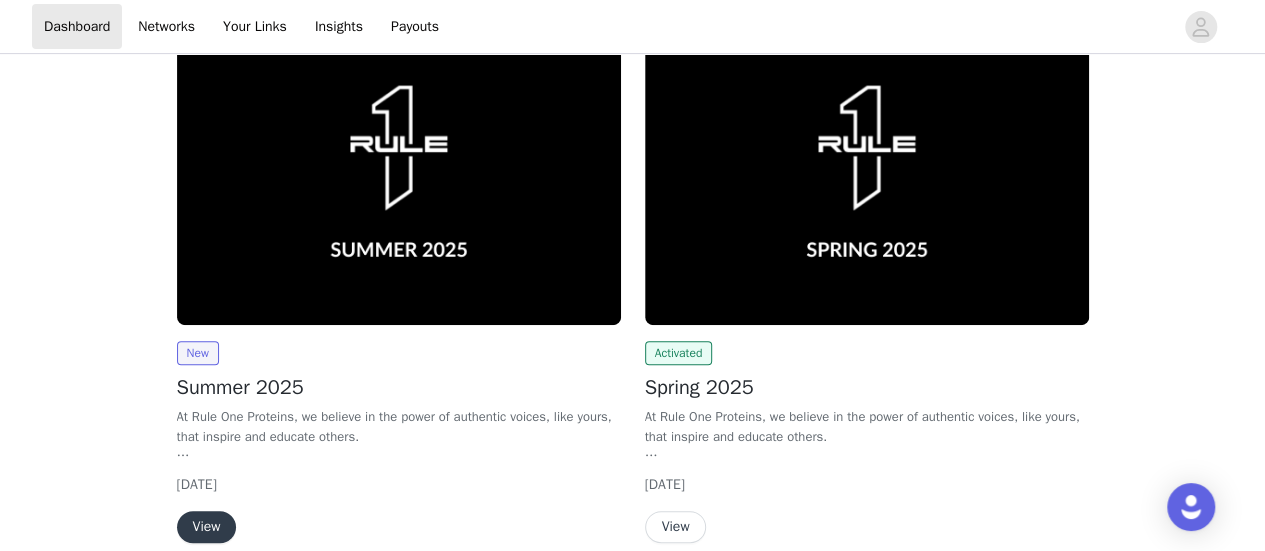click on "View" at bounding box center (207, 527) 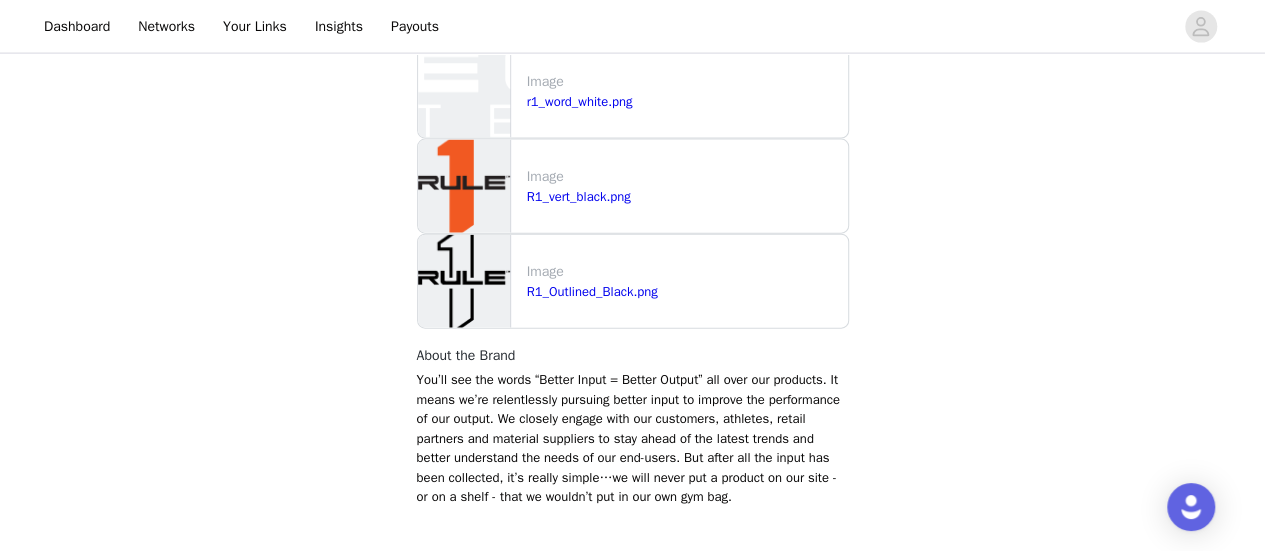scroll, scrollTop: 2284, scrollLeft: 0, axis: vertical 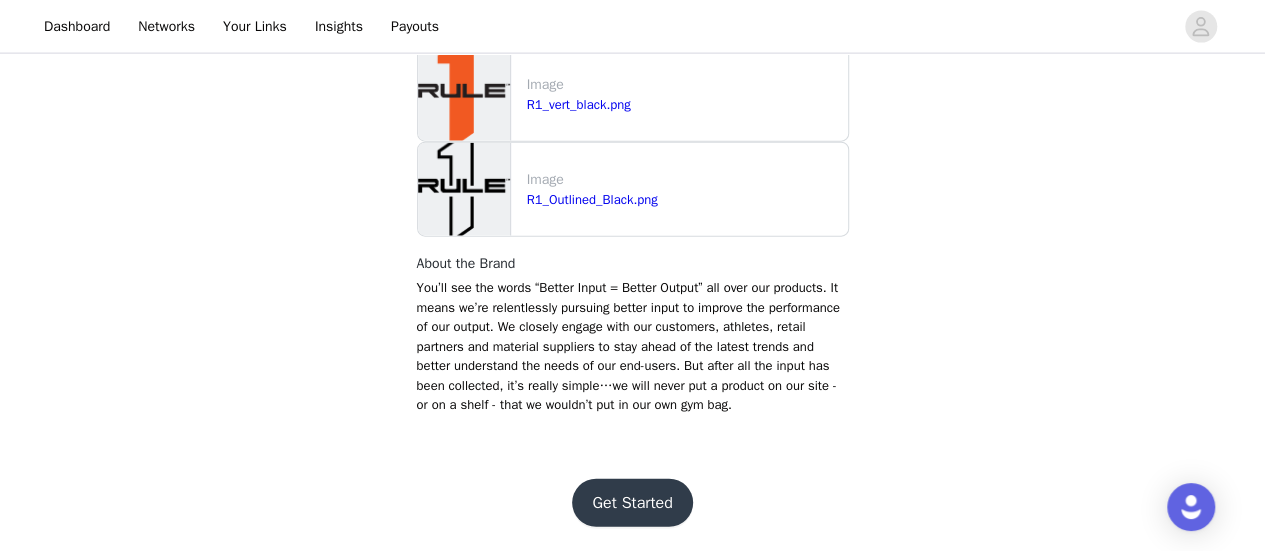 click on "Get Started" at bounding box center [632, 503] 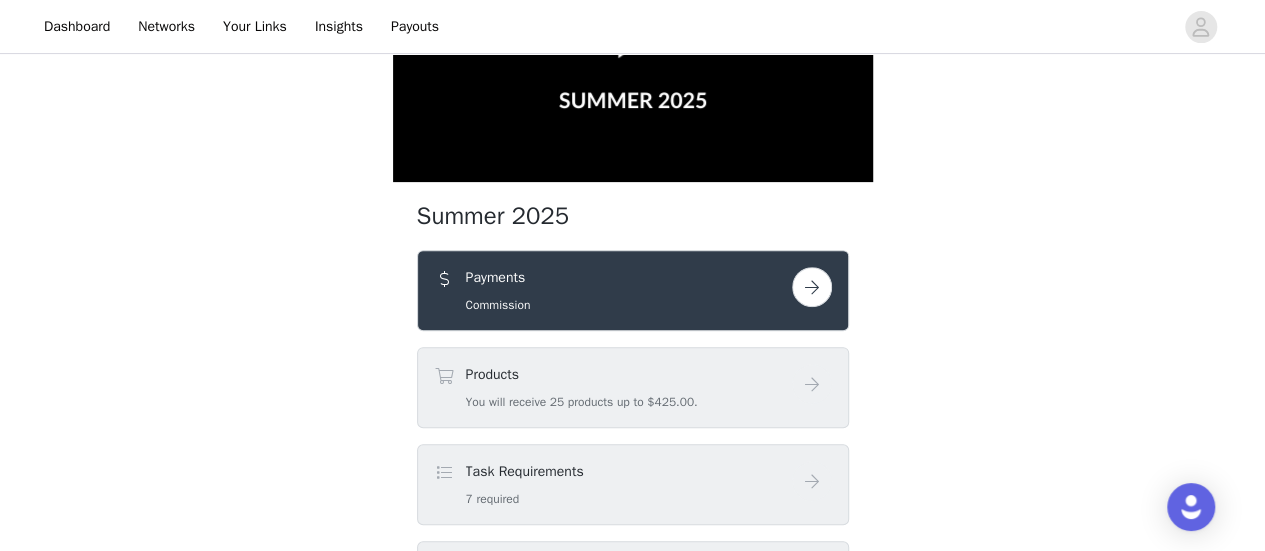 scroll, scrollTop: 324, scrollLeft: 0, axis: vertical 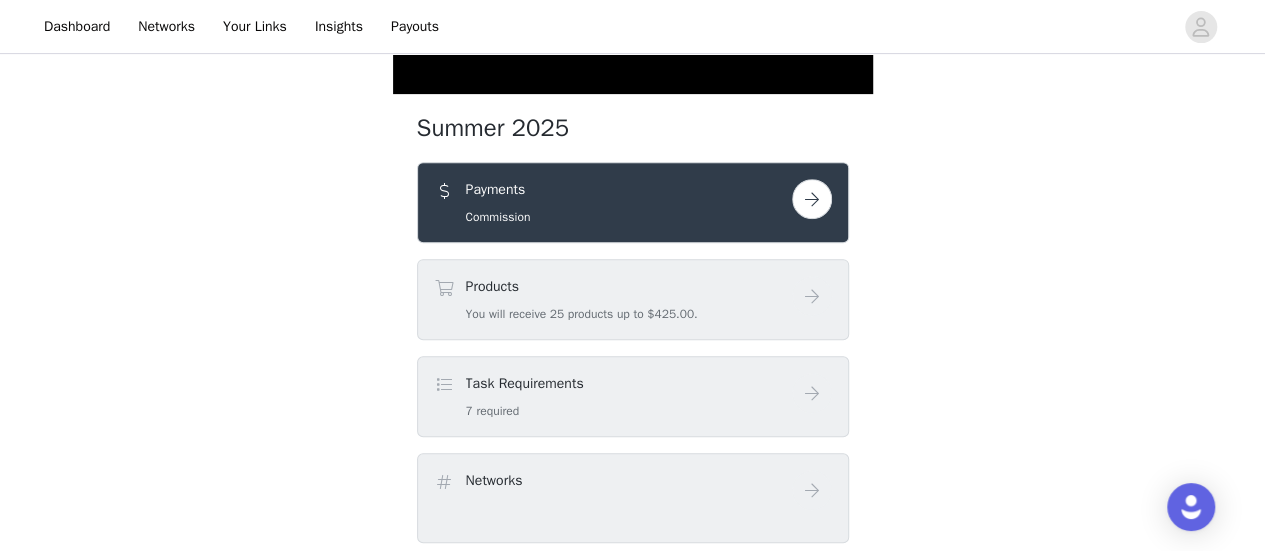 click at bounding box center (812, 199) 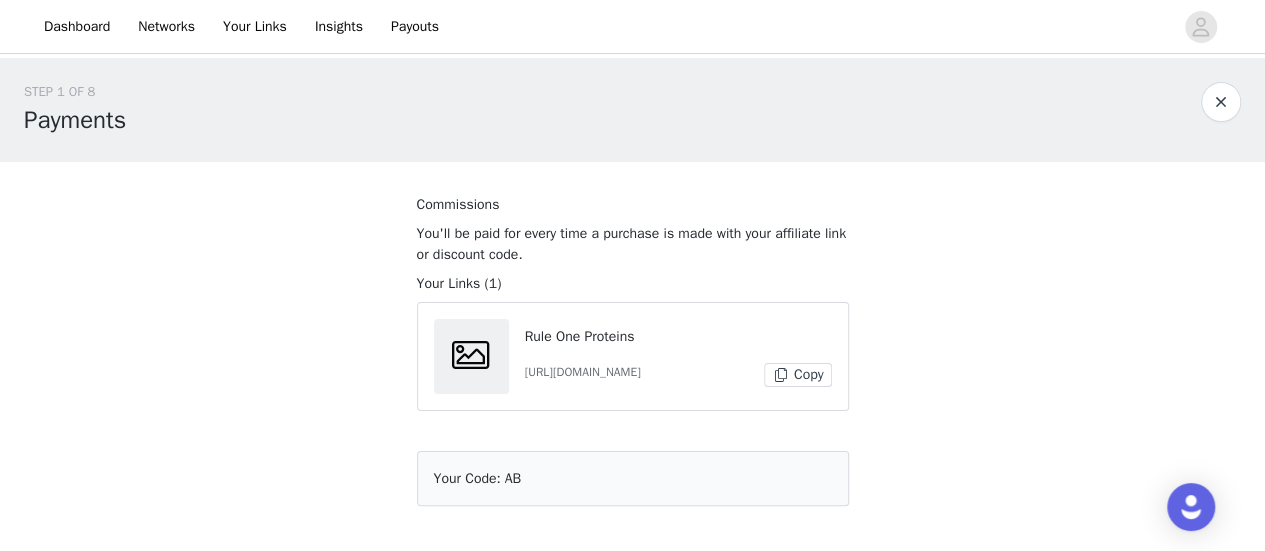 scroll, scrollTop: 120, scrollLeft: 0, axis: vertical 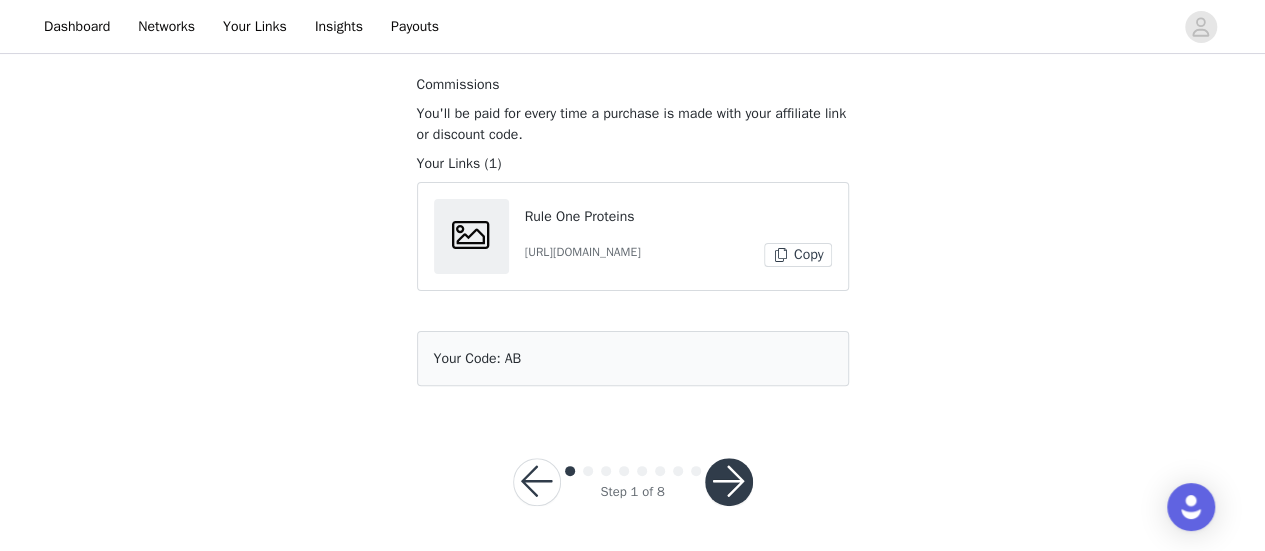 click at bounding box center [729, 482] 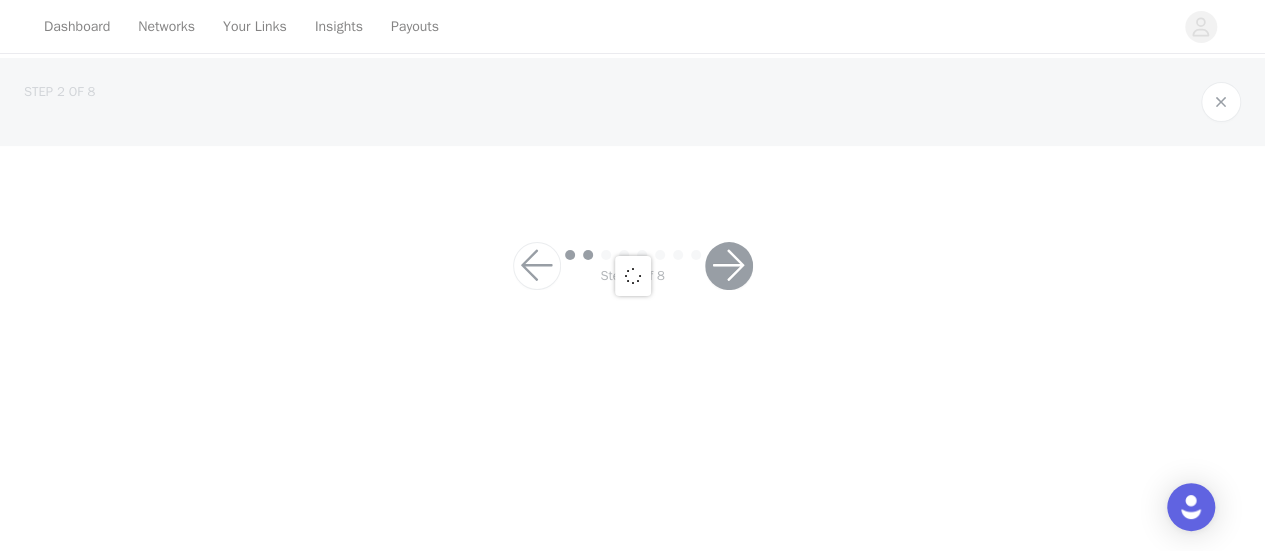 scroll, scrollTop: 0, scrollLeft: 0, axis: both 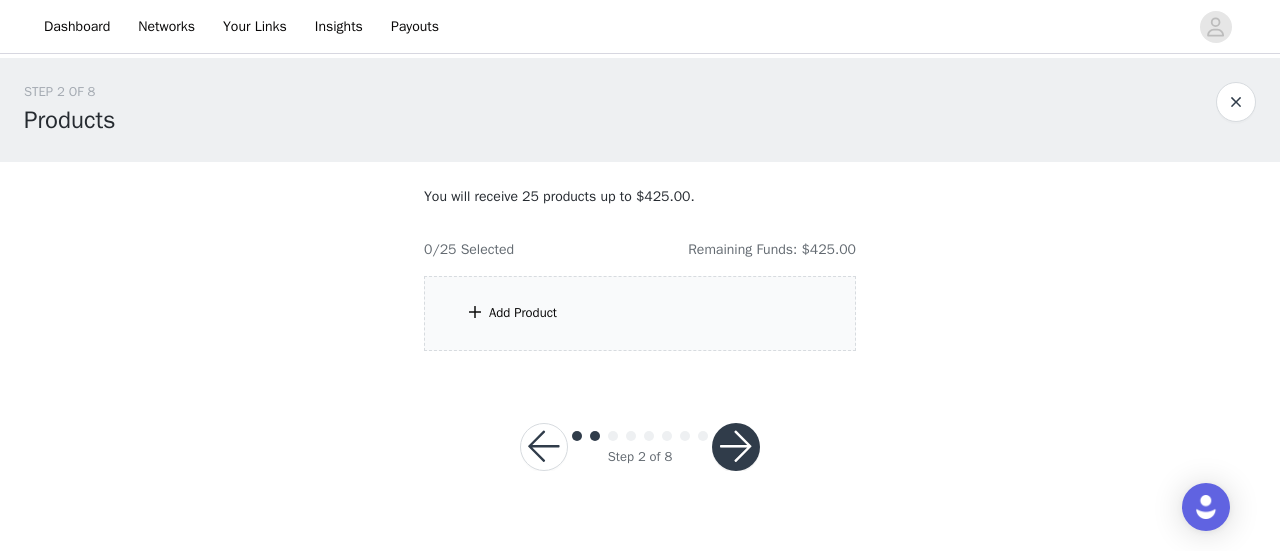 click at bounding box center [736, 447] 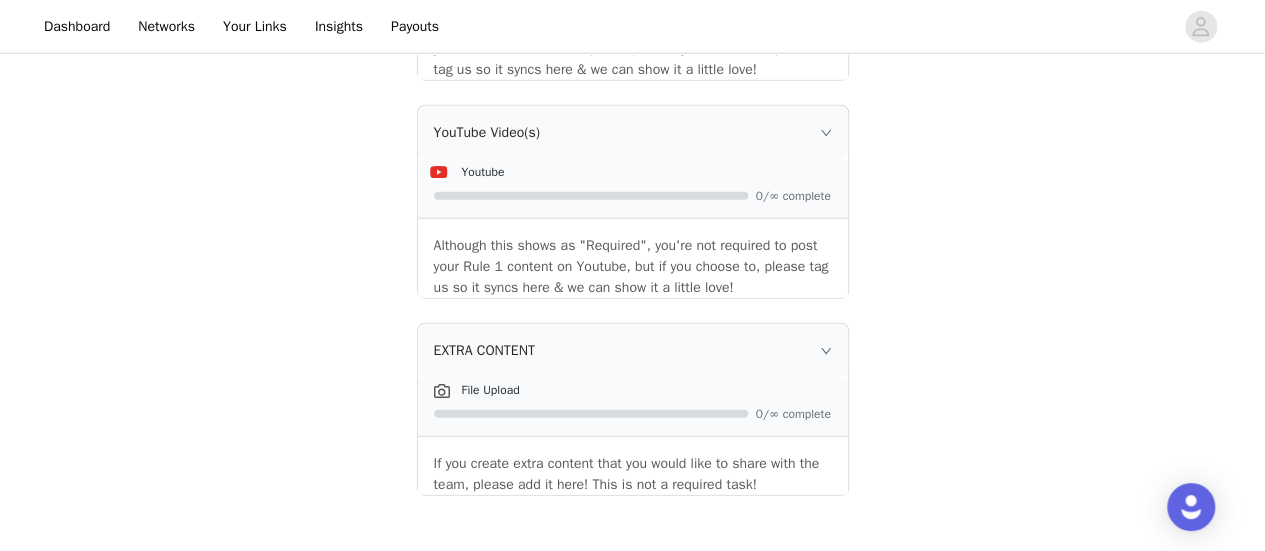 scroll, scrollTop: 2645, scrollLeft: 0, axis: vertical 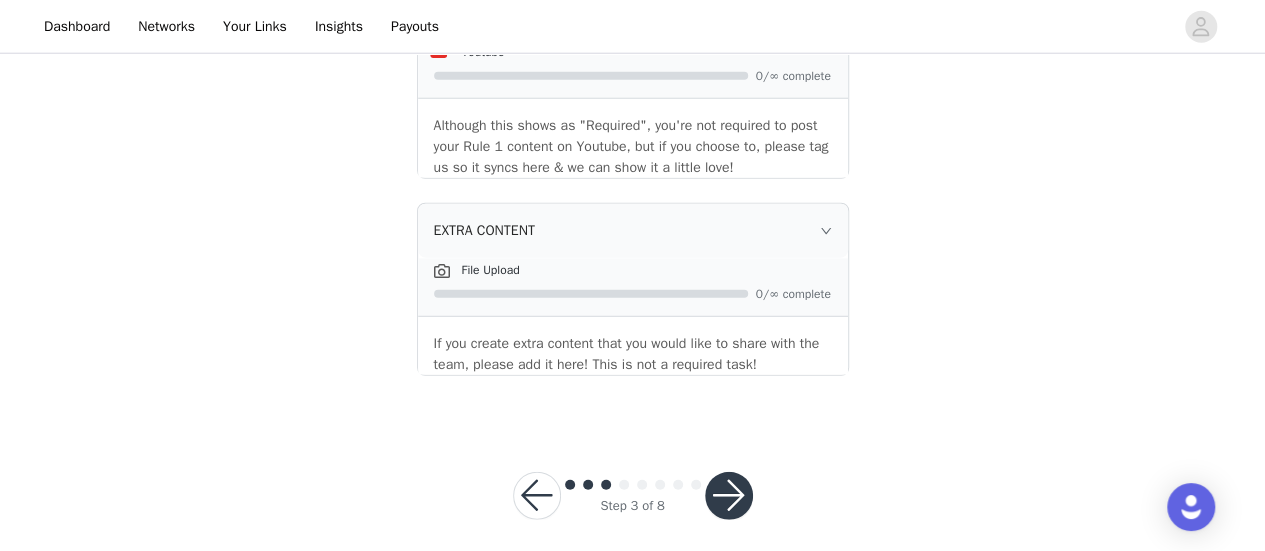 click at bounding box center (729, 496) 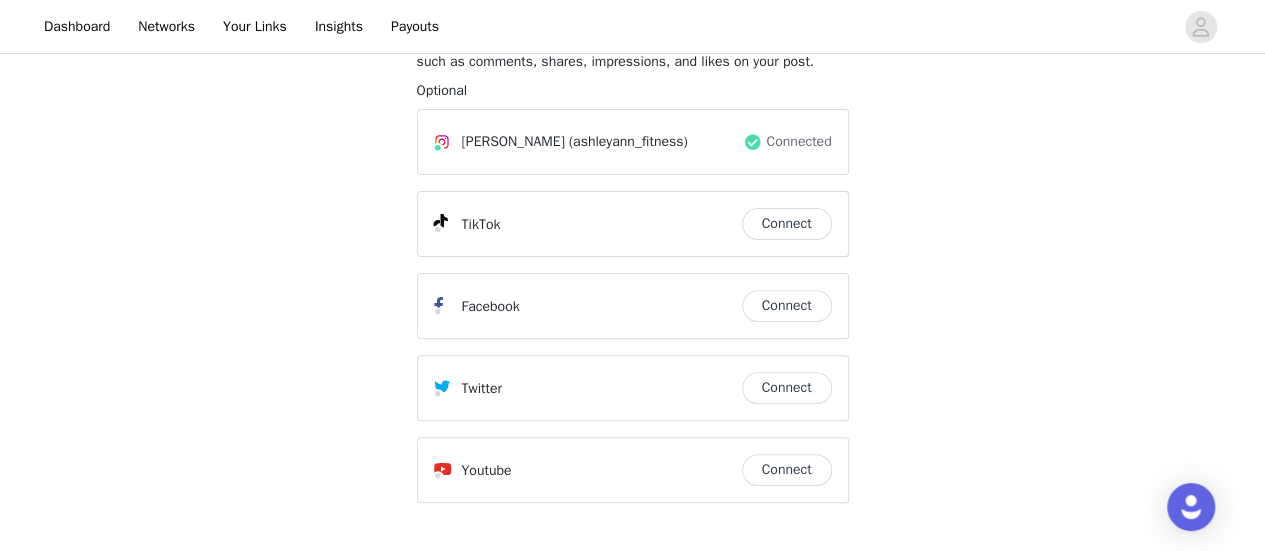 scroll, scrollTop: 329, scrollLeft: 0, axis: vertical 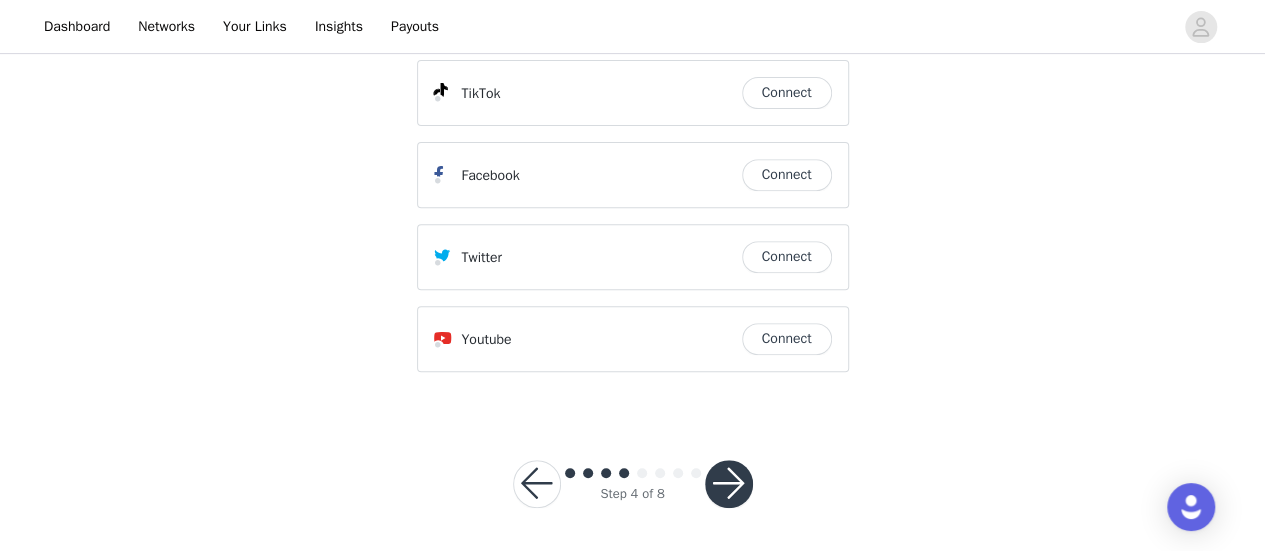 click at bounding box center [729, 484] 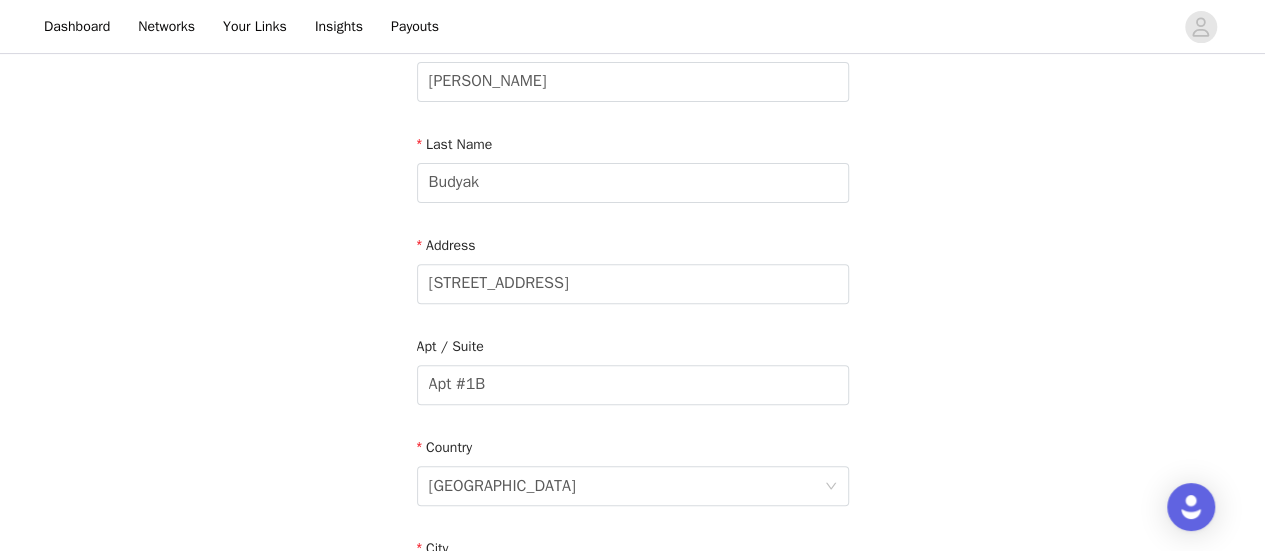 scroll, scrollTop: 253, scrollLeft: 0, axis: vertical 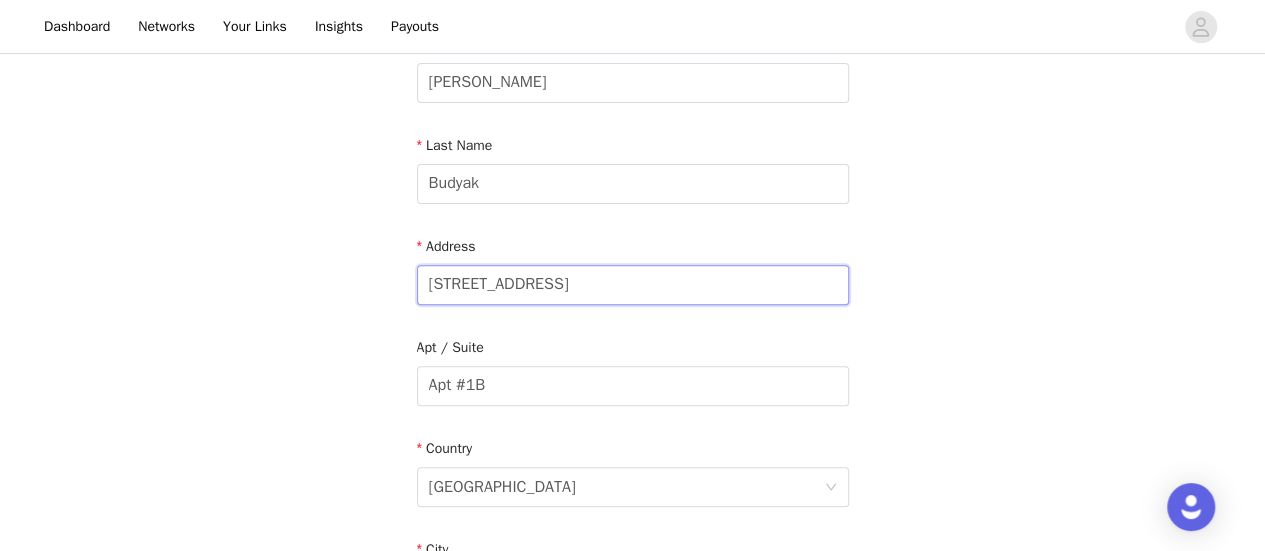 drag, startPoint x: 658, startPoint y: 295, endPoint x: 304, endPoint y: 305, distance: 354.1412 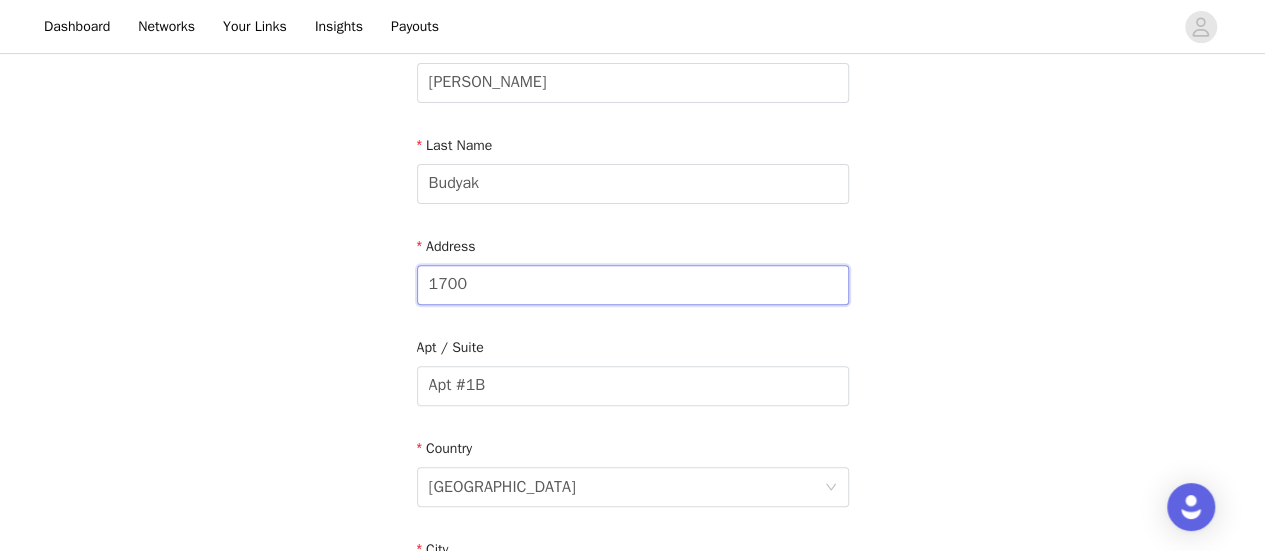 type on "[STREET_ADDRESS]" 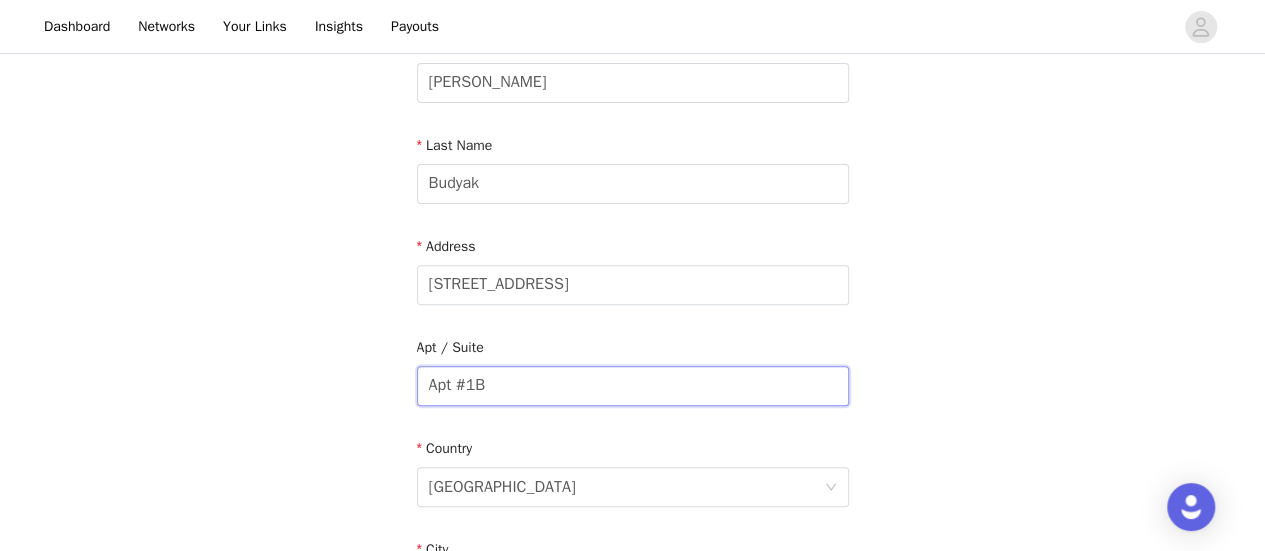 click on "Apt #1B" at bounding box center (633, 386) 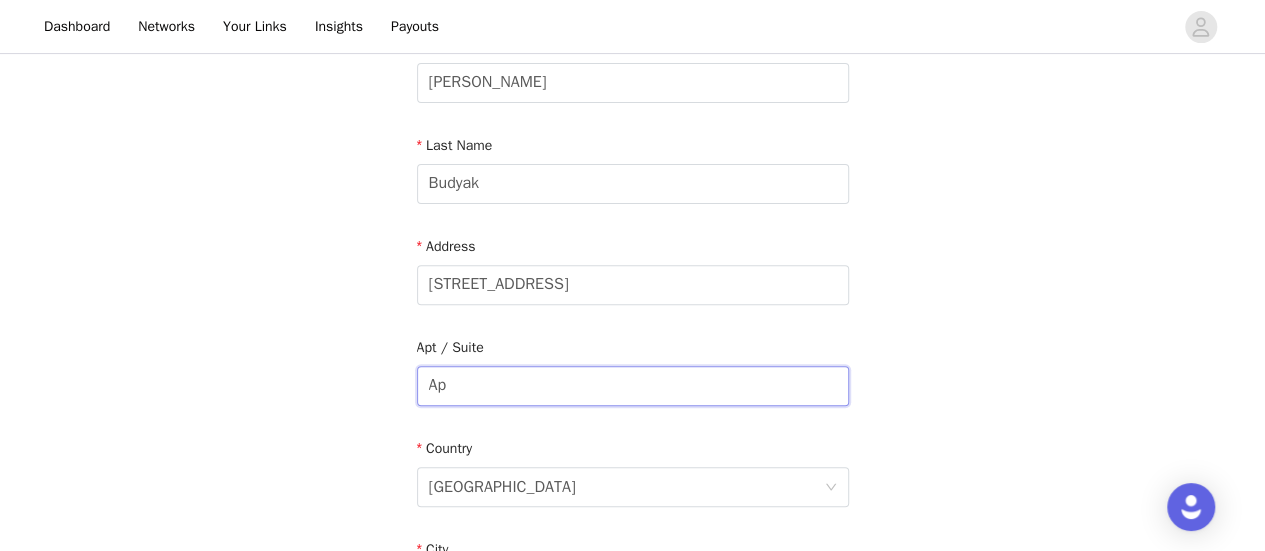 type on "A" 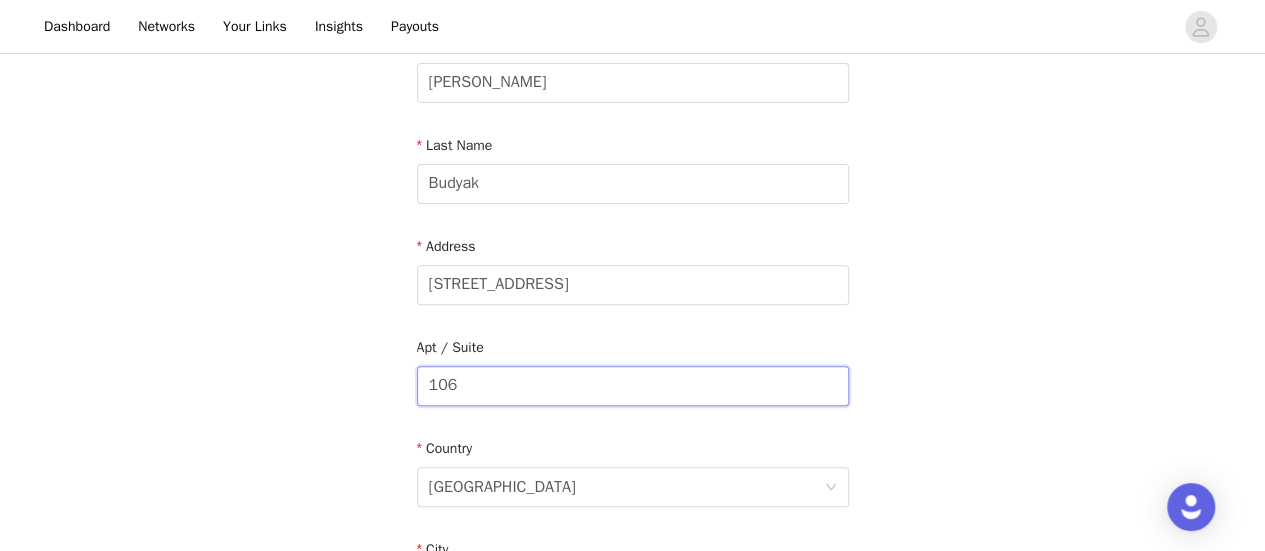 type on "106" 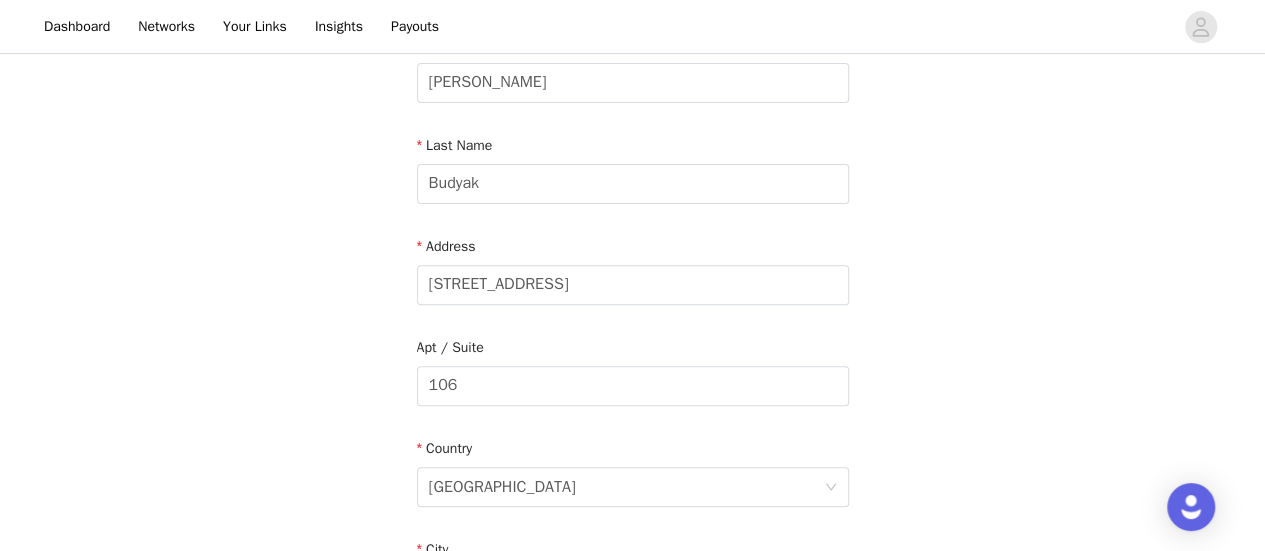 click on "STEP 5 OF 8
Shipping Information
Email [EMAIL_ADDRESS][DOMAIN_NAME]   First Name [PERSON_NAME]   Last Name [PERSON_NAME]   Address [STREET_ADDRESS][US_STATE]   Phone Number [PHONE_NUMBER]" at bounding box center [632, 386] 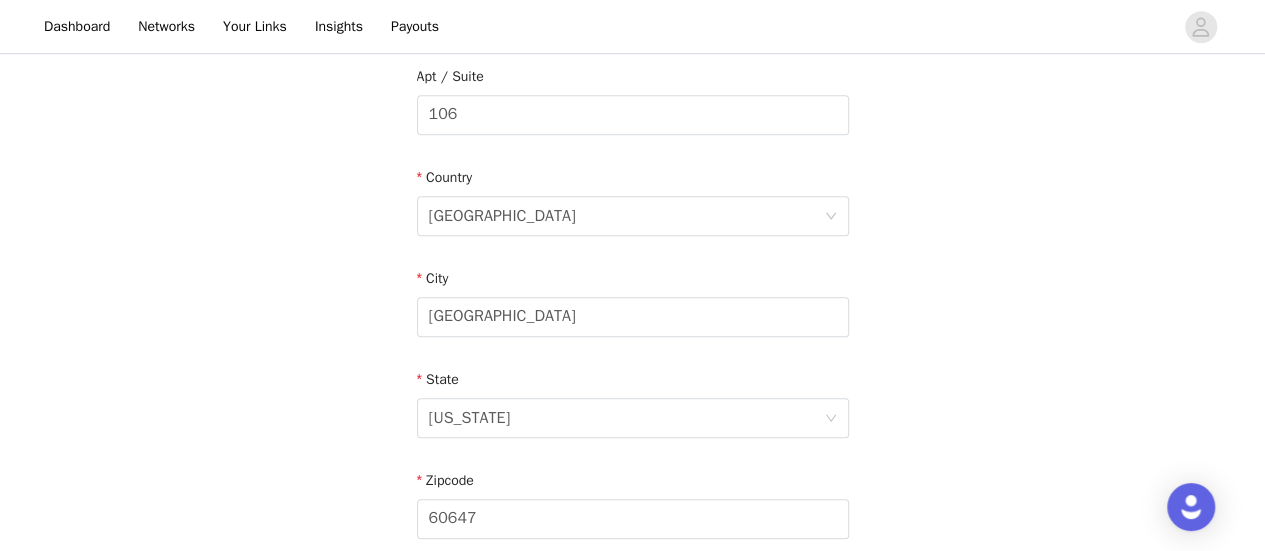 scroll, scrollTop: 525, scrollLeft: 0, axis: vertical 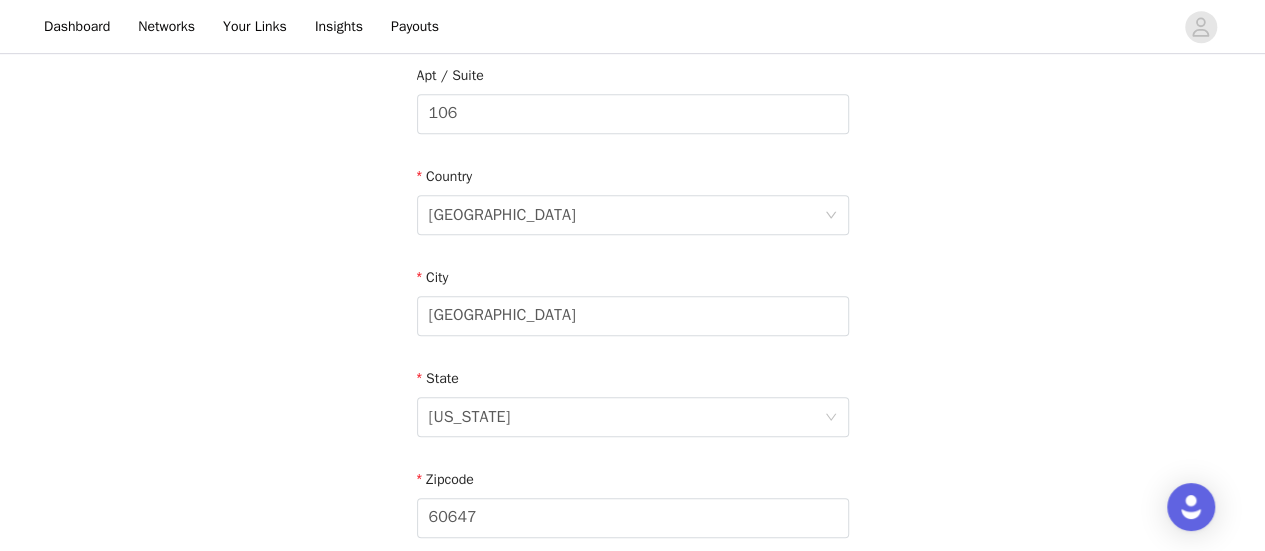 click on "City" at bounding box center [633, 281] 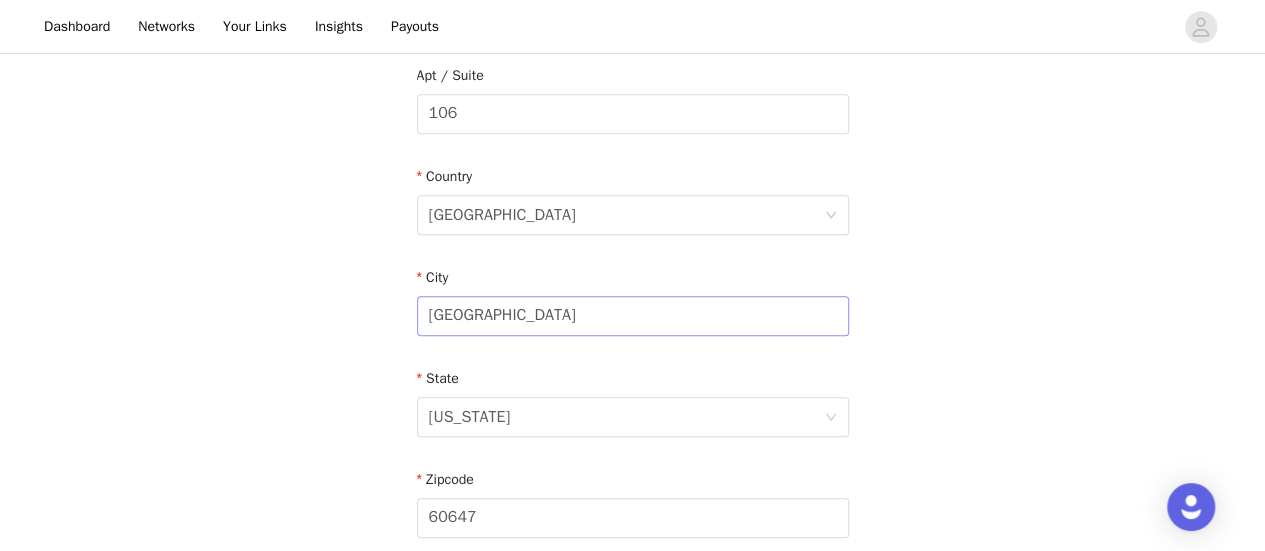 drag, startPoint x: 460, startPoint y: 287, endPoint x: 448, endPoint y: 299, distance: 16.970562 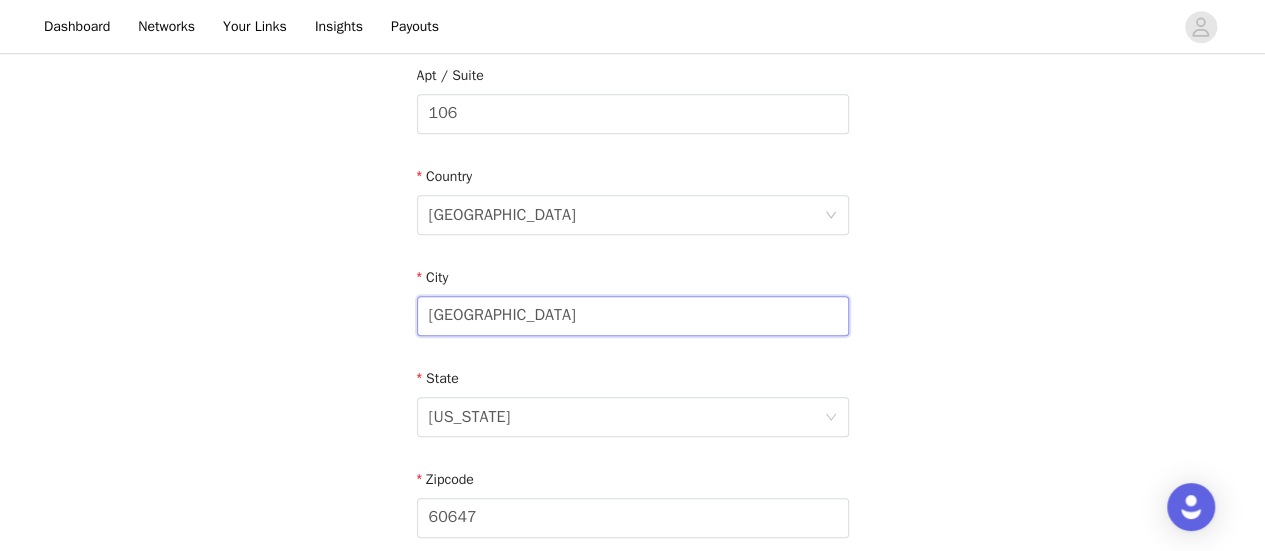 click on "[GEOGRAPHIC_DATA]" at bounding box center [633, 316] 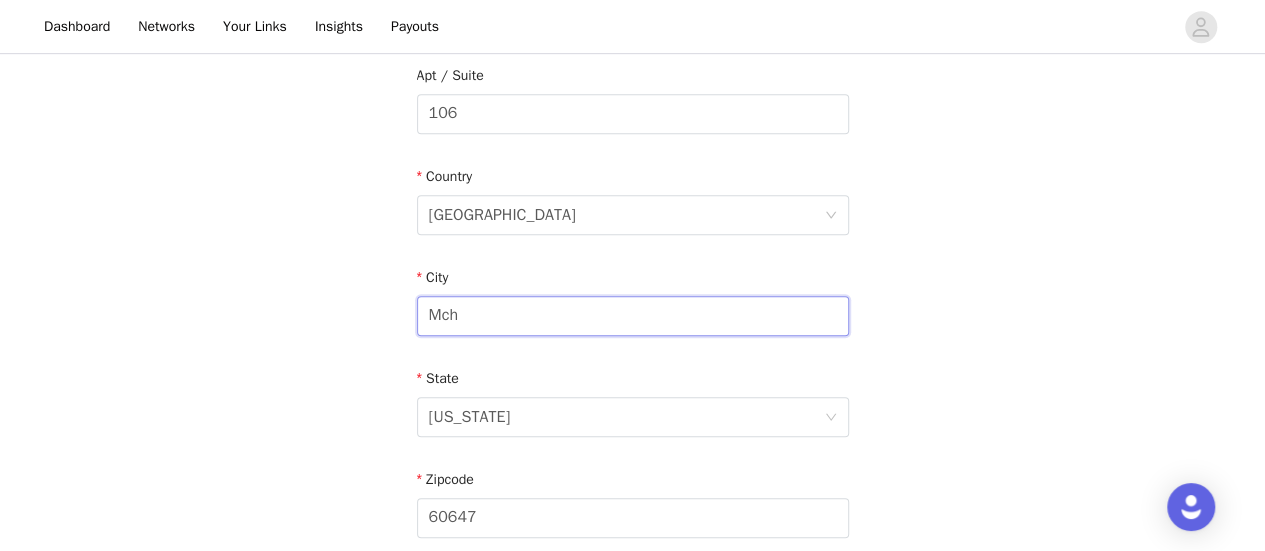 type on "[PERSON_NAME]" 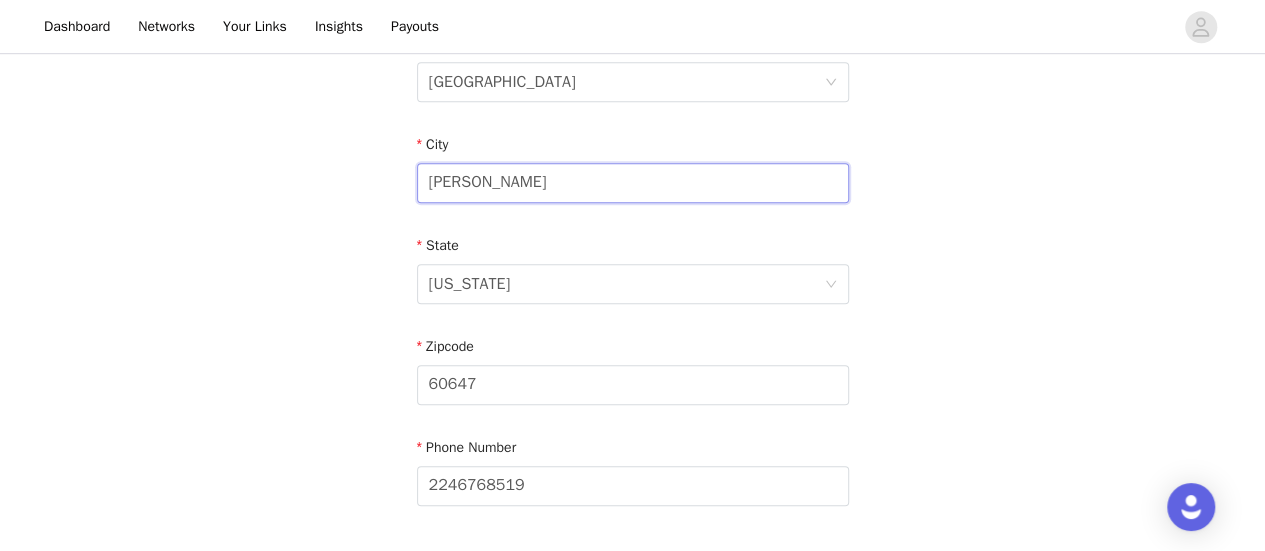 scroll, scrollTop: 661, scrollLeft: 0, axis: vertical 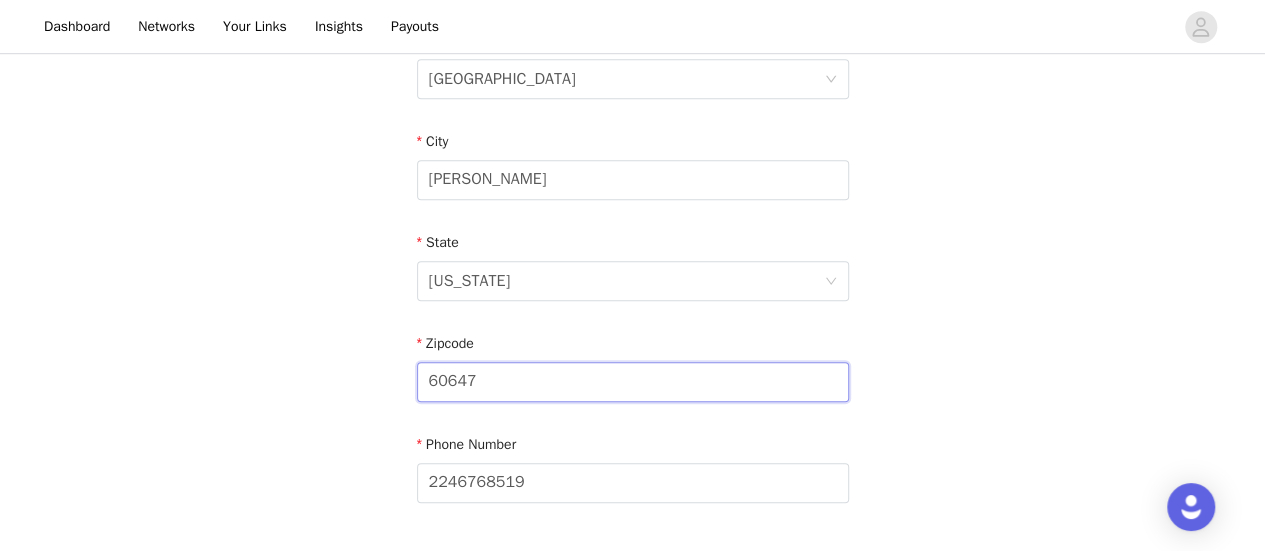 click on "60647" at bounding box center [633, 382] 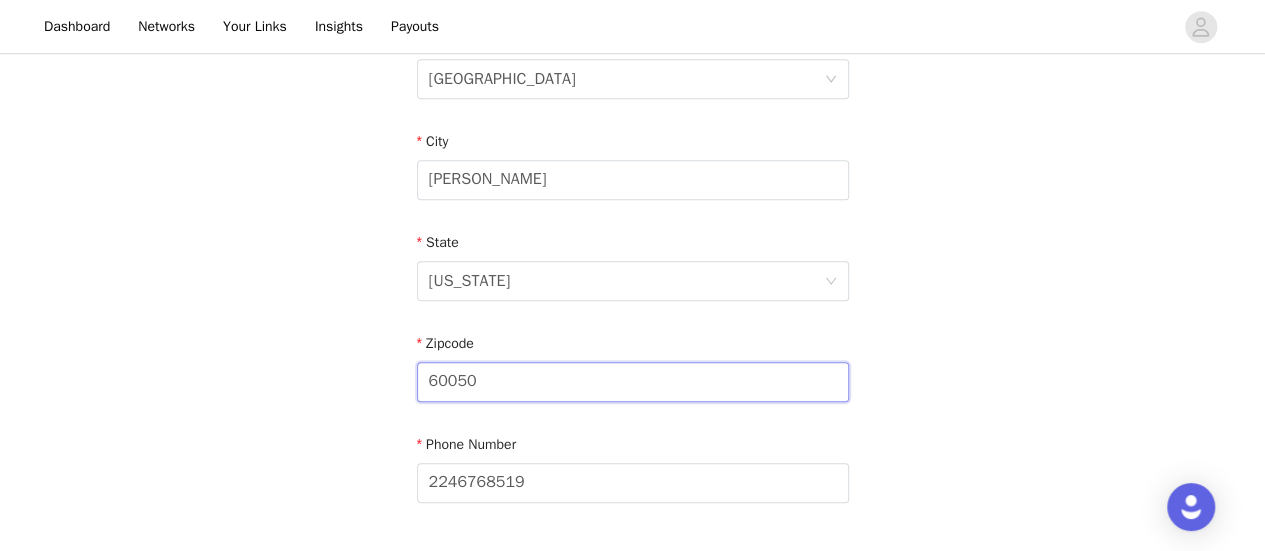 scroll, scrollTop: 812, scrollLeft: 0, axis: vertical 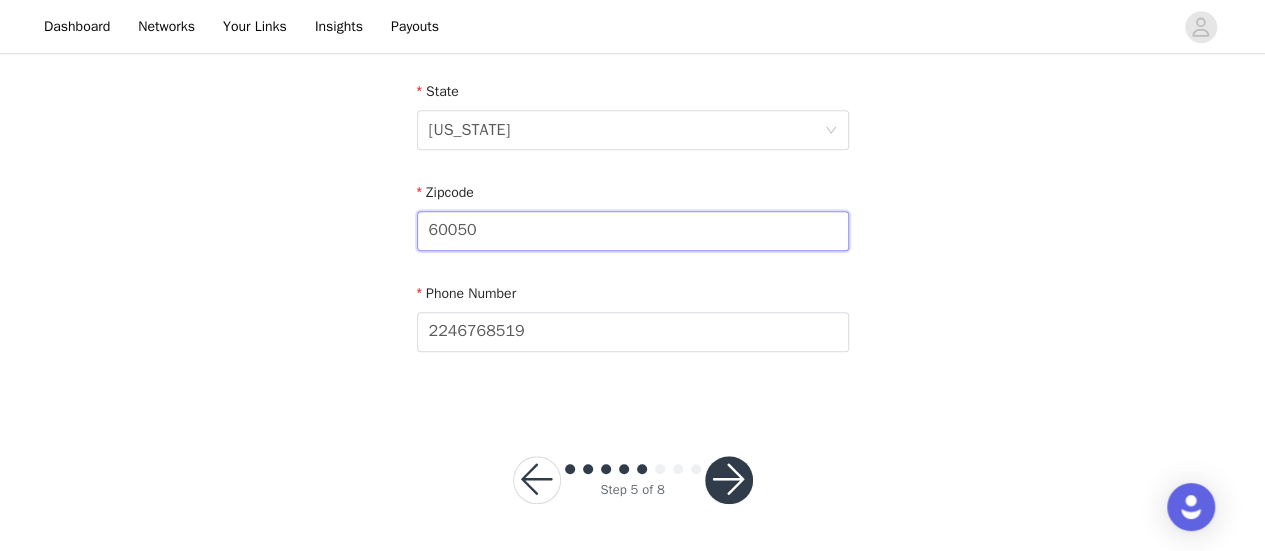 type on "60050" 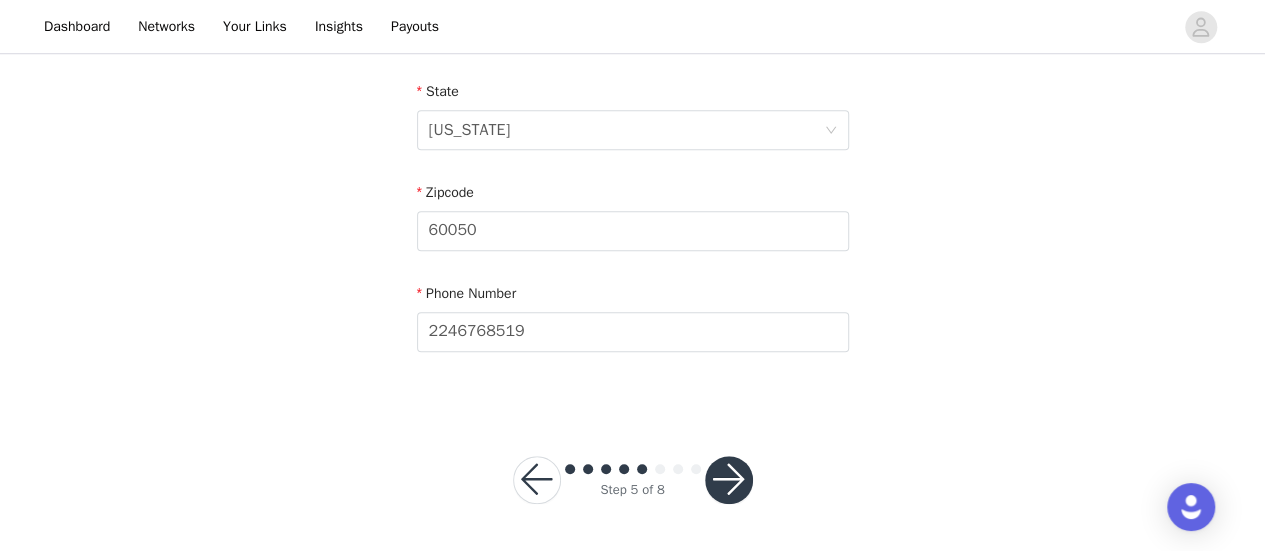 click at bounding box center (729, 480) 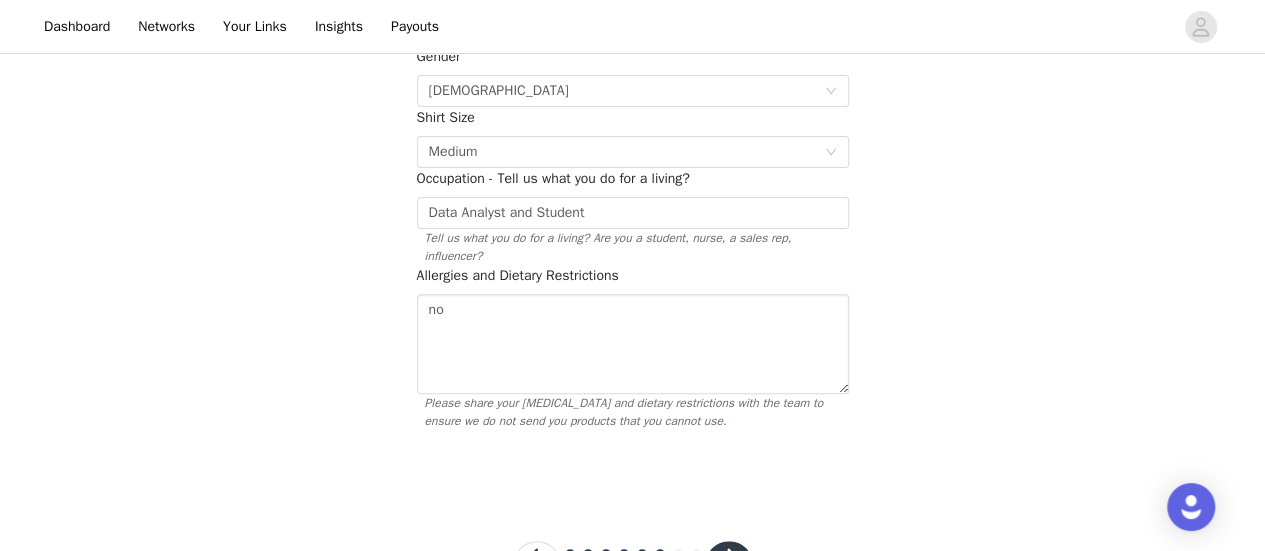 scroll, scrollTop: 252, scrollLeft: 0, axis: vertical 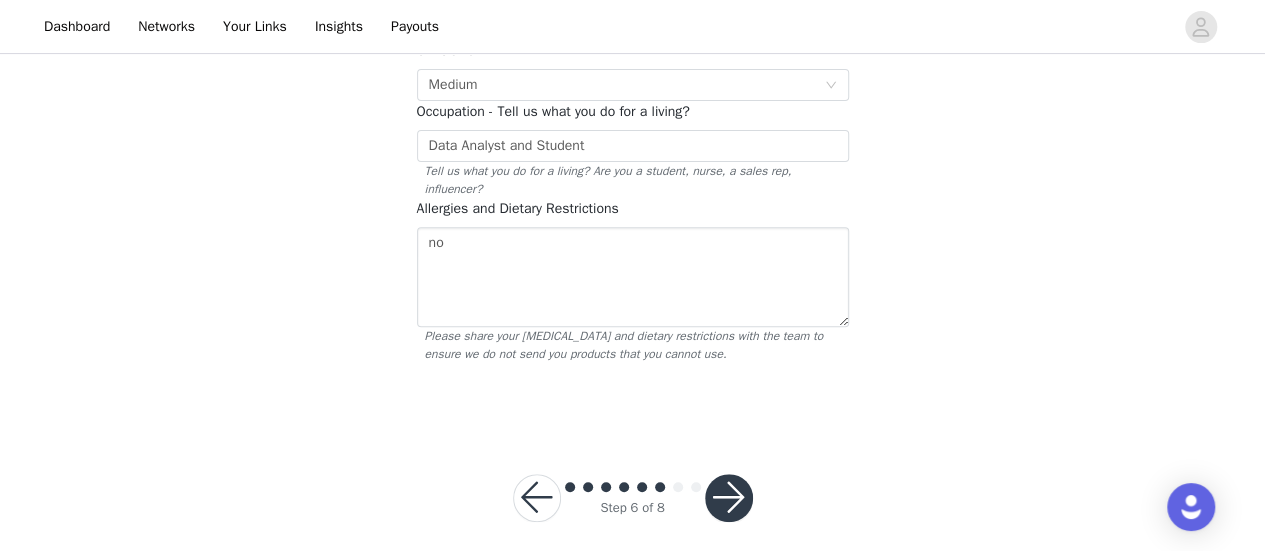 click at bounding box center [729, 498] 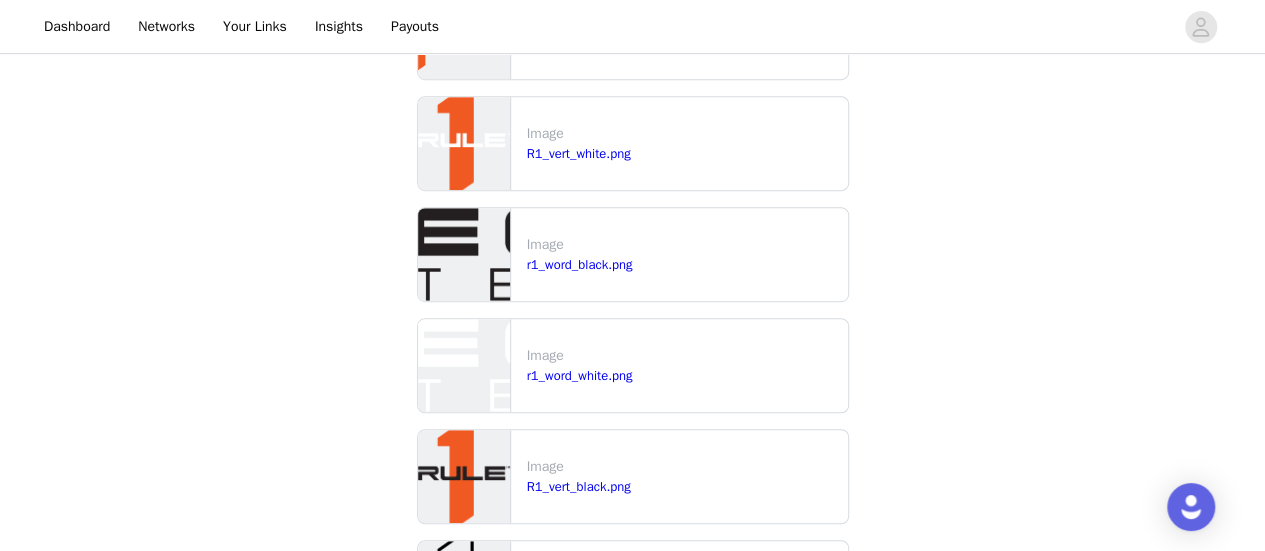 scroll, scrollTop: 713, scrollLeft: 0, axis: vertical 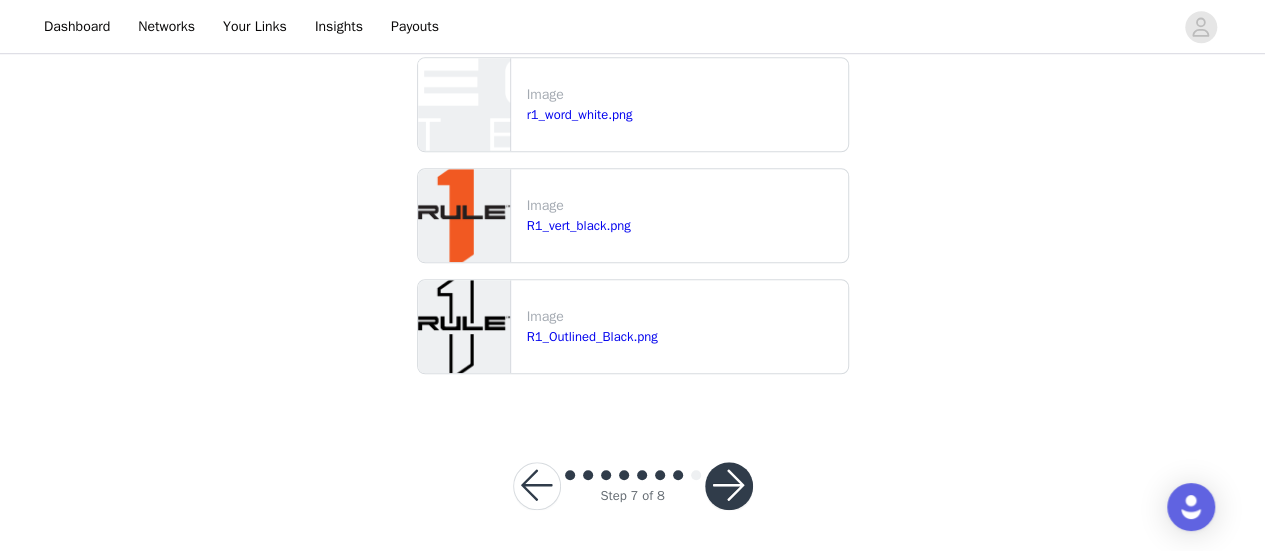 click at bounding box center [729, 486] 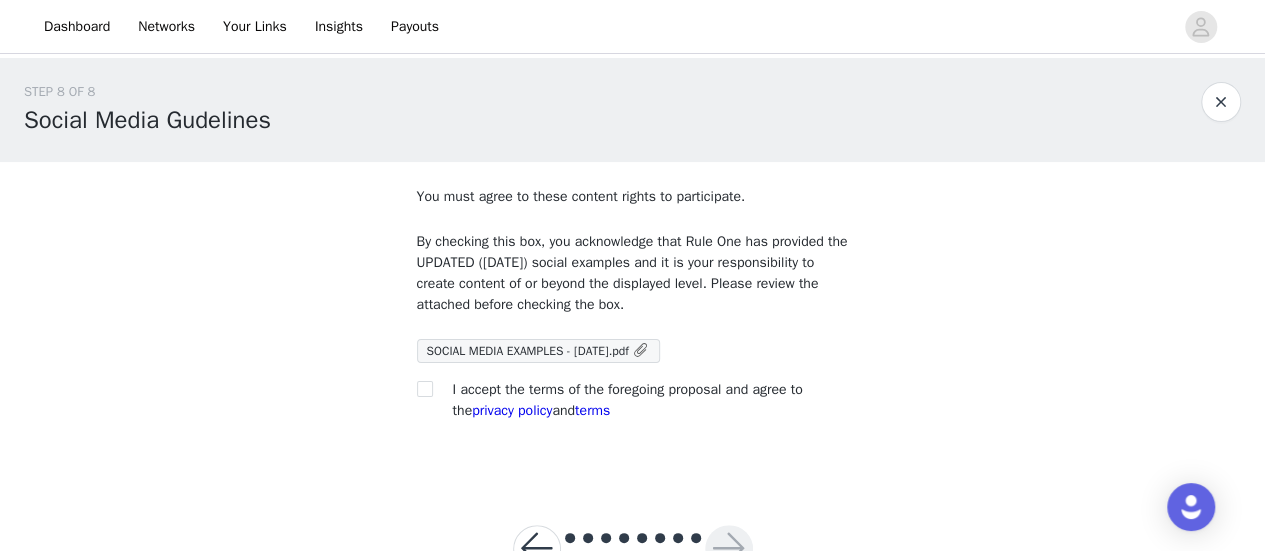 scroll, scrollTop: 68, scrollLeft: 0, axis: vertical 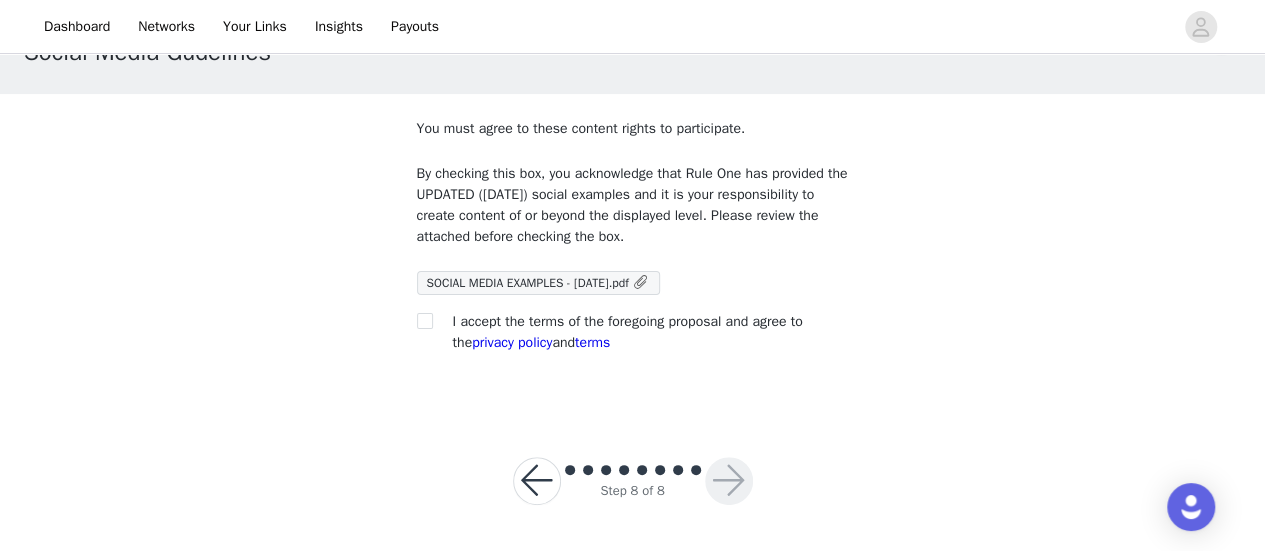 click at bounding box center (537, 481) 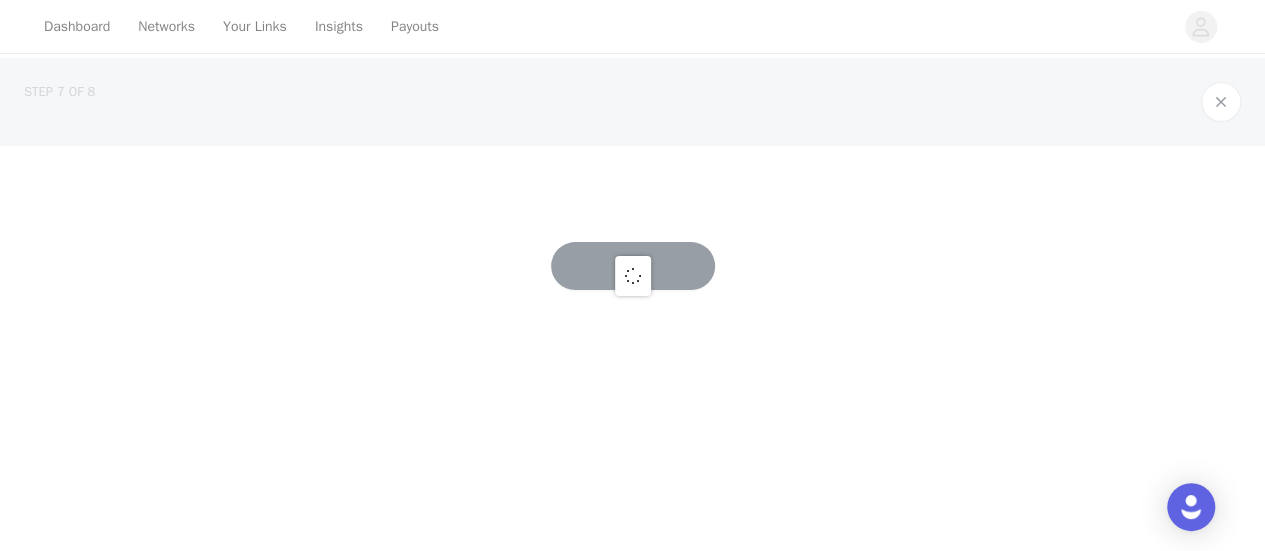 scroll, scrollTop: 0, scrollLeft: 0, axis: both 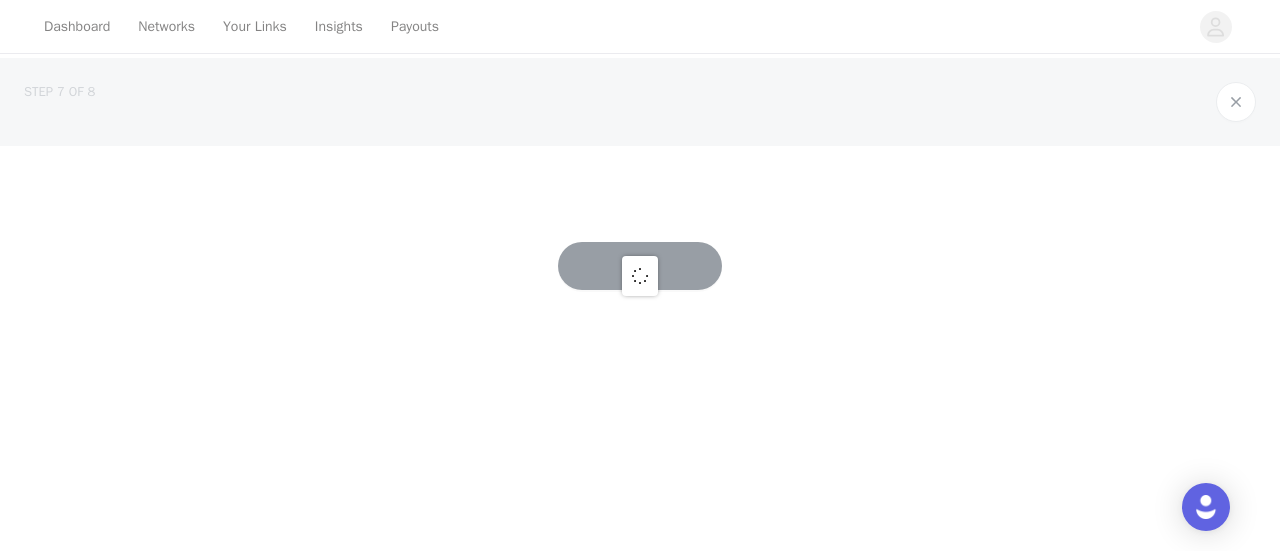 click at bounding box center [640, 275] 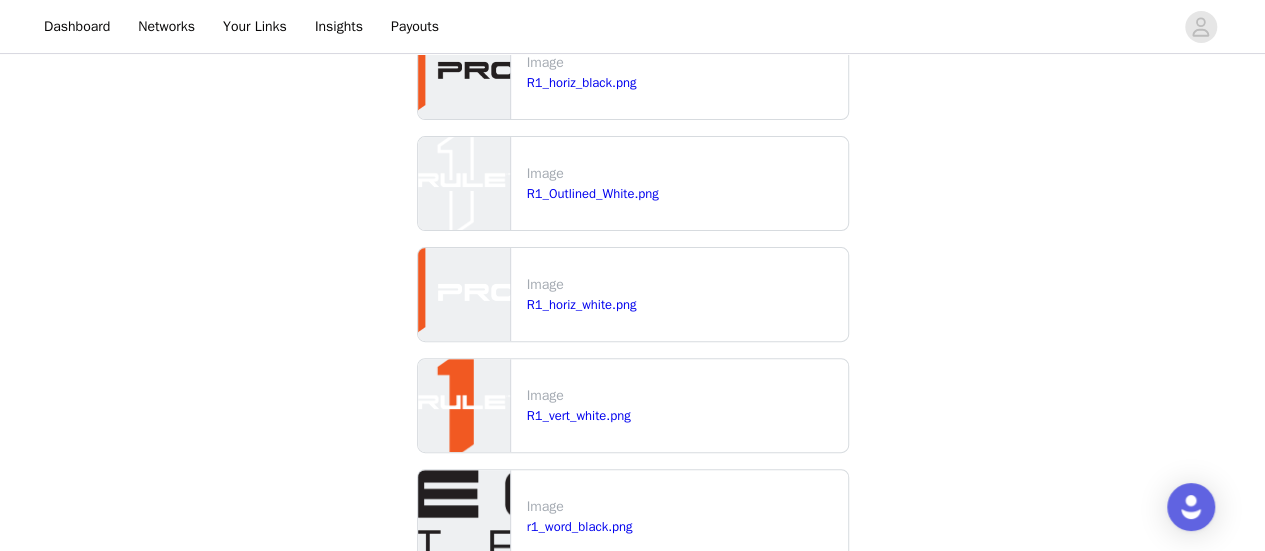 scroll, scrollTop: 0, scrollLeft: 0, axis: both 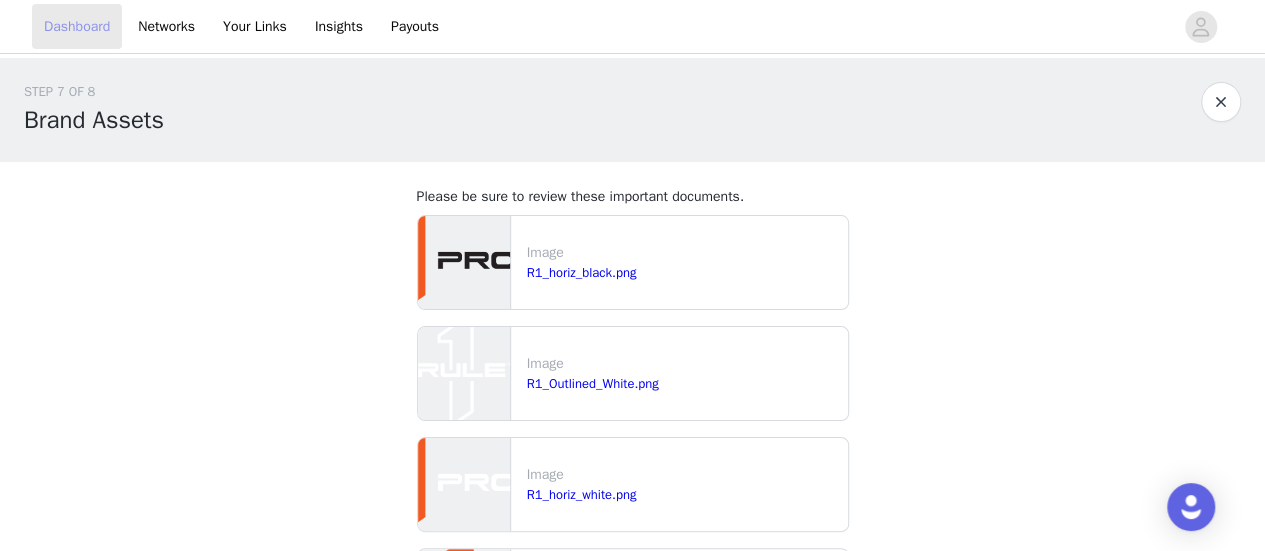 click on "Dashboard" at bounding box center [77, 26] 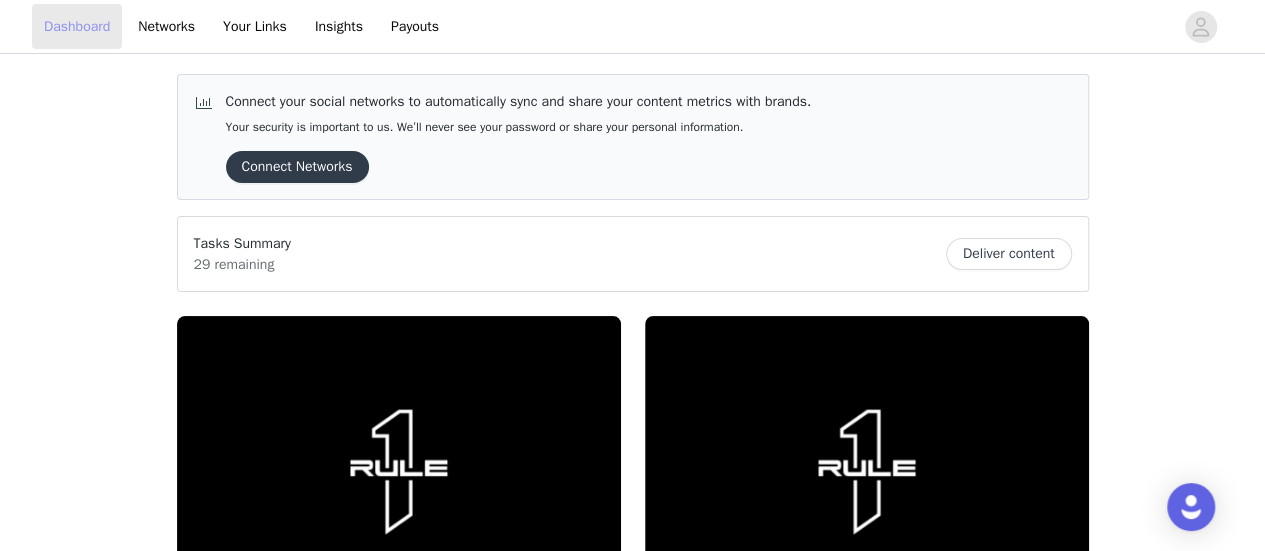 scroll, scrollTop: 286, scrollLeft: 0, axis: vertical 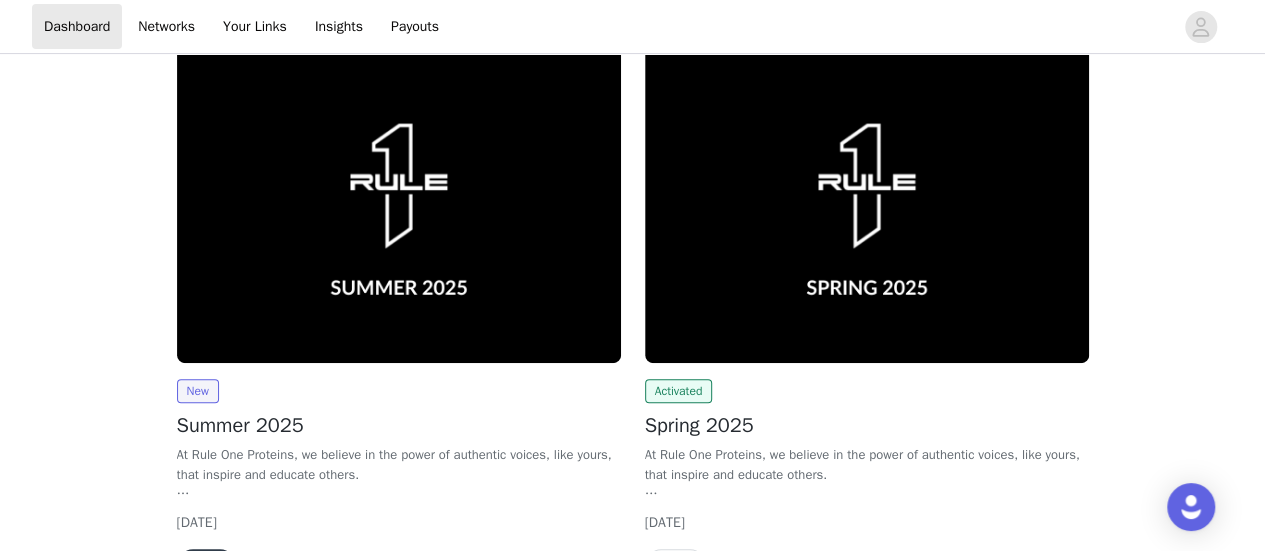 click at bounding box center (399, 196) 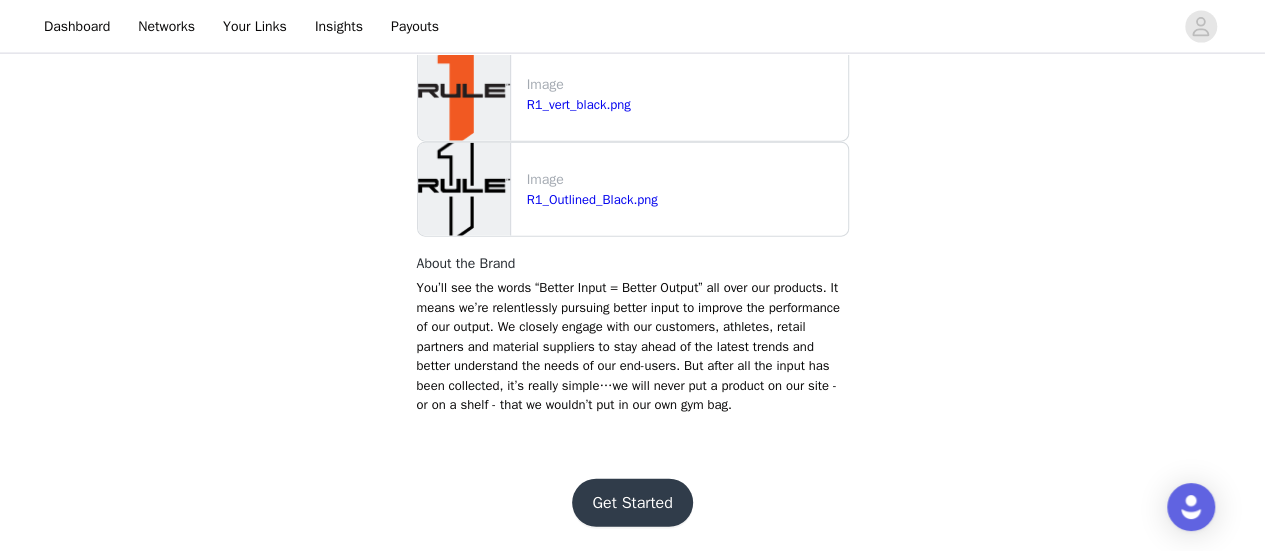 scroll, scrollTop: 2284, scrollLeft: 0, axis: vertical 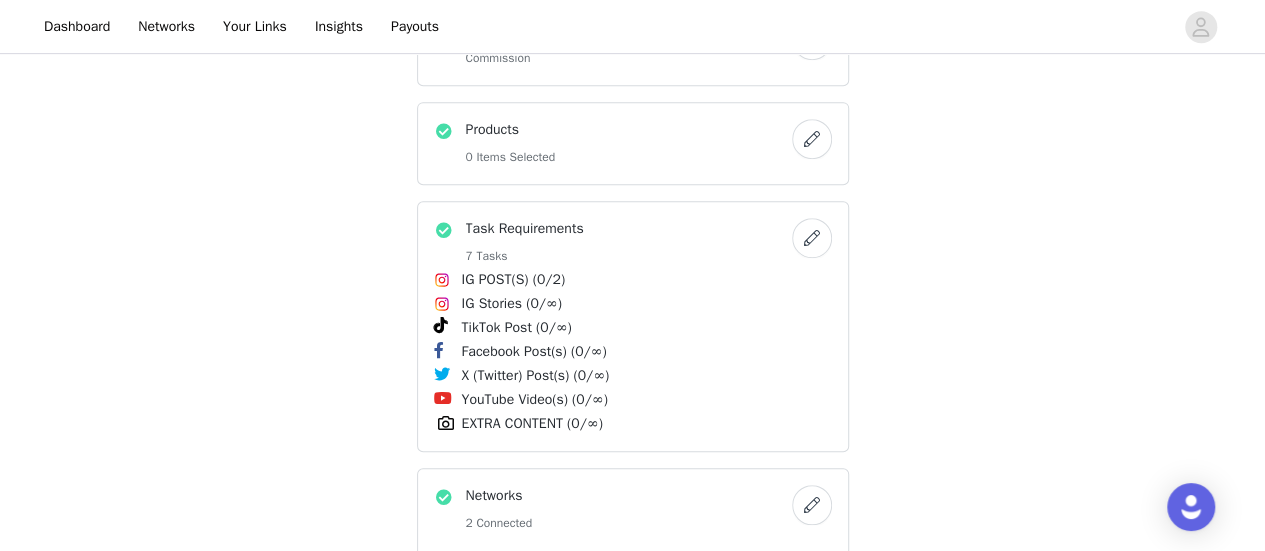 click at bounding box center [812, 139] 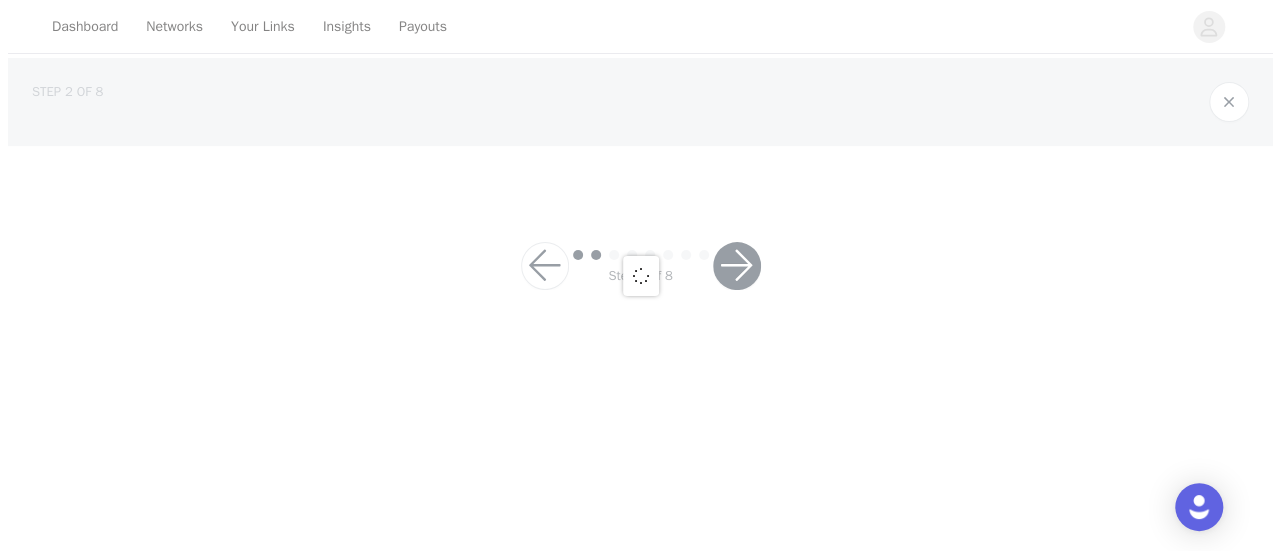 scroll, scrollTop: 0, scrollLeft: 0, axis: both 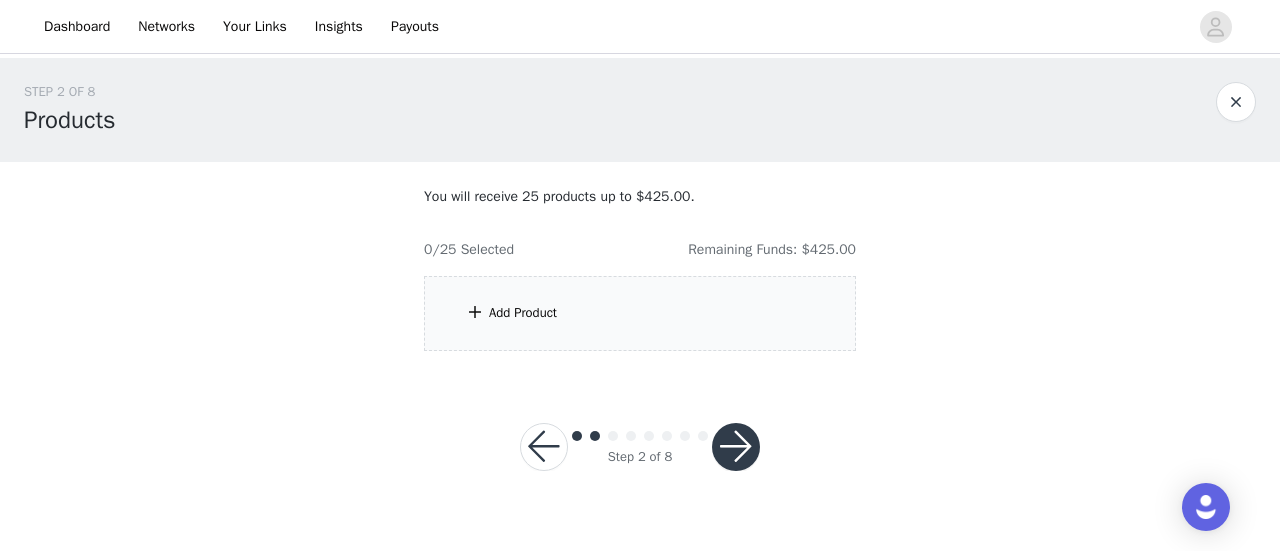 click on "Add Product" at bounding box center [640, 313] 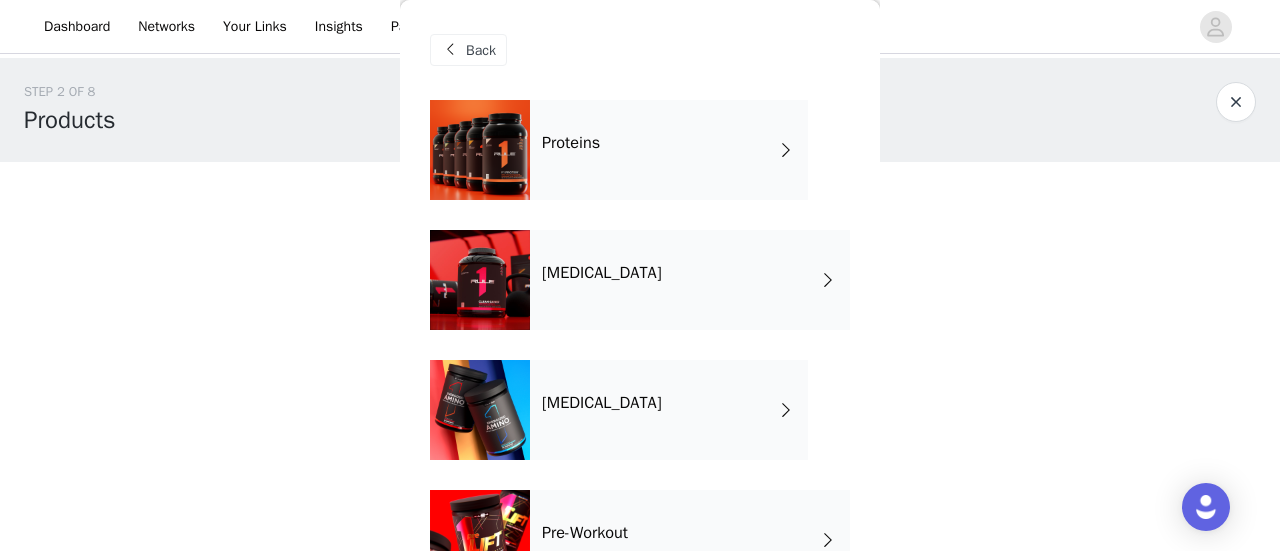 click on "Proteins" at bounding box center (669, 150) 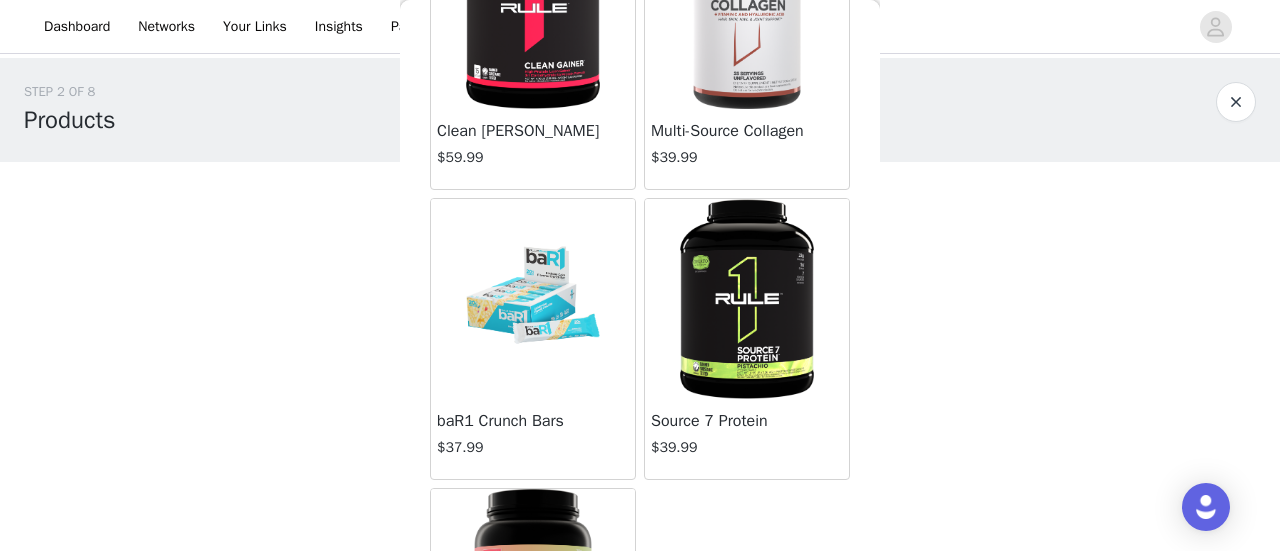 scroll, scrollTop: 1280, scrollLeft: 0, axis: vertical 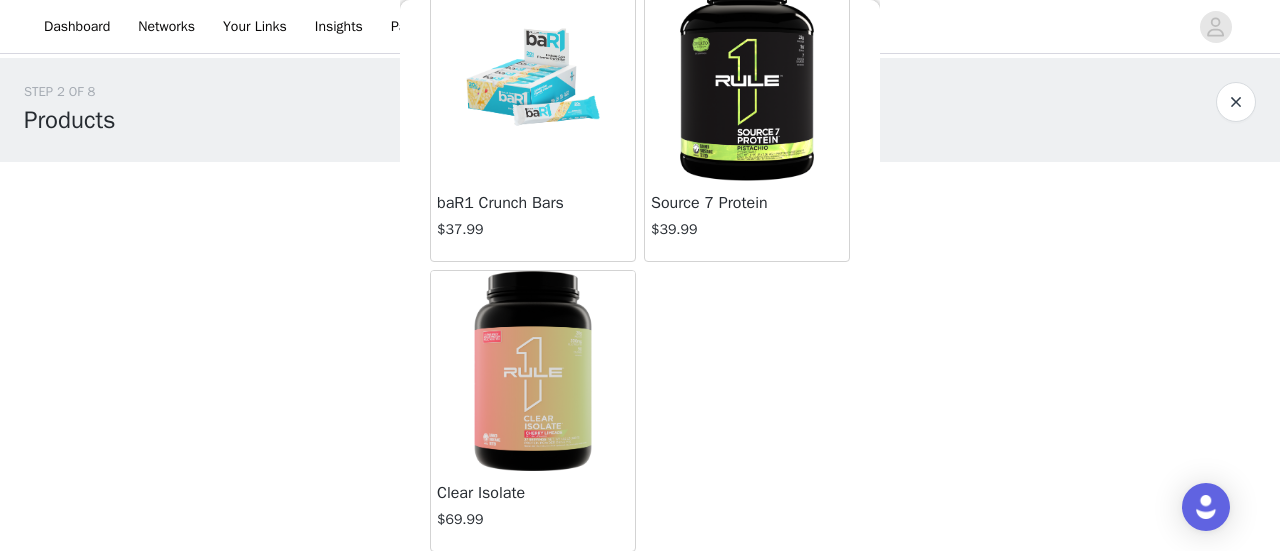 click at bounding box center (532, 371) 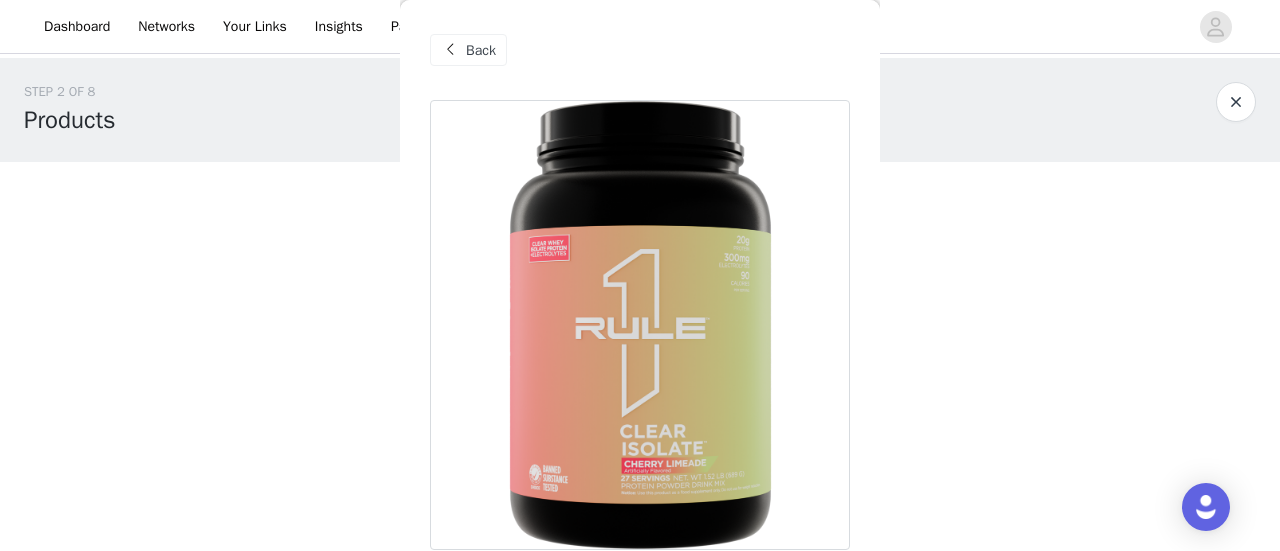 scroll, scrollTop: 348, scrollLeft: 0, axis: vertical 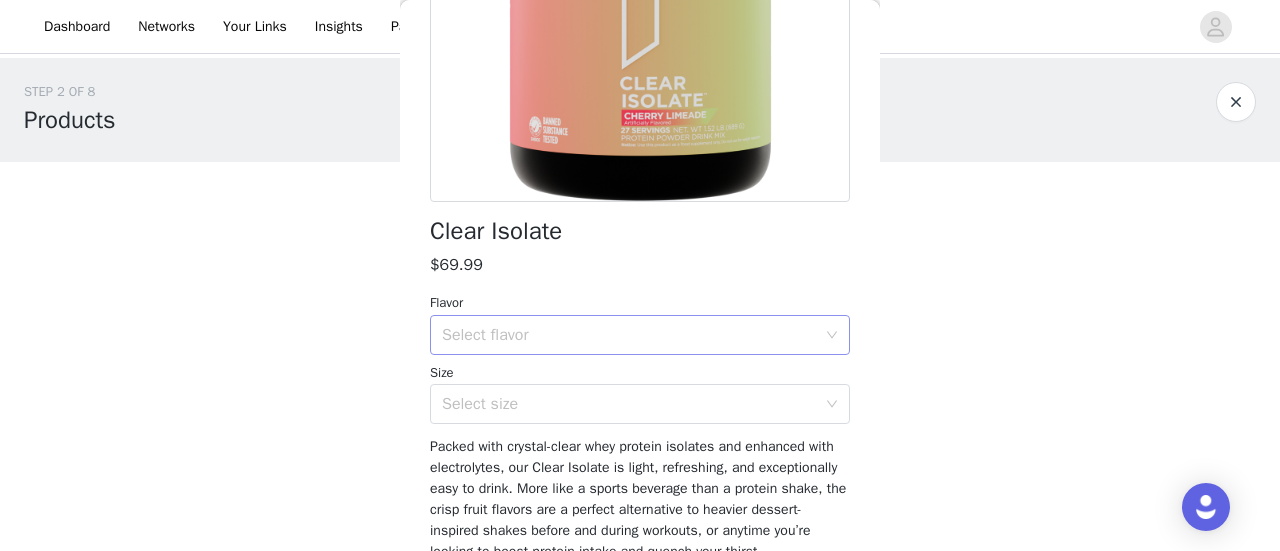 click on "Select flavor" at bounding box center (629, 335) 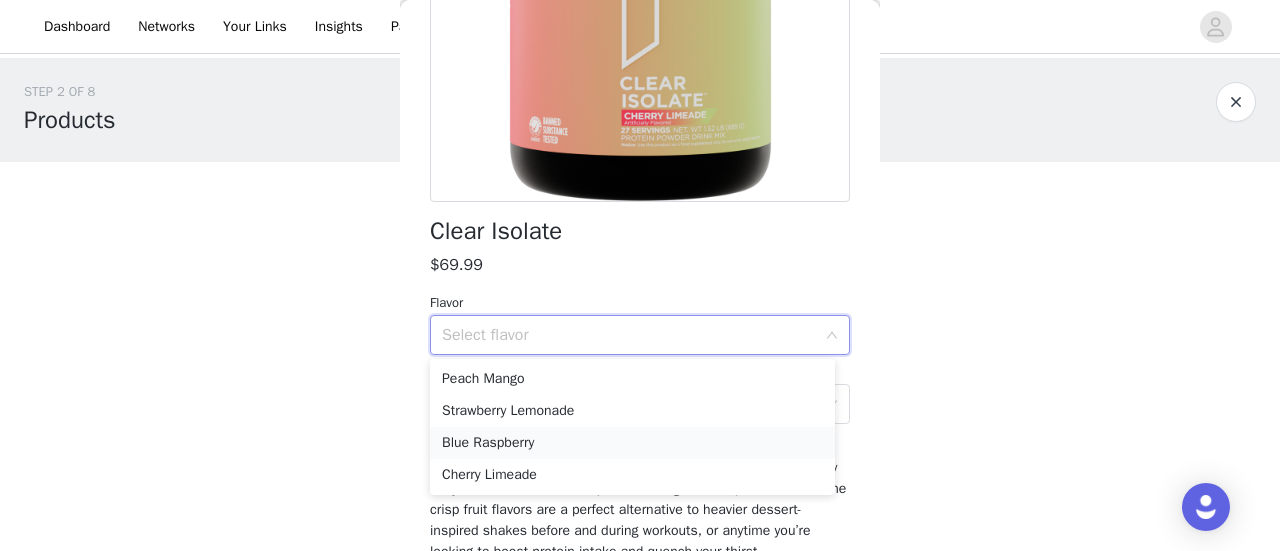 click on "Blue Raspberry" at bounding box center [632, 443] 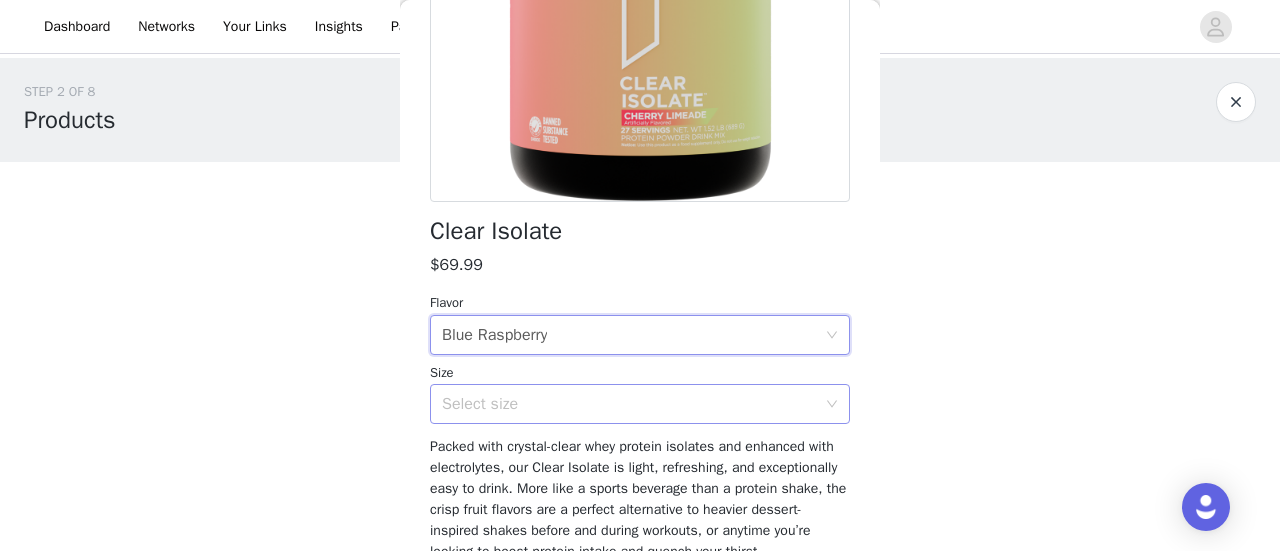 click on "Select size" at bounding box center [629, 404] 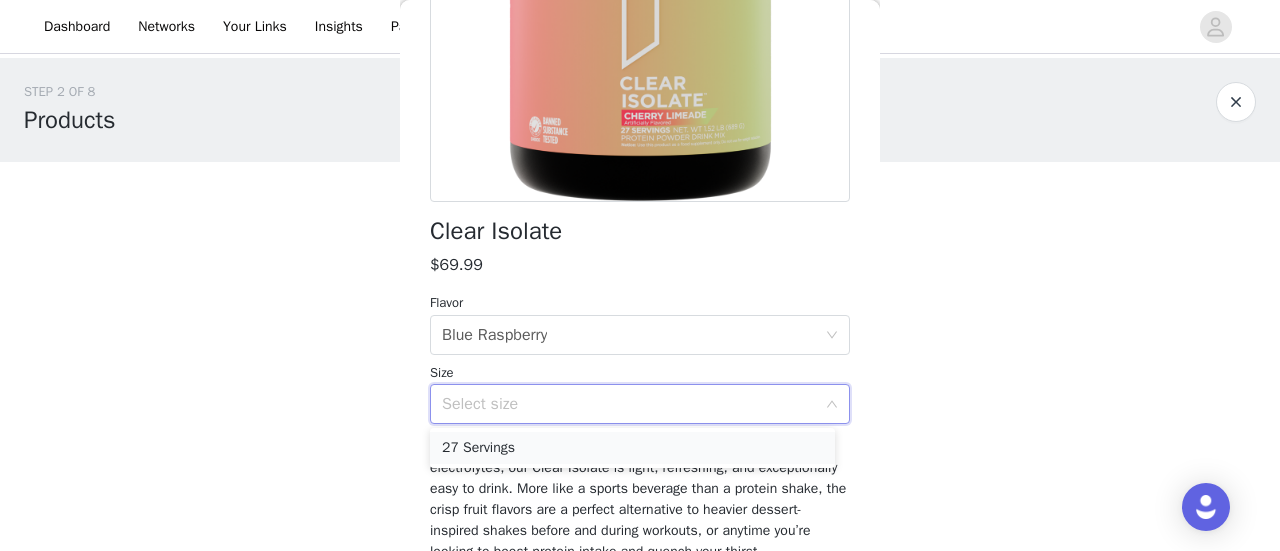 click on "27 Servings" at bounding box center (632, 448) 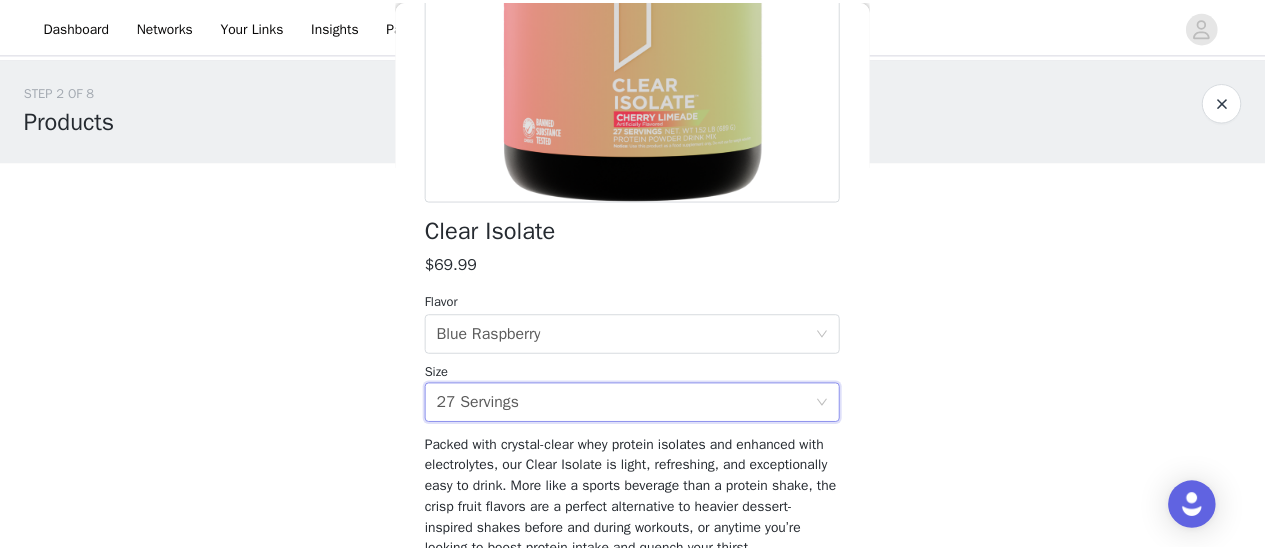 scroll, scrollTop: 464, scrollLeft: 0, axis: vertical 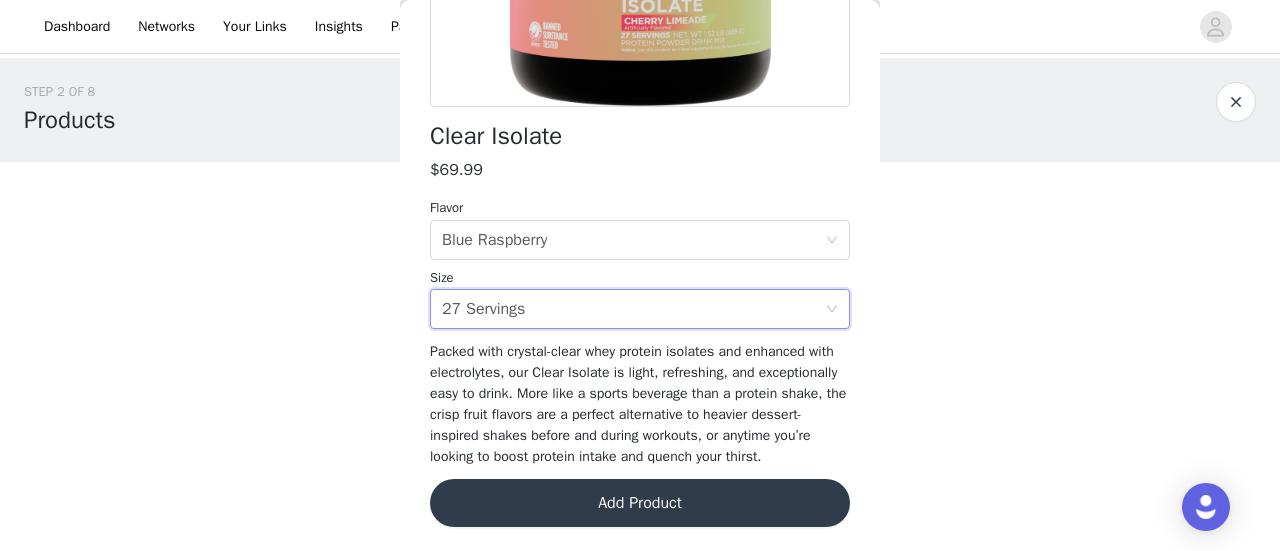 click on "Add Product" at bounding box center [640, 503] 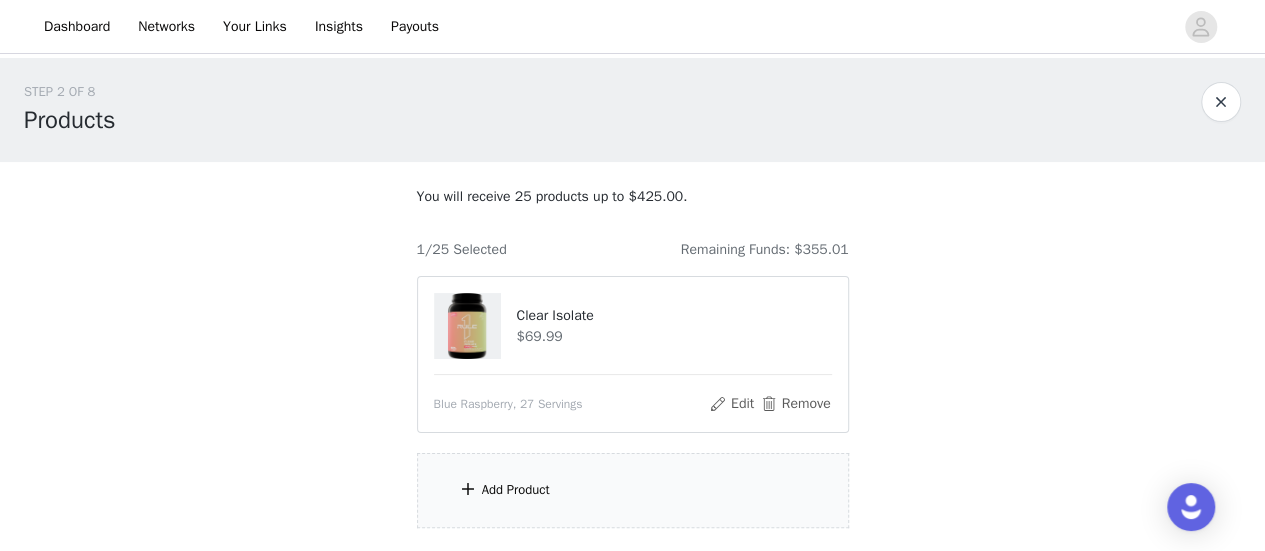 click on "Add Product" at bounding box center (516, 490) 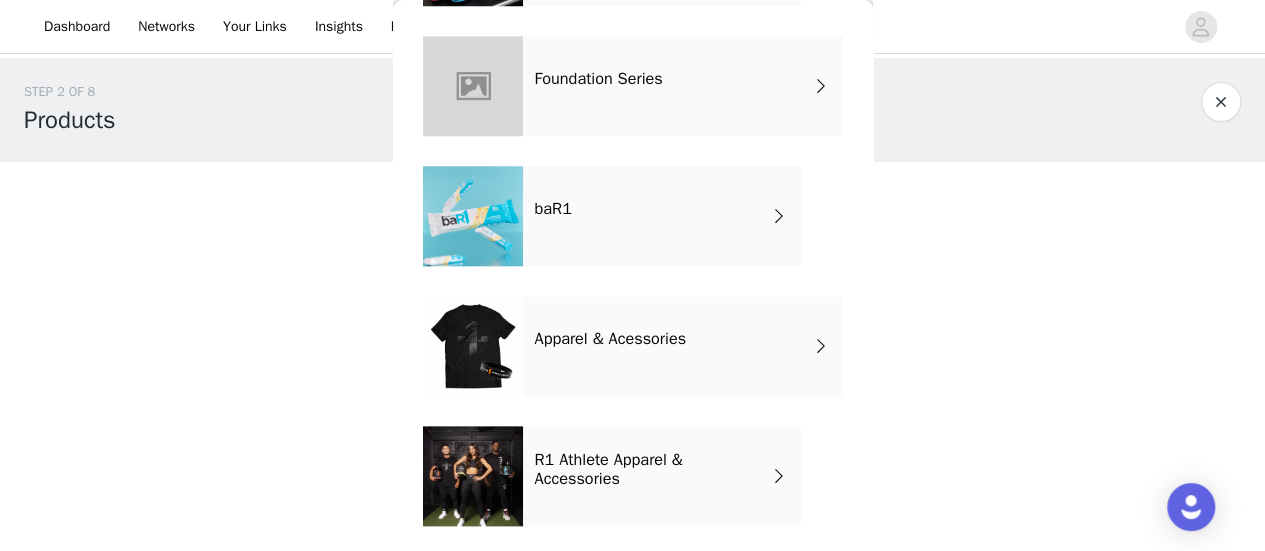 scroll, scrollTop: 978, scrollLeft: 0, axis: vertical 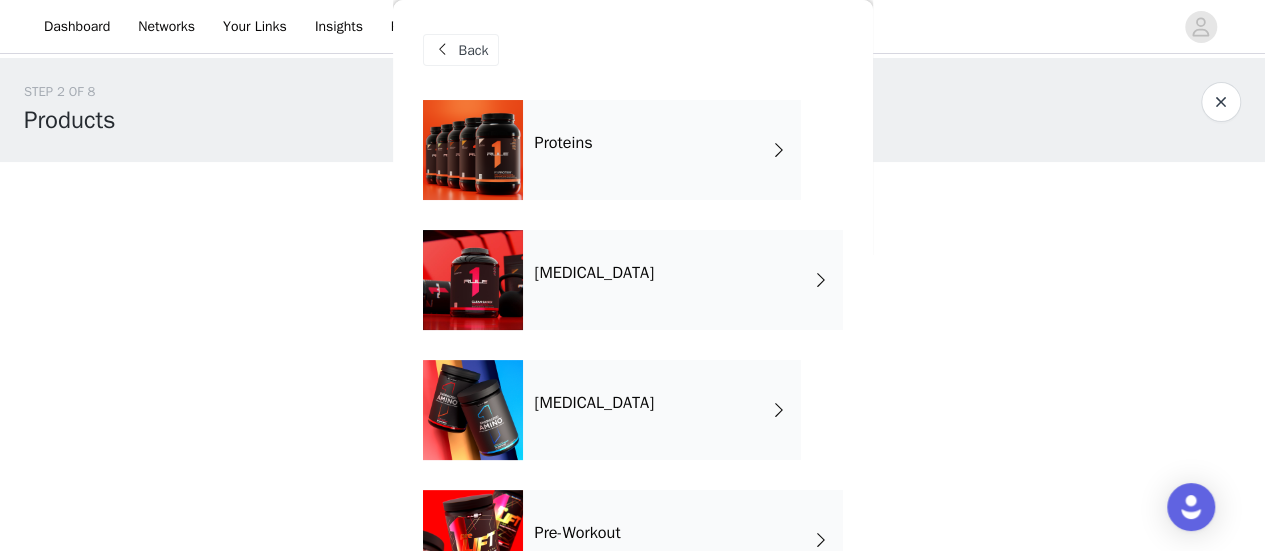 click on "Proteins" at bounding box center (662, 150) 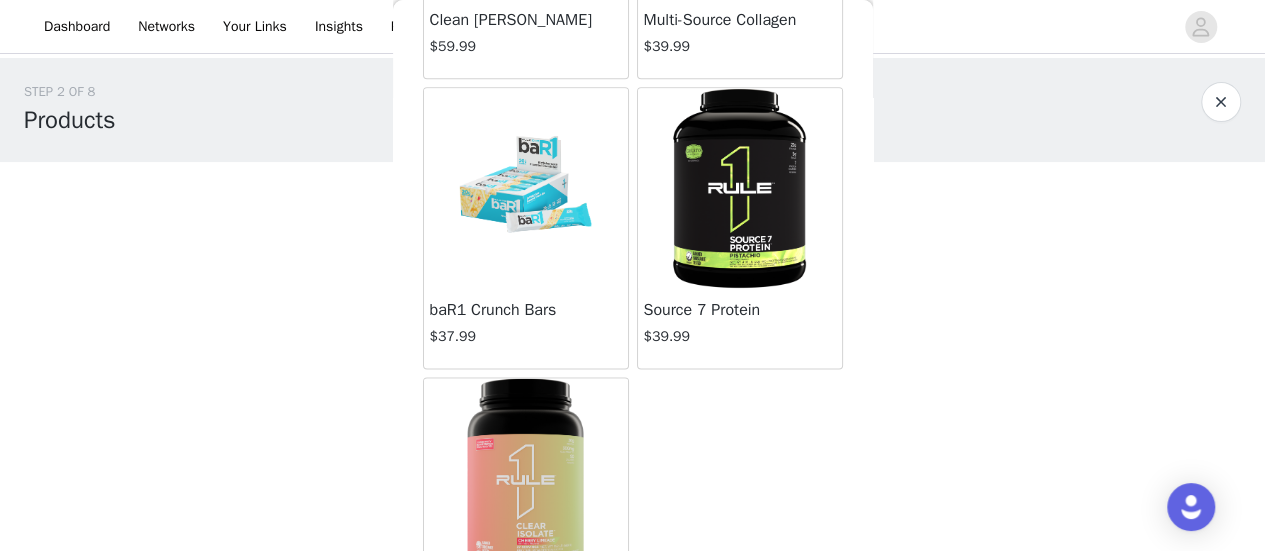 scroll, scrollTop: 1280, scrollLeft: 0, axis: vertical 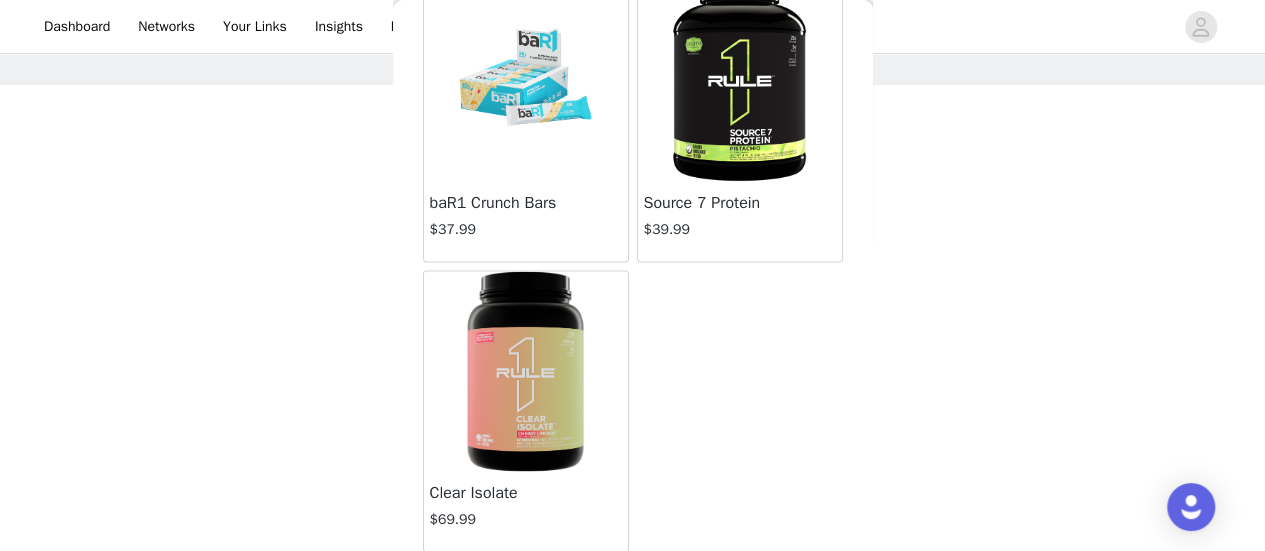 click at bounding box center (525, 371) 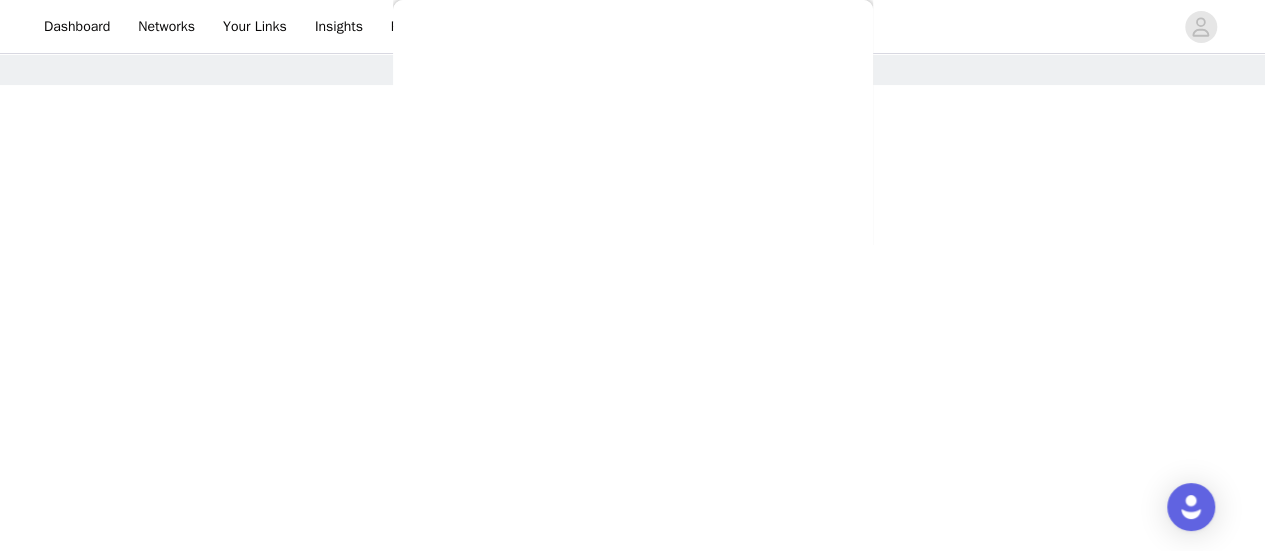 scroll, scrollTop: 464, scrollLeft: 0, axis: vertical 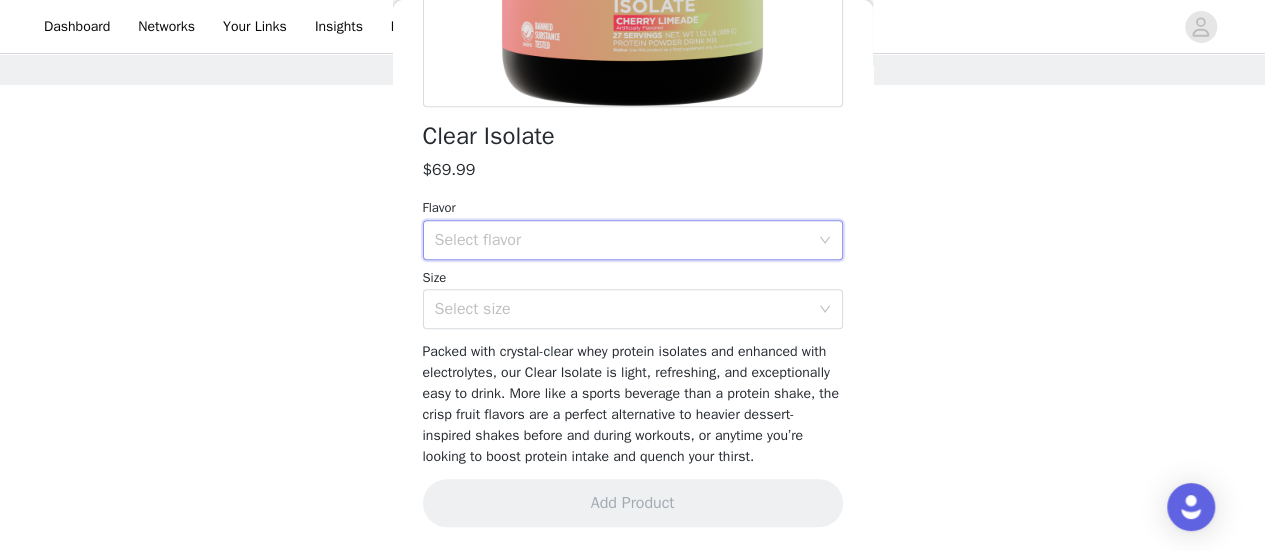 click on "Select flavor" at bounding box center [626, 240] 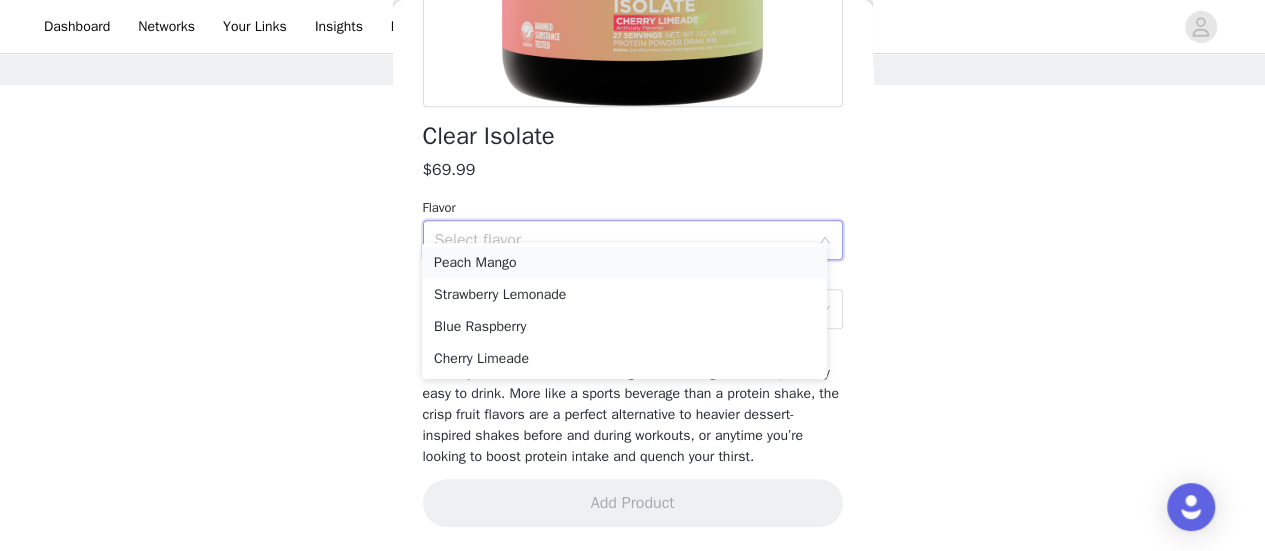 click on "Peach Mango" at bounding box center [624, 263] 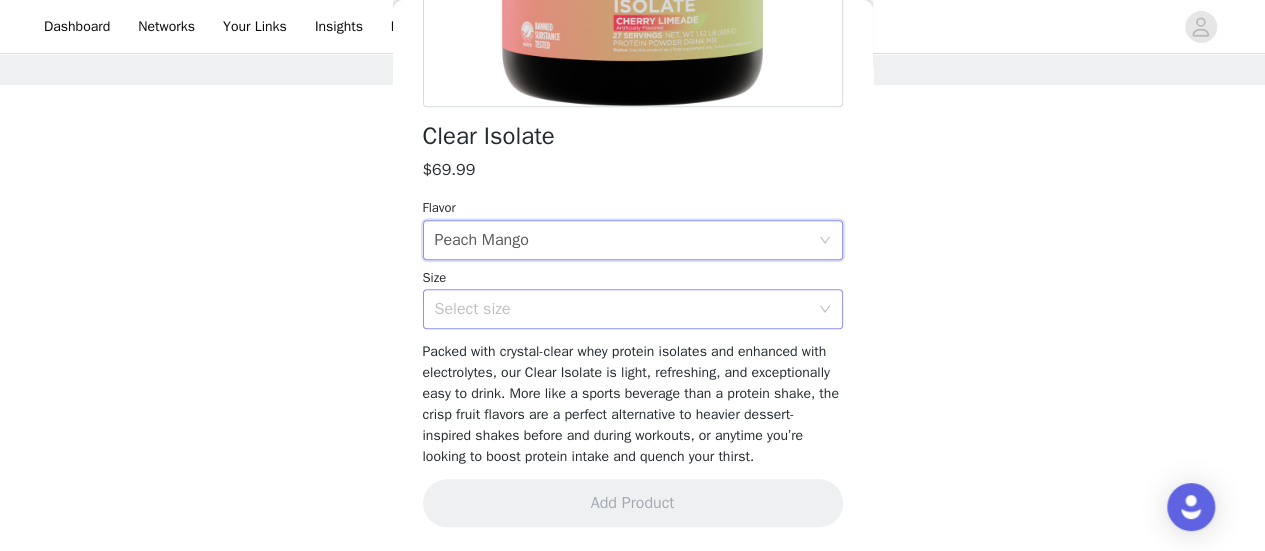 click on "Select size" at bounding box center (622, 309) 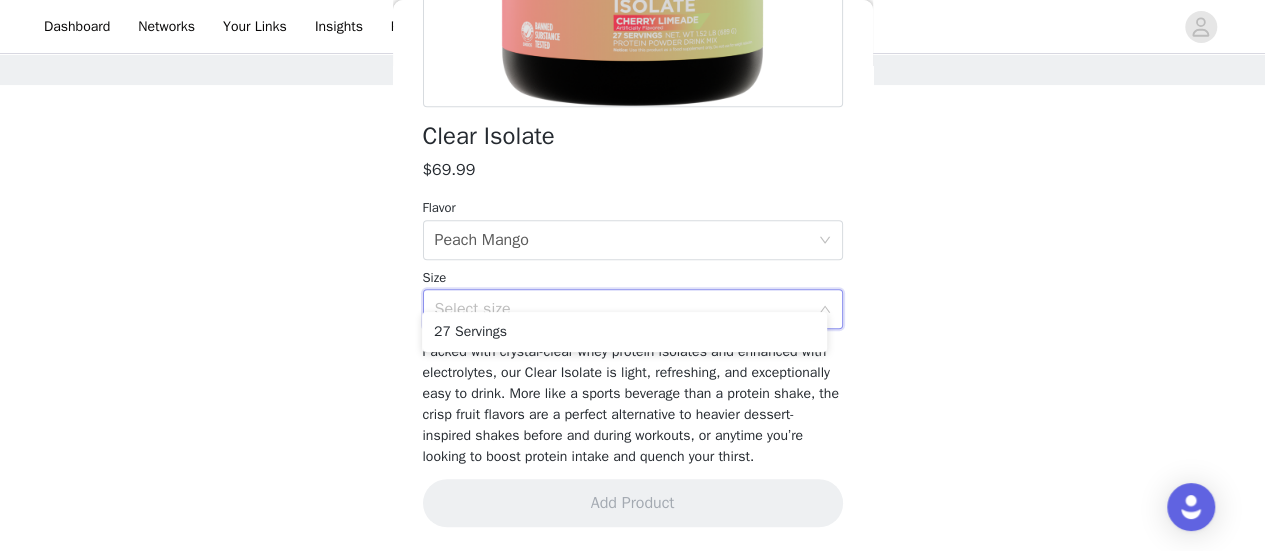 click on "27 Servings" at bounding box center (624, 332) 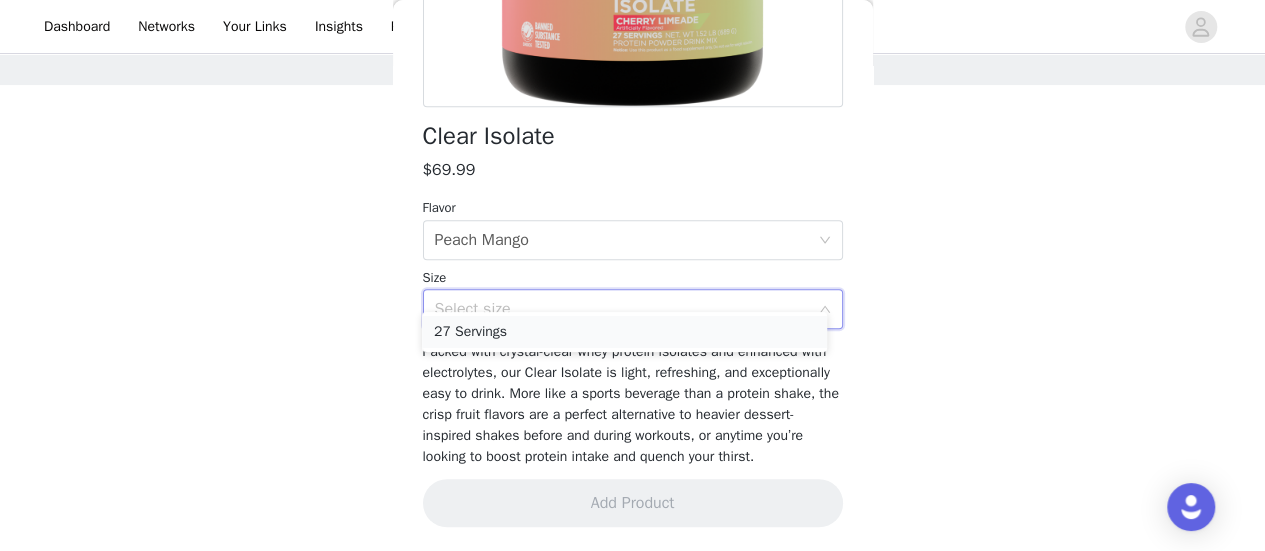 click on "27 Servings" at bounding box center (624, 332) 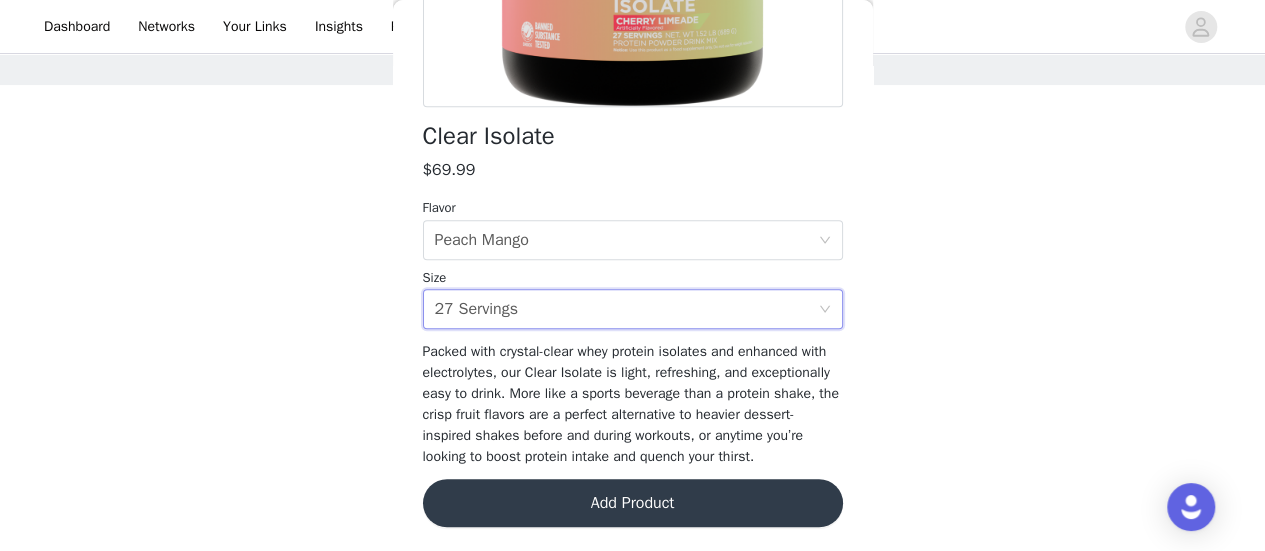 click on "Add Product" at bounding box center [633, 503] 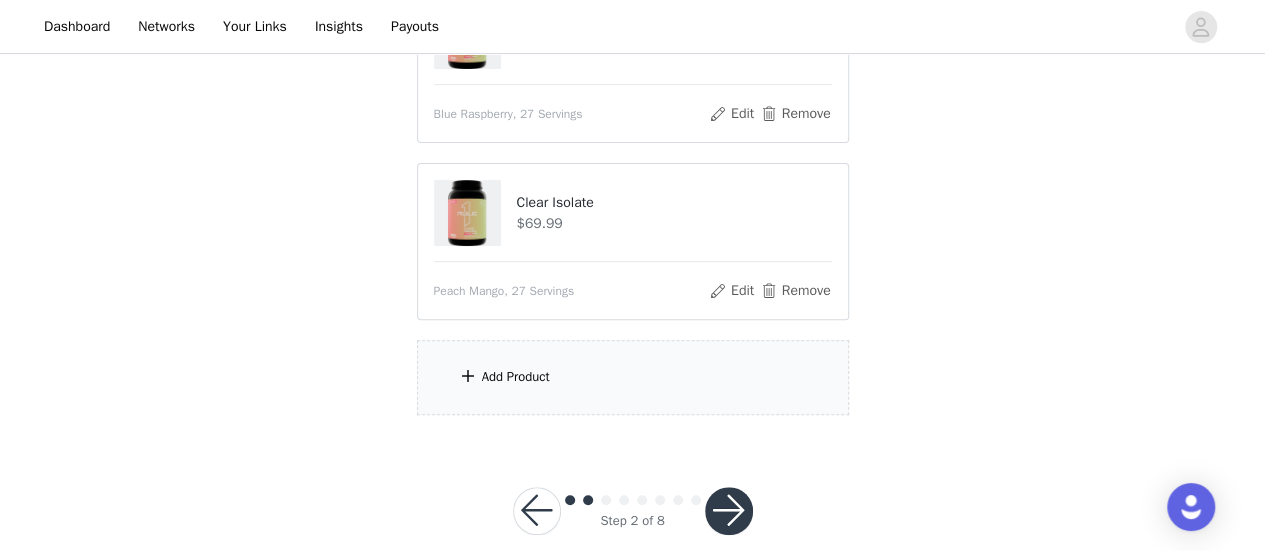 scroll, scrollTop: 291, scrollLeft: 0, axis: vertical 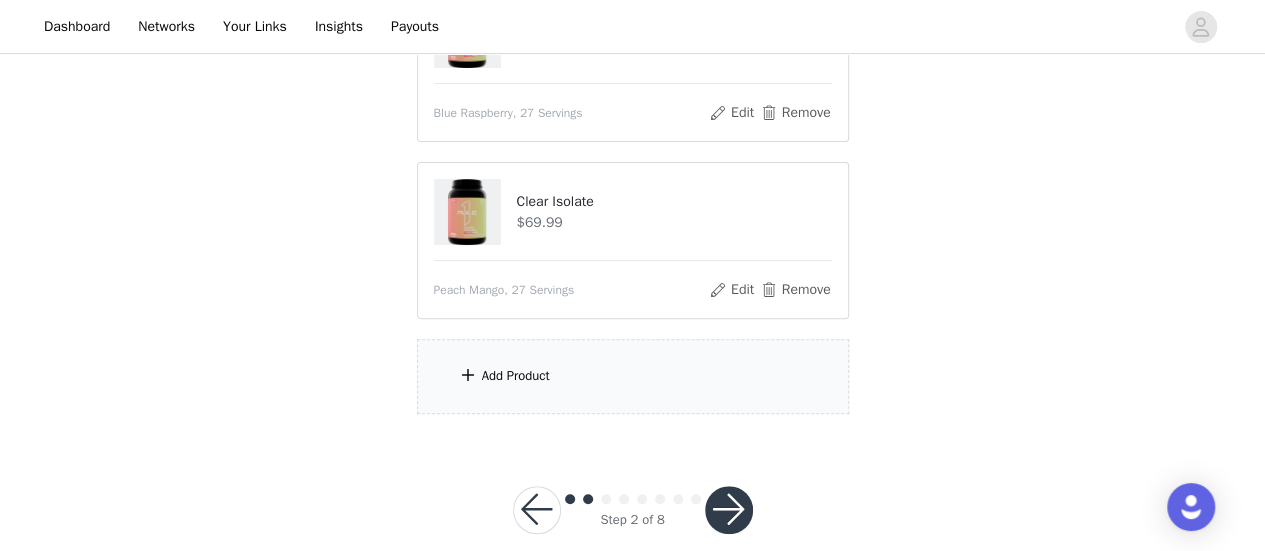 click on "Add Product" at bounding box center [633, 376] 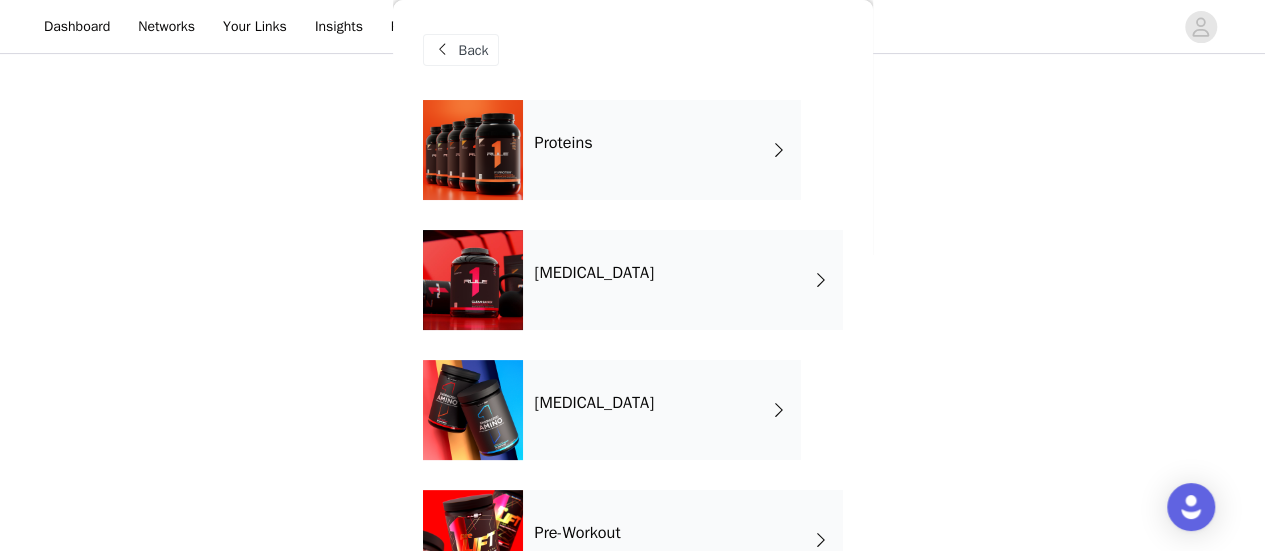 click on "Proteins" at bounding box center [564, 143] 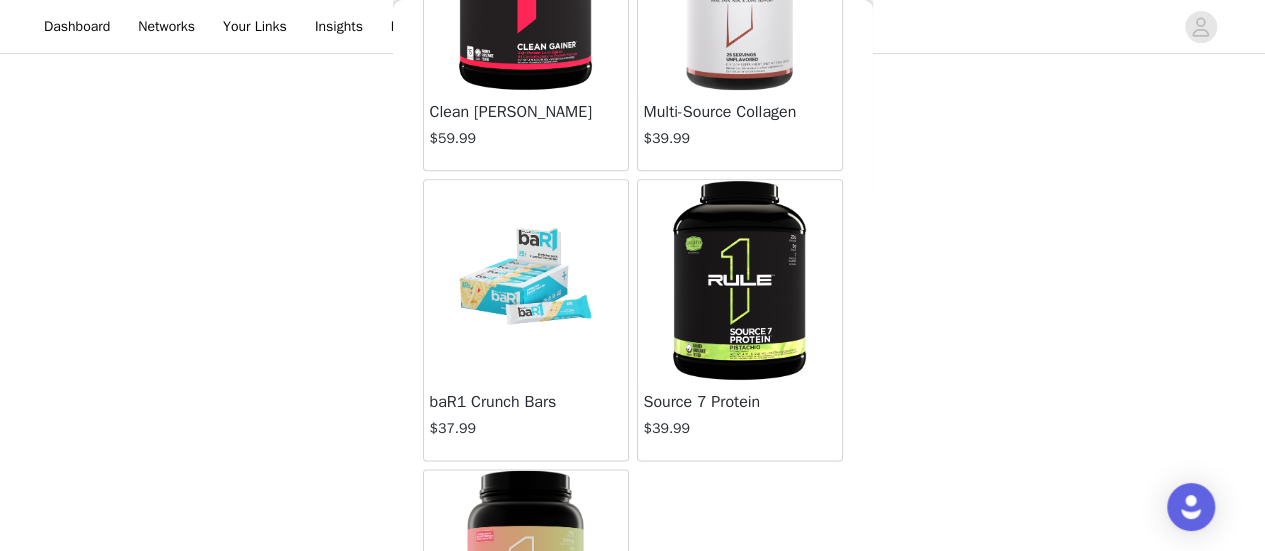 scroll, scrollTop: 1280, scrollLeft: 0, axis: vertical 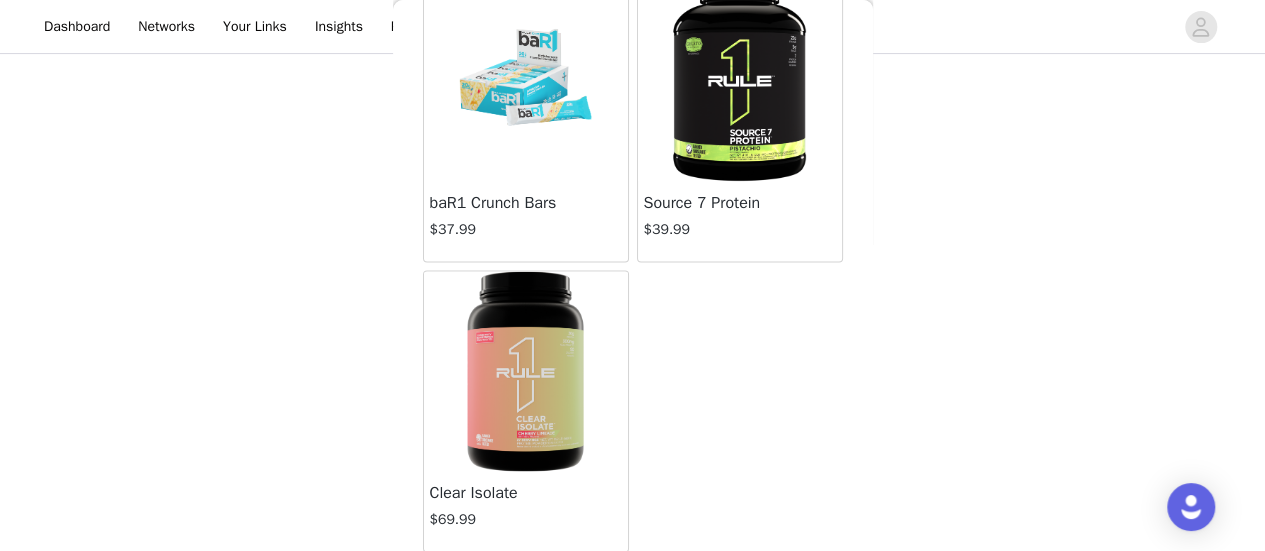 click at bounding box center [525, 371] 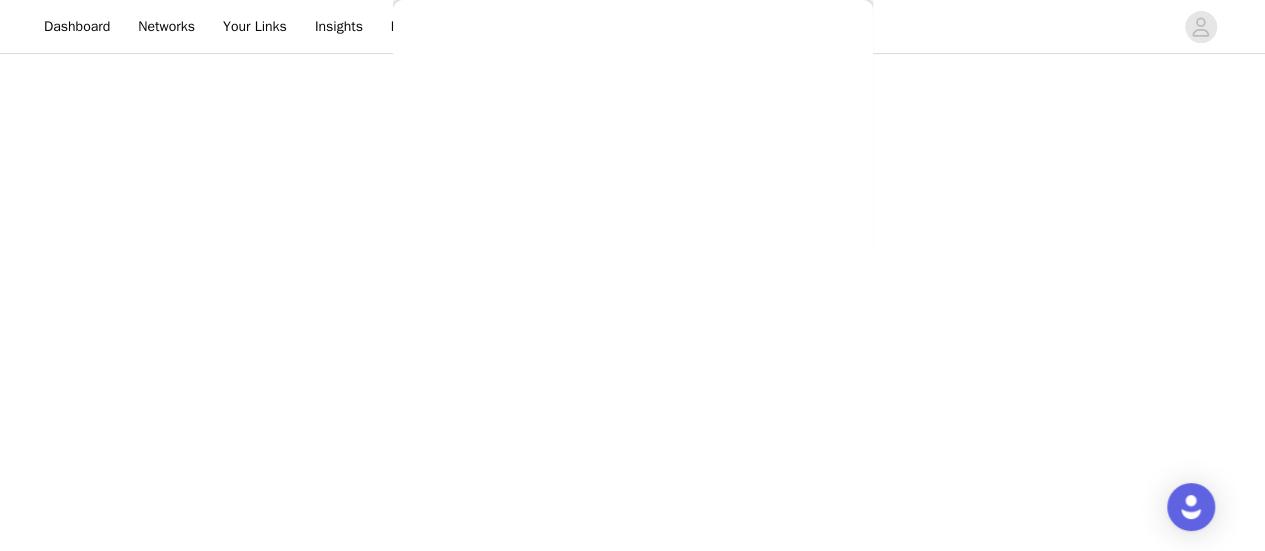 scroll, scrollTop: 464, scrollLeft: 0, axis: vertical 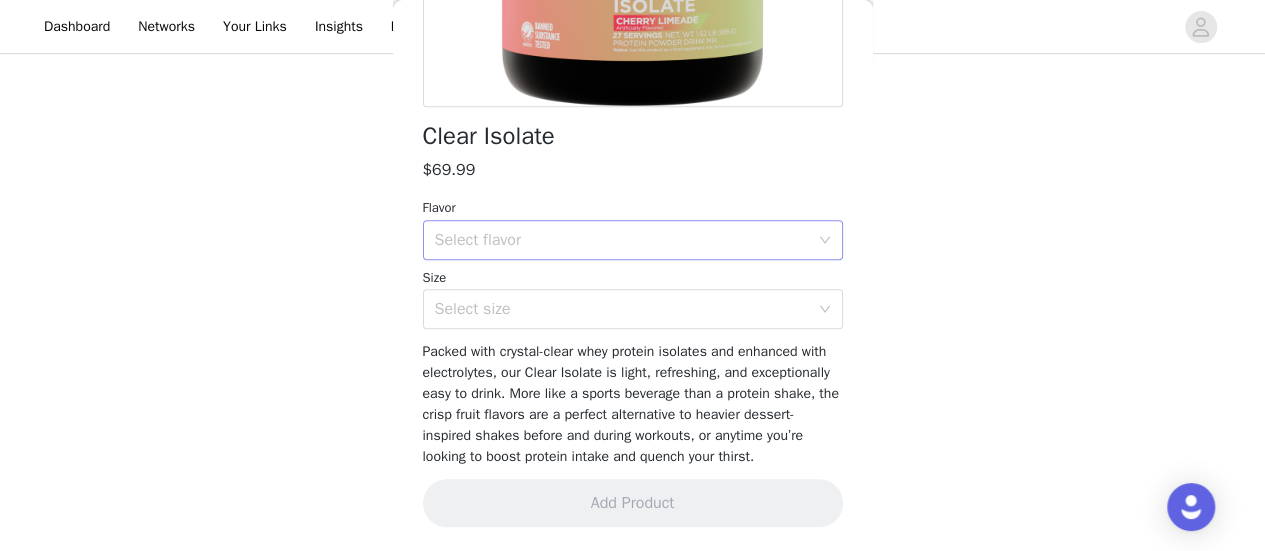 click on "Select flavor" at bounding box center (622, 240) 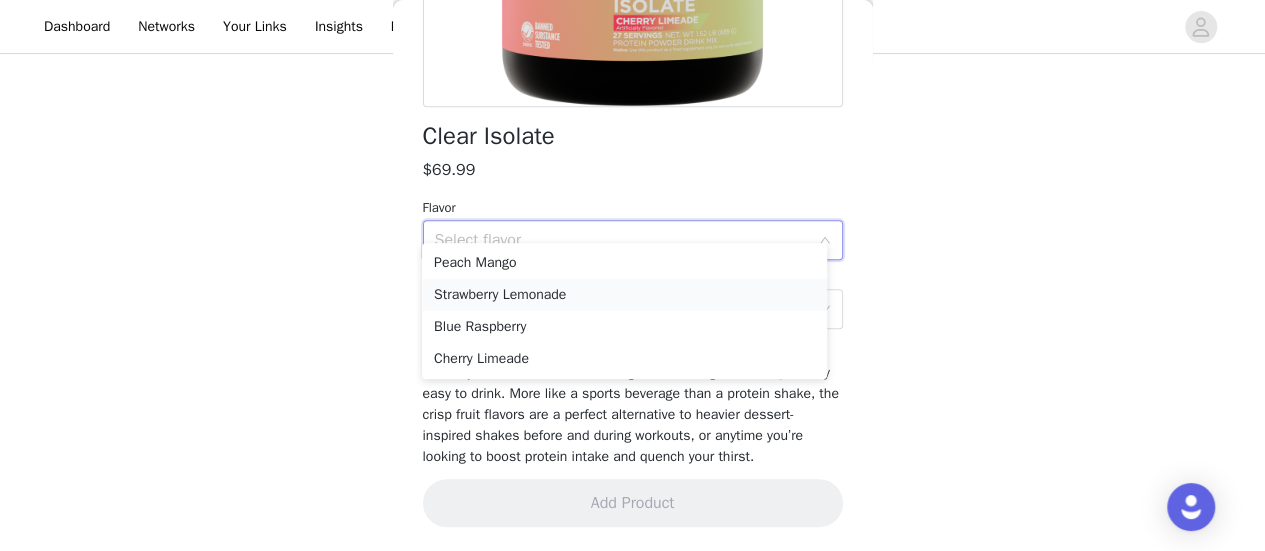 click on "Strawberry Lemonade" at bounding box center [624, 295] 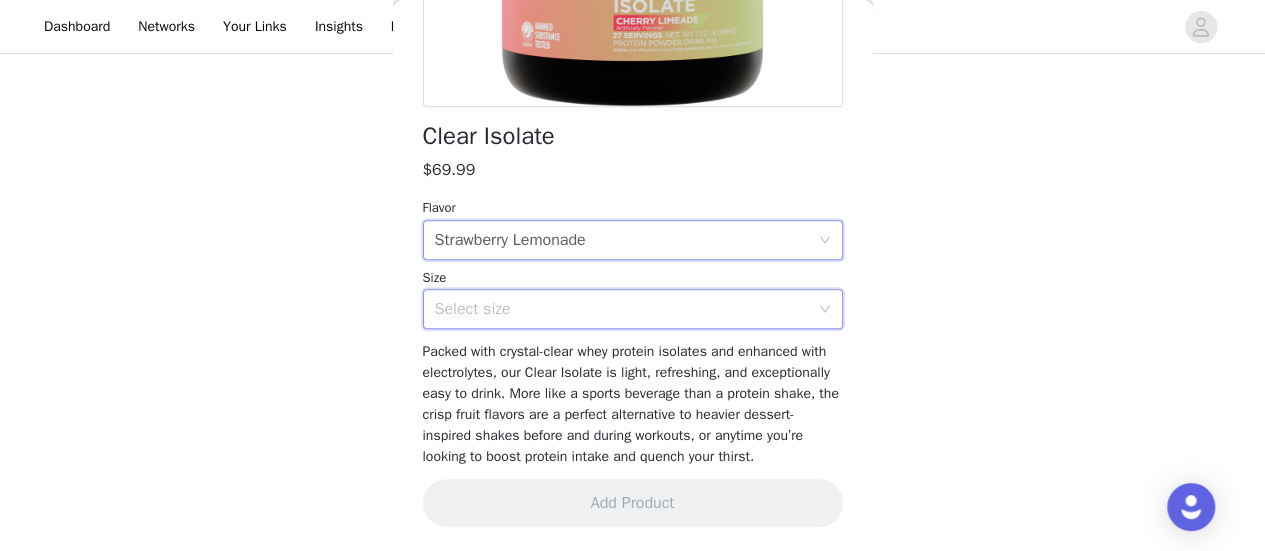 click on "Select size" at bounding box center [626, 309] 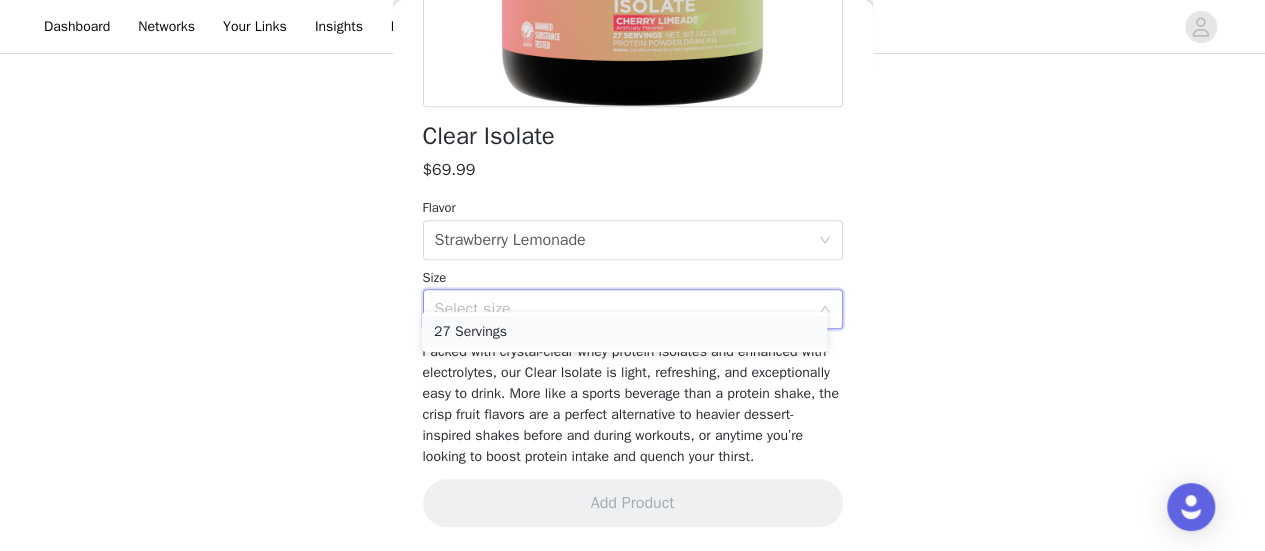 click on "27 Servings" at bounding box center [624, 332] 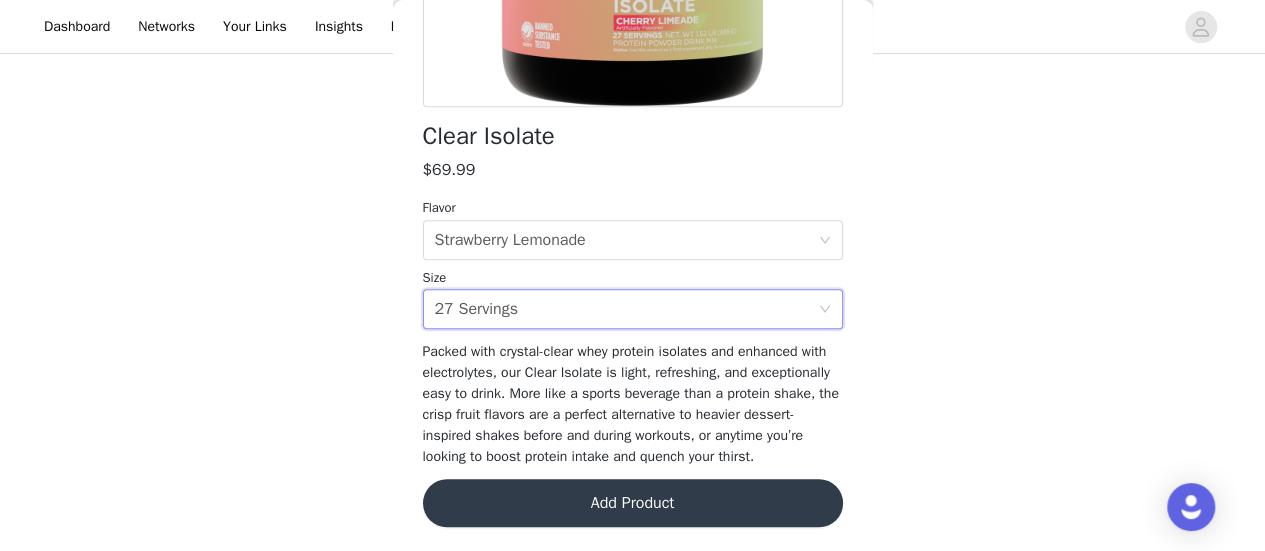 click on "Add Product" at bounding box center [633, 503] 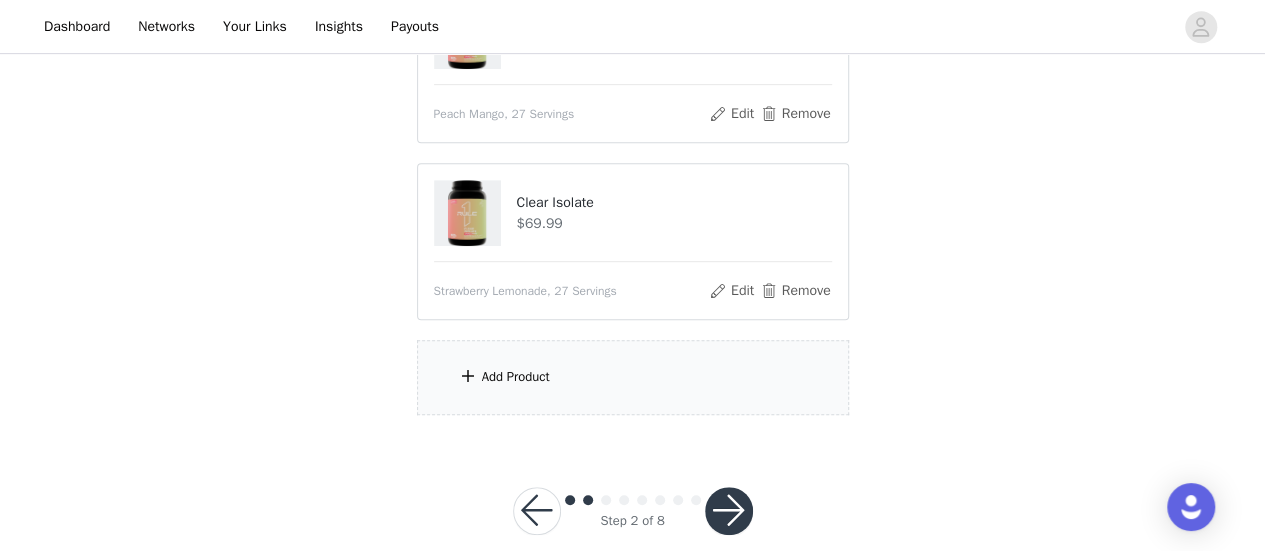scroll, scrollTop: 469, scrollLeft: 0, axis: vertical 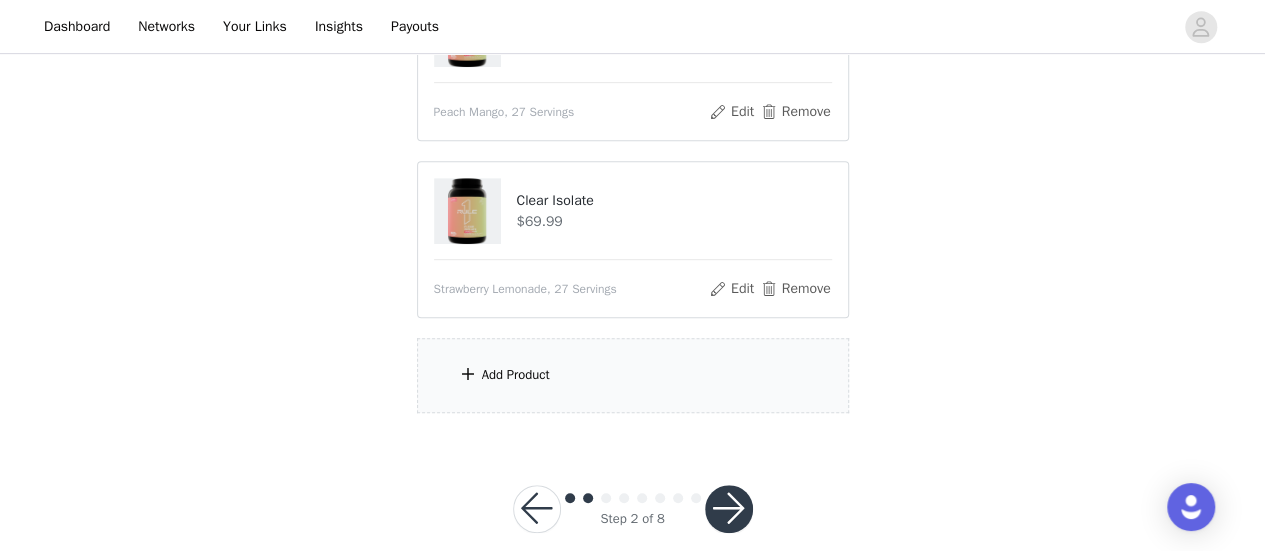 click on "Add Product" at bounding box center [633, 375] 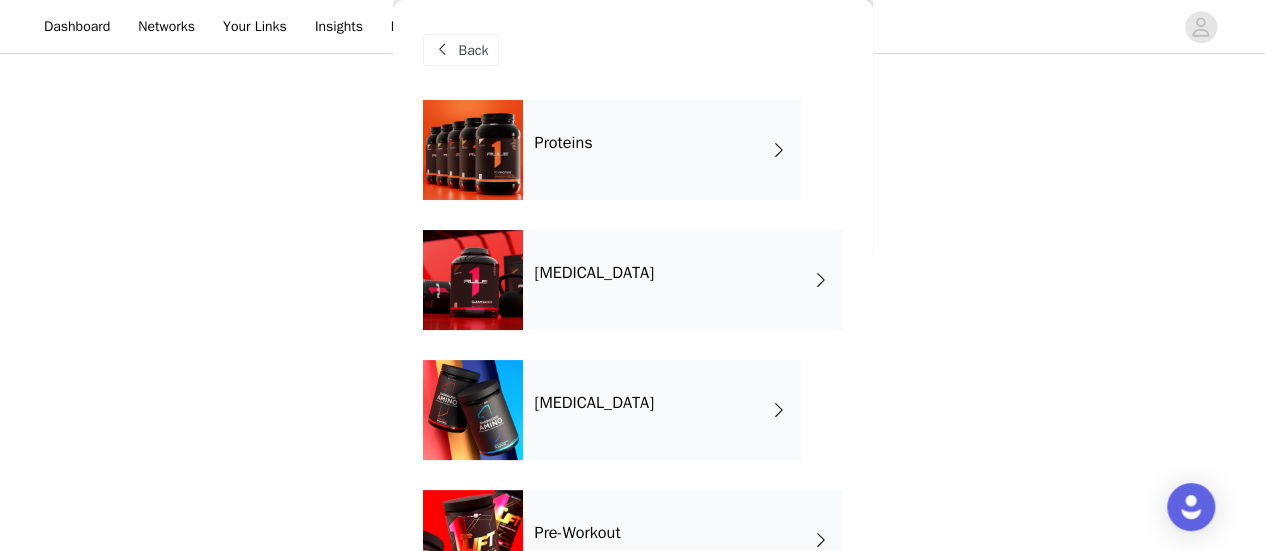 click on "[MEDICAL_DATA]" at bounding box center [595, 403] 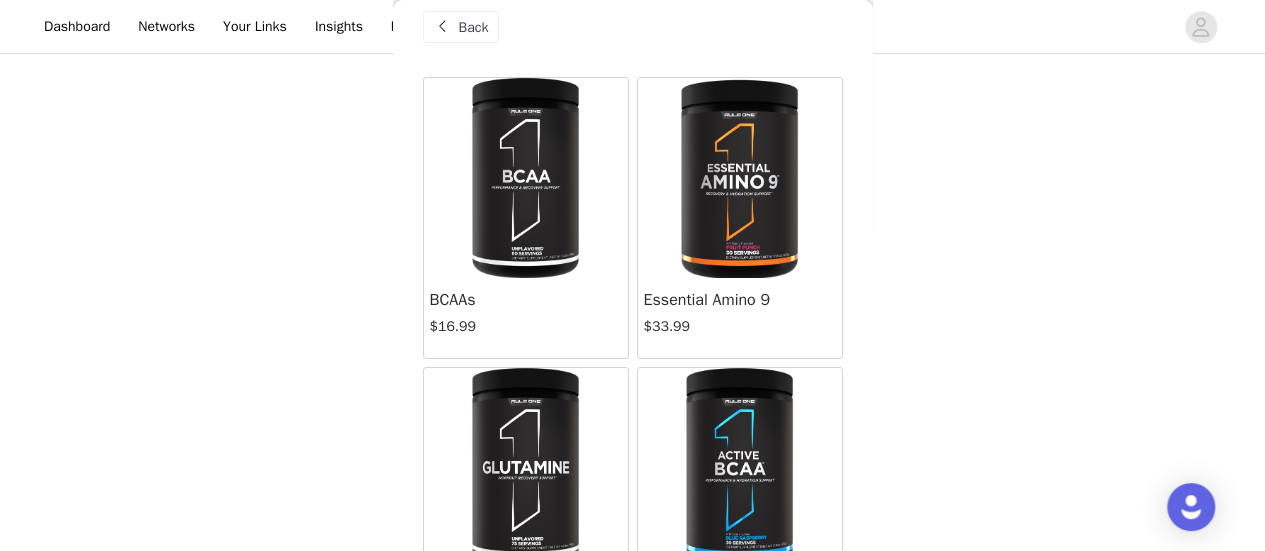 scroll, scrollTop: 24, scrollLeft: 0, axis: vertical 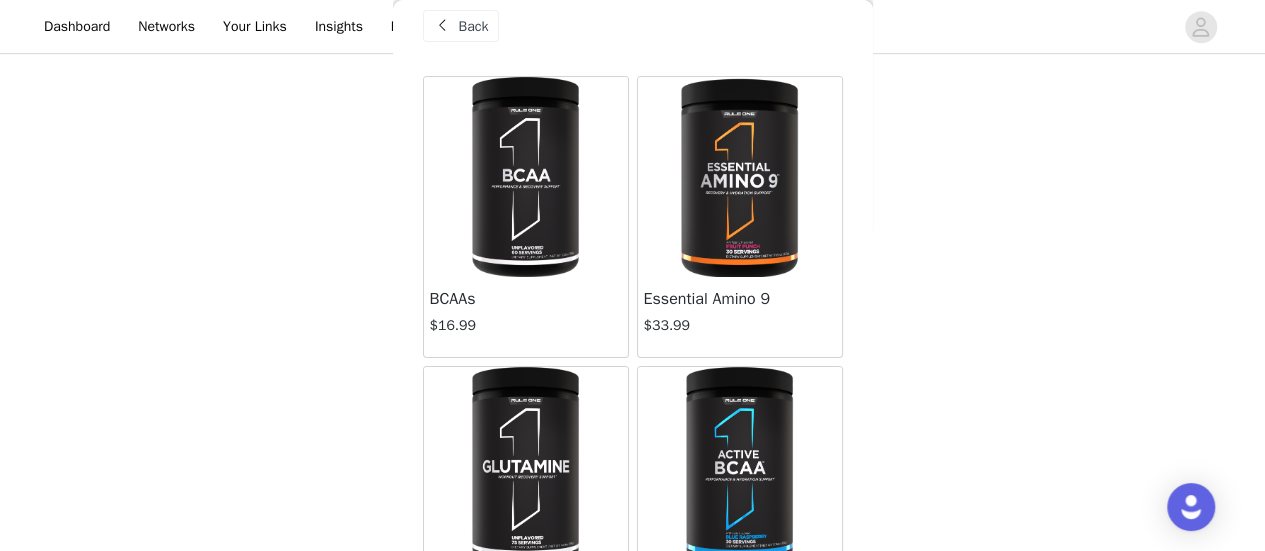 click at bounding box center [525, 177] 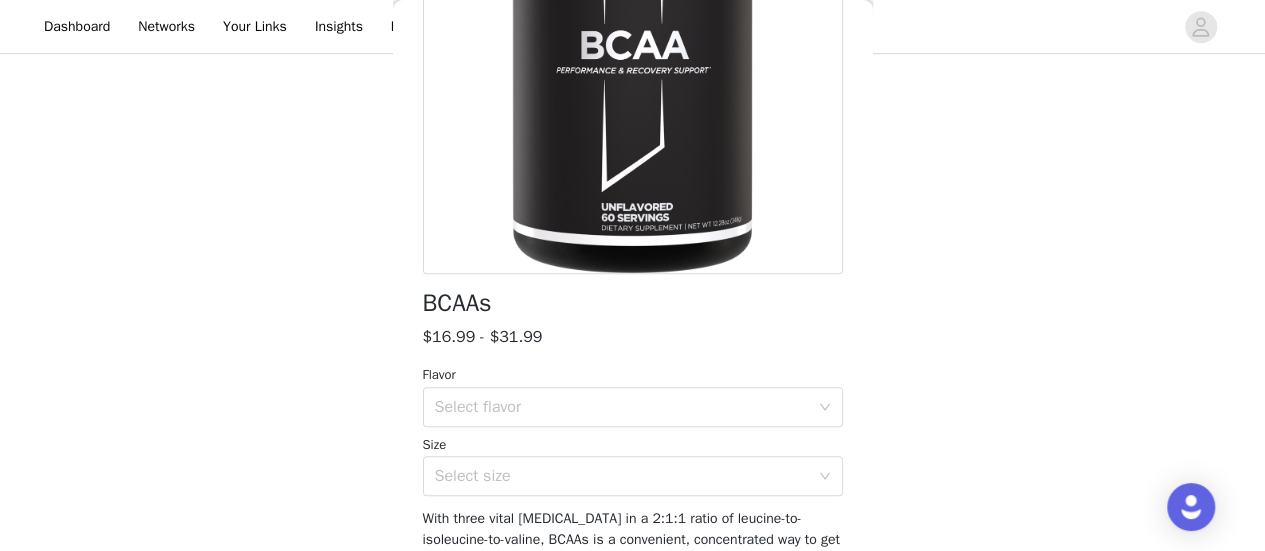 scroll, scrollTop: 410, scrollLeft: 0, axis: vertical 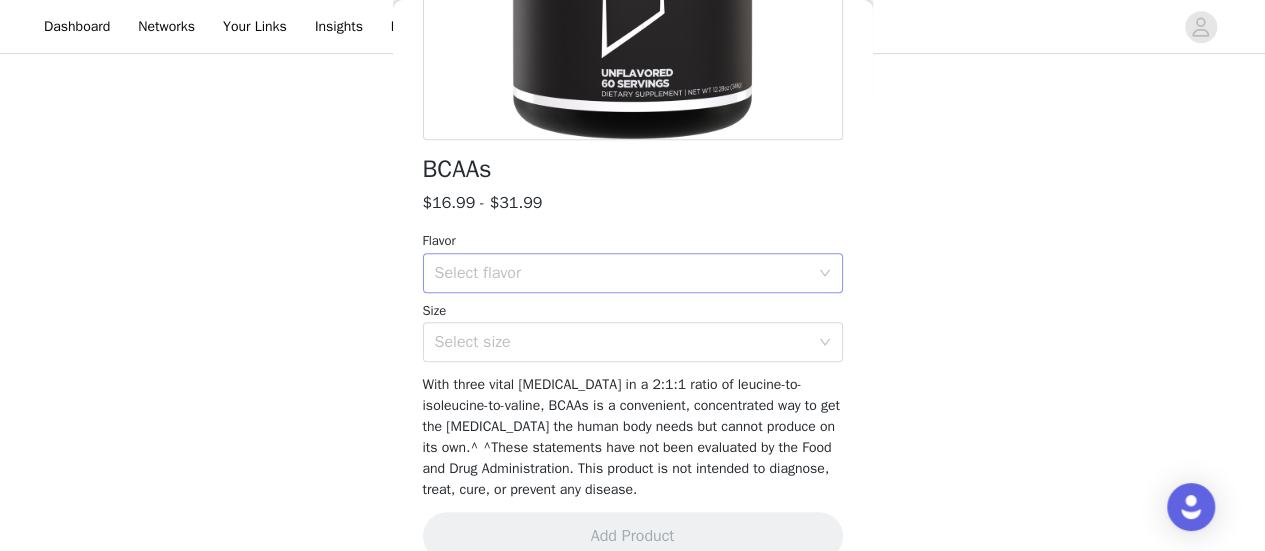 click on "Select flavor" at bounding box center (622, 273) 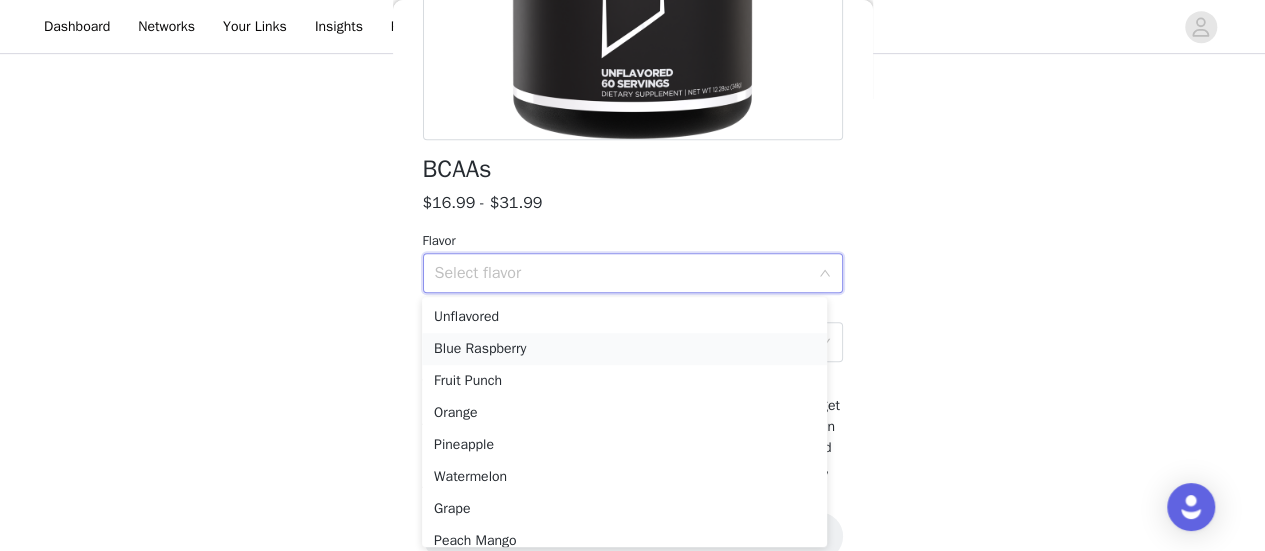 click on "Blue Raspberry" at bounding box center (624, 349) 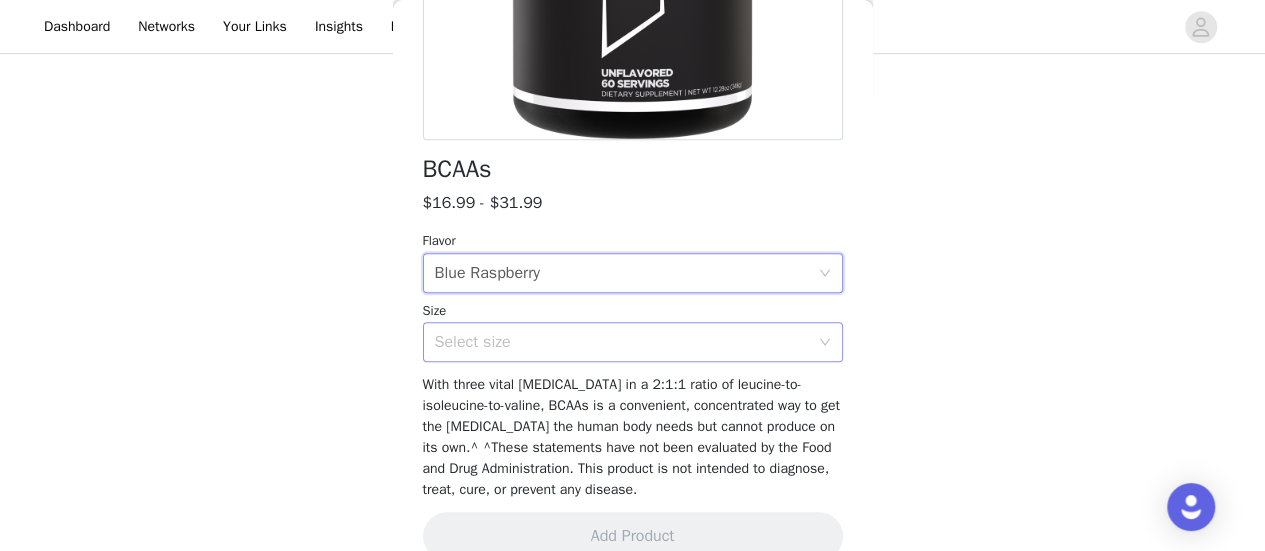click on "Select size" at bounding box center (622, 342) 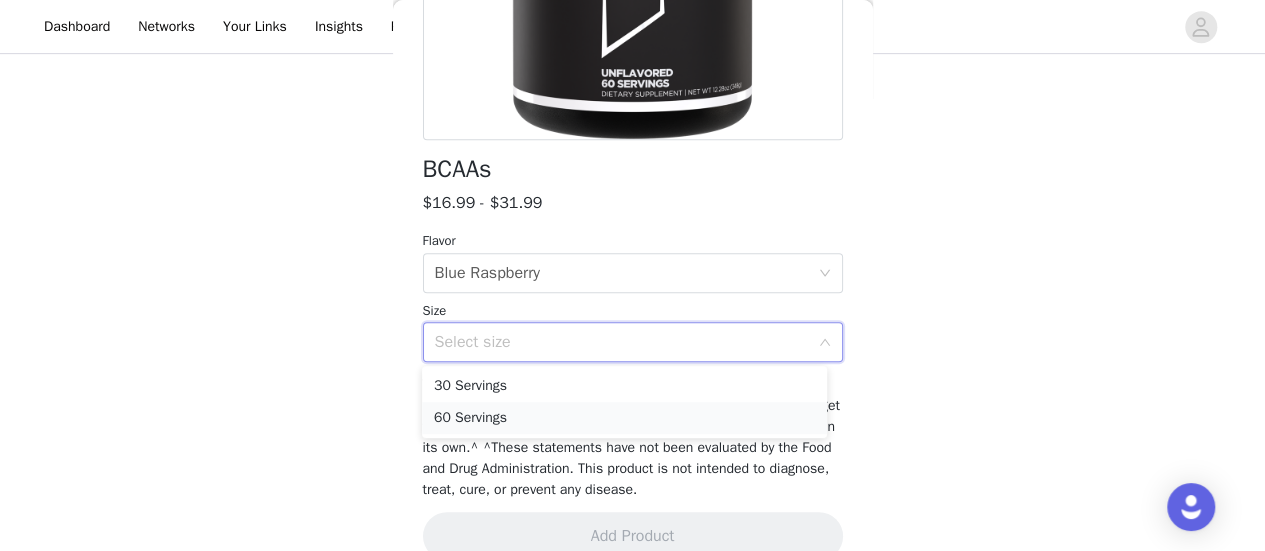 click on "60 Servings" at bounding box center [624, 418] 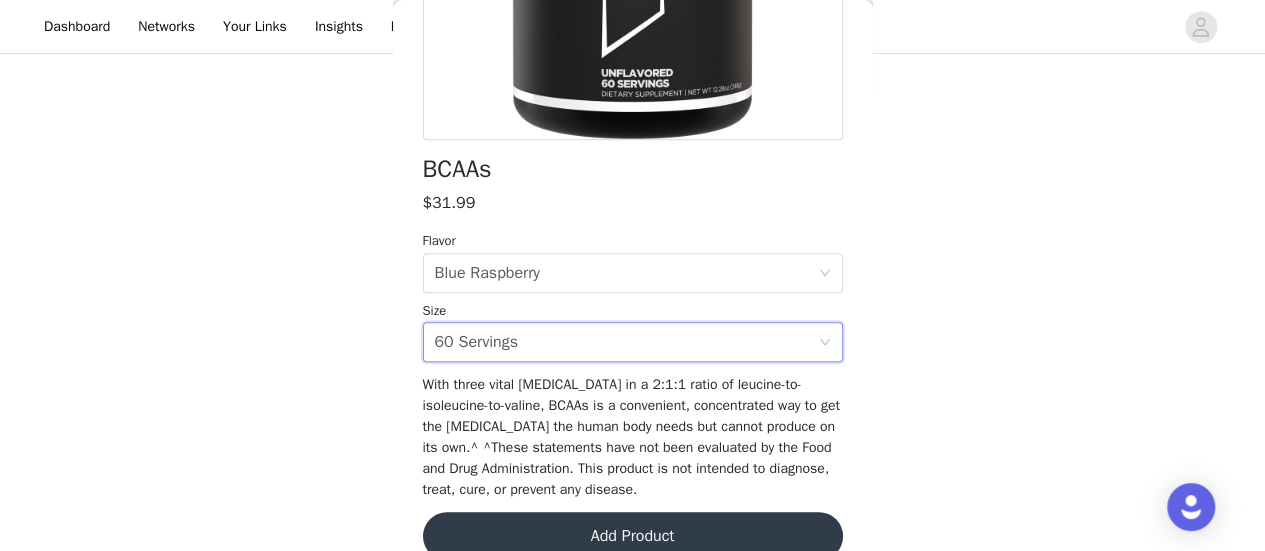 scroll, scrollTop: 442, scrollLeft: 0, axis: vertical 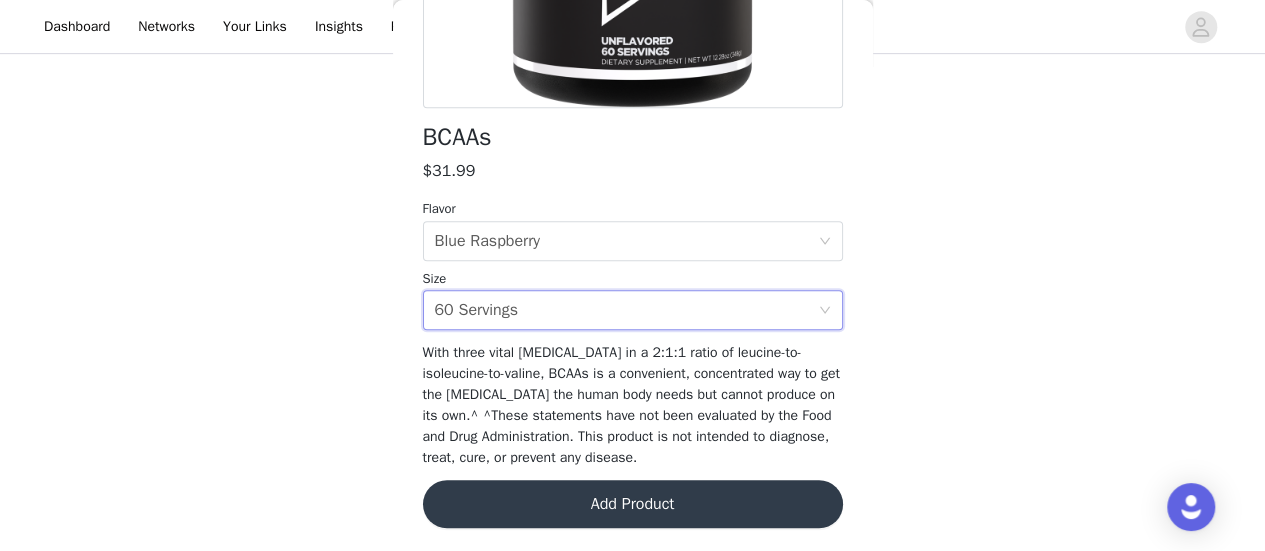 click on "Add Product" at bounding box center [633, 504] 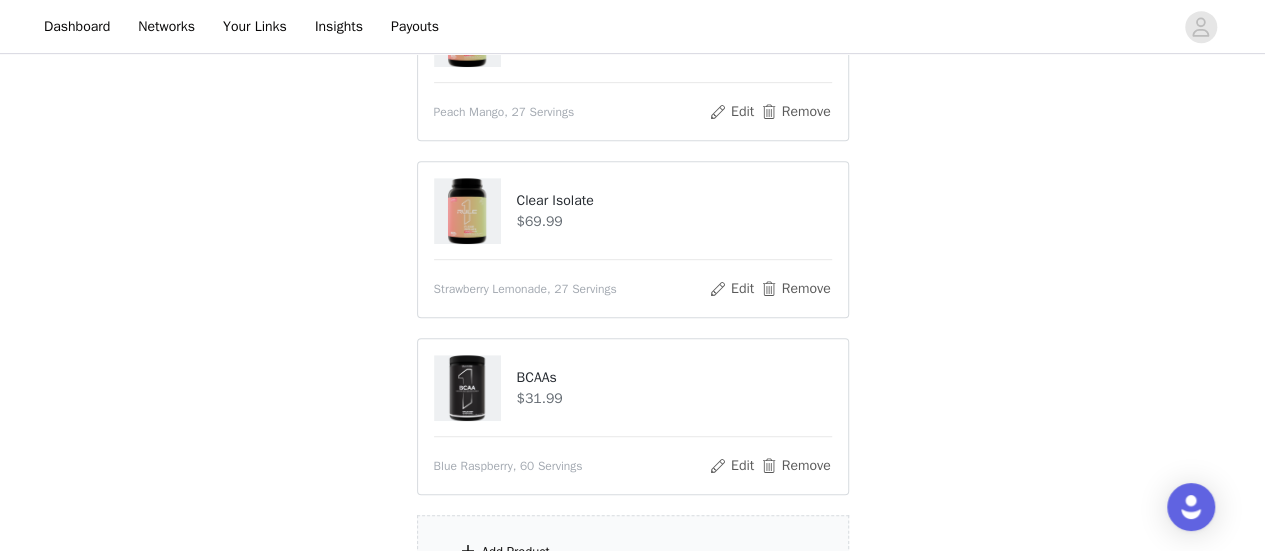 scroll, scrollTop: 627, scrollLeft: 0, axis: vertical 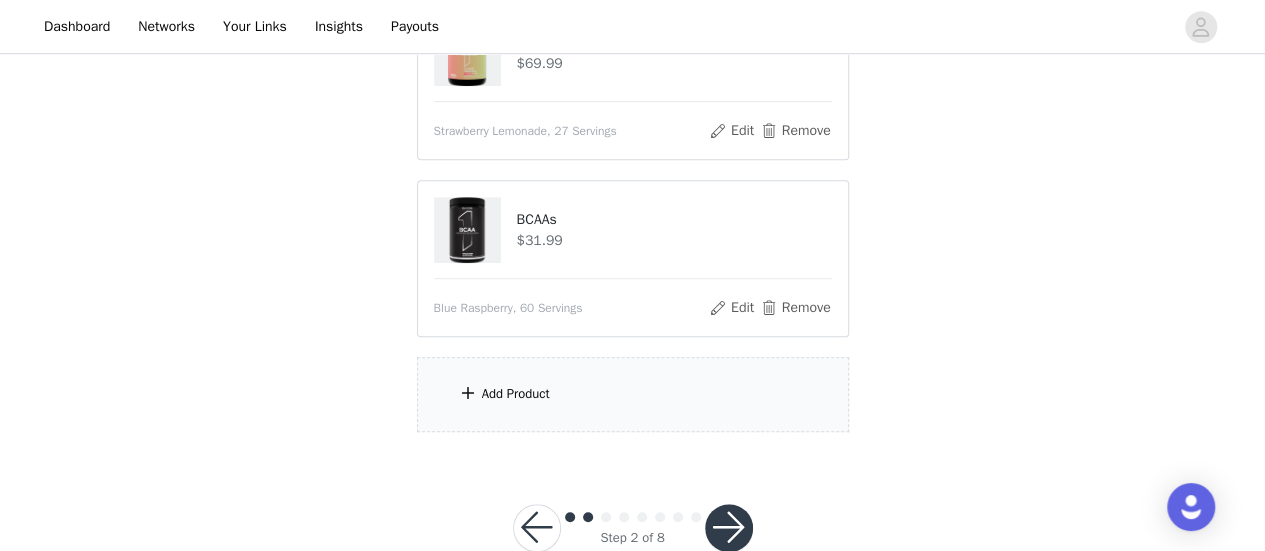click on "Add Product" at bounding box center (633, 394) 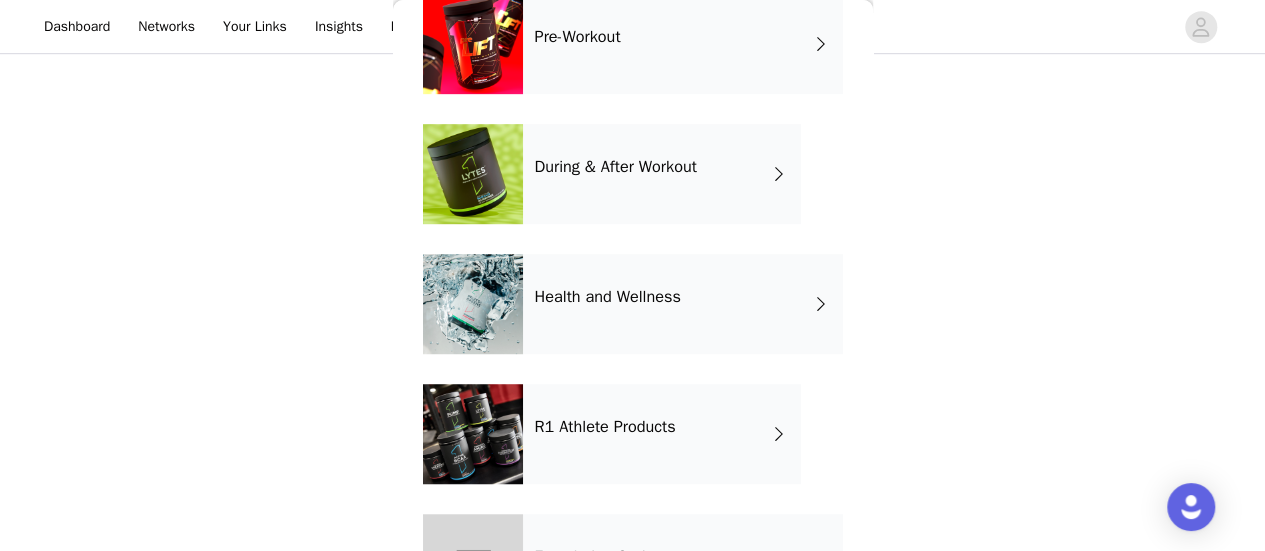 scroll, scrollTop: 497, scrollLeft: 0, axis: vertical 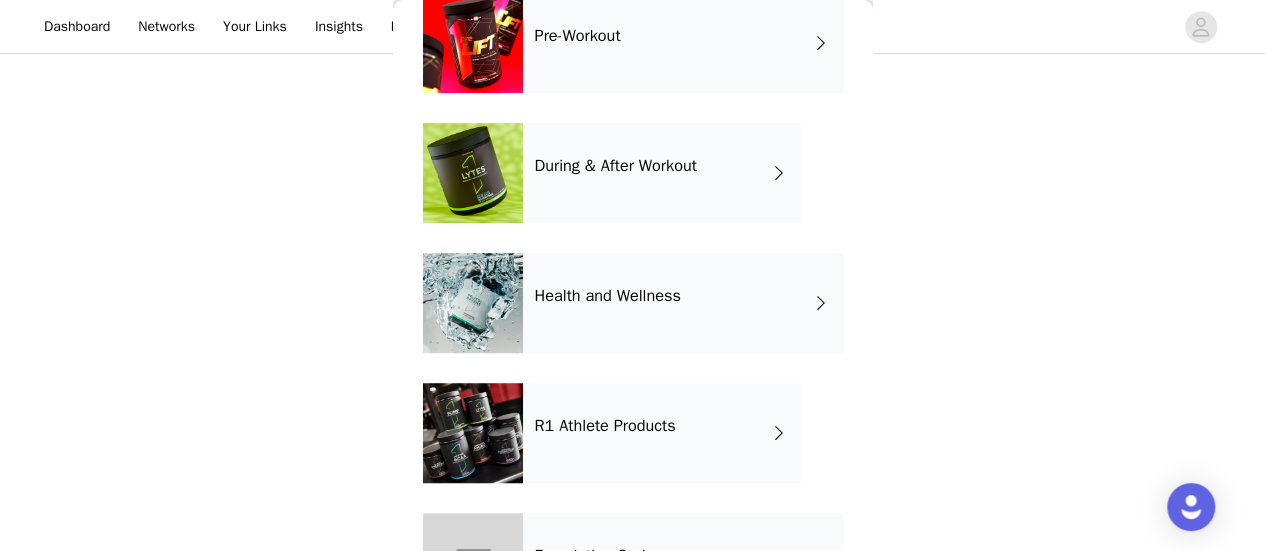 click on "Health and Wellness" at bounding box center (608, 296) 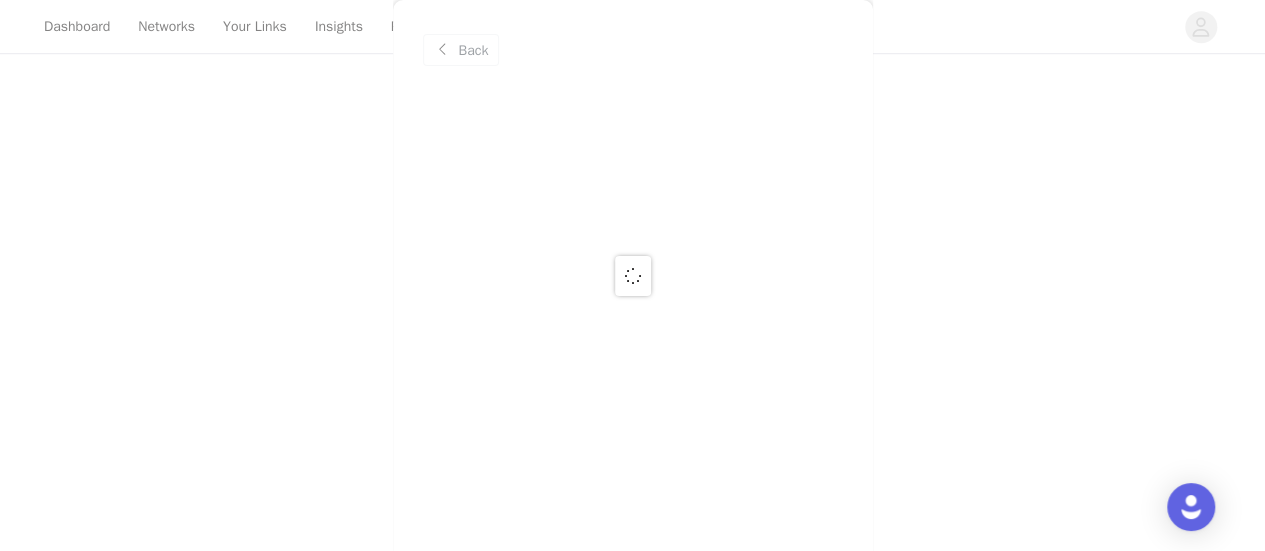 scroll, scrollTop: 0, scrollLeft: 0, axis: both 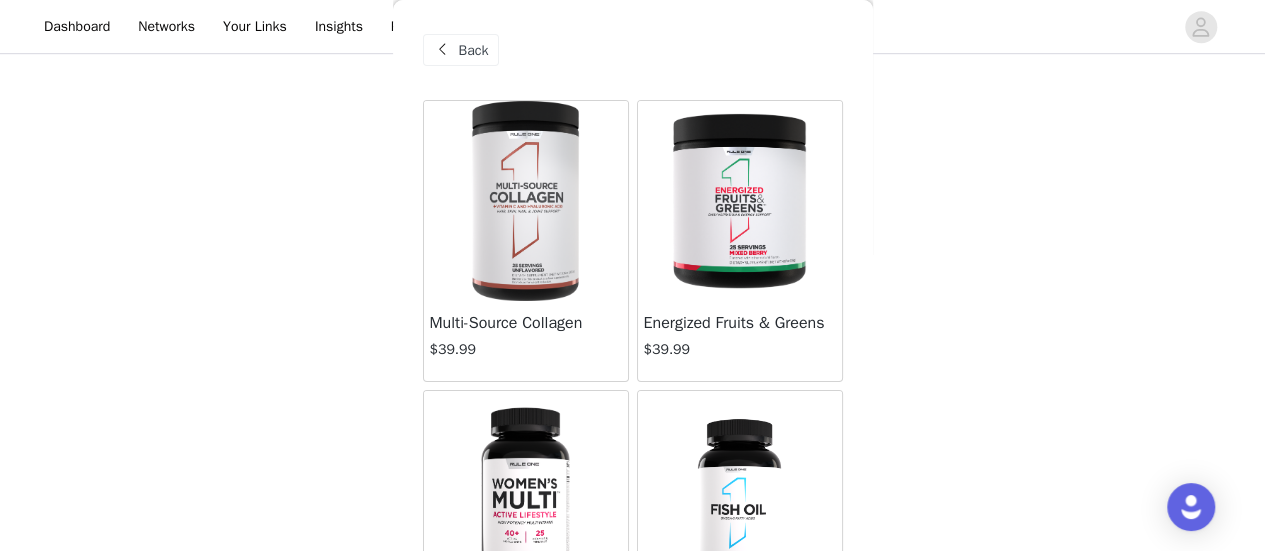 click at bounding box center [739, 201] 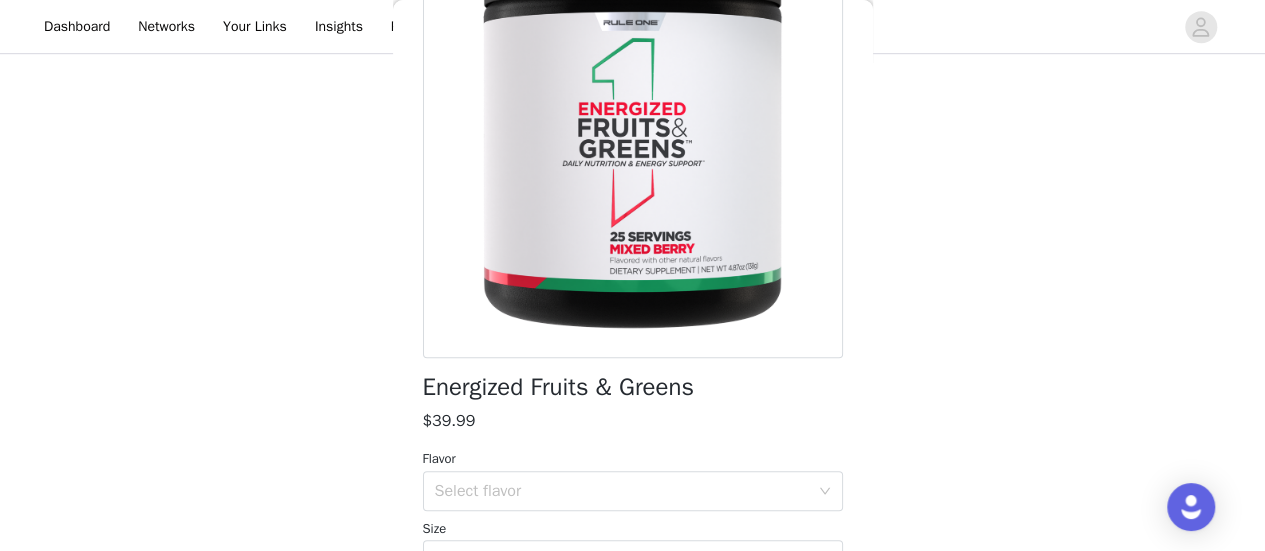 scroll, scrollTop: 230, scrollLeft: 0, axis: vertical 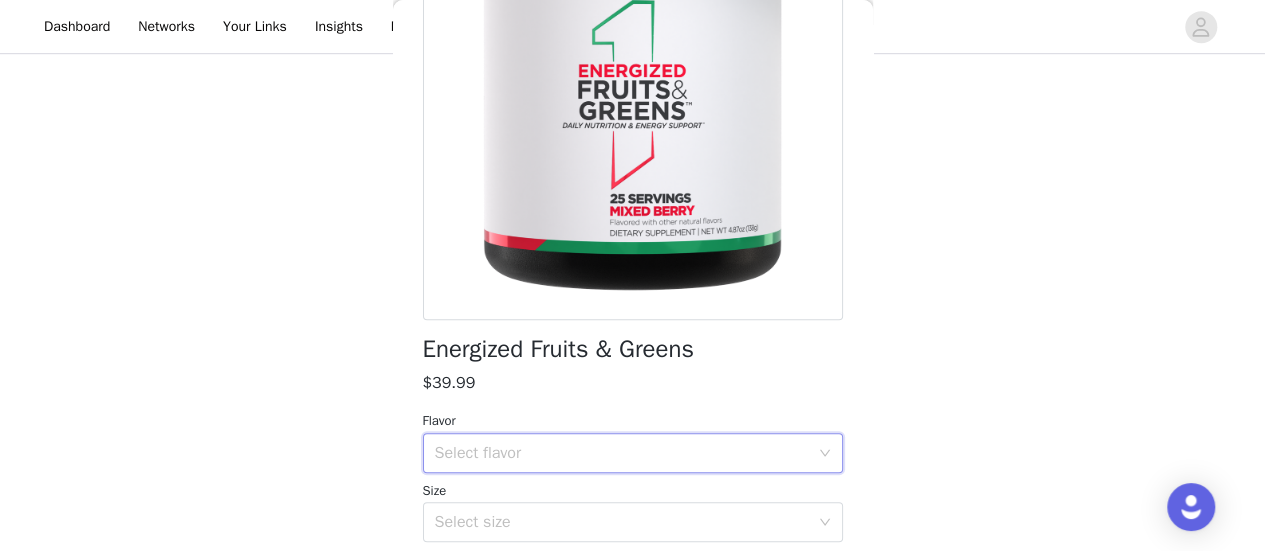 click on "Select flavor" at bounding box center [633, 453] 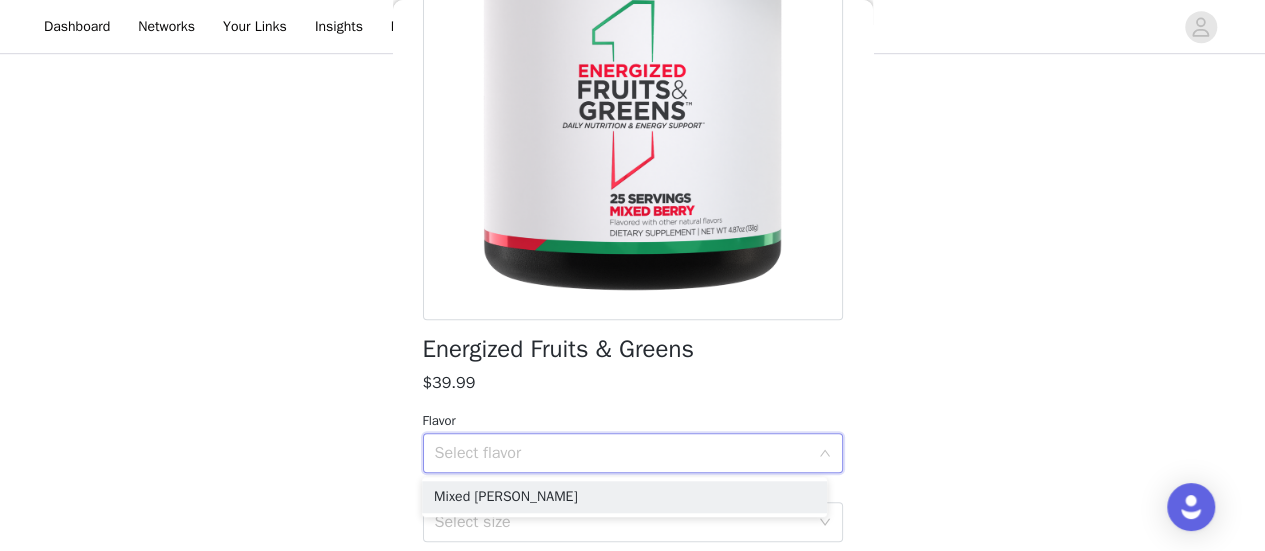 scroll, scrollTop: 331, scrollLeft: 0, axis: vertical 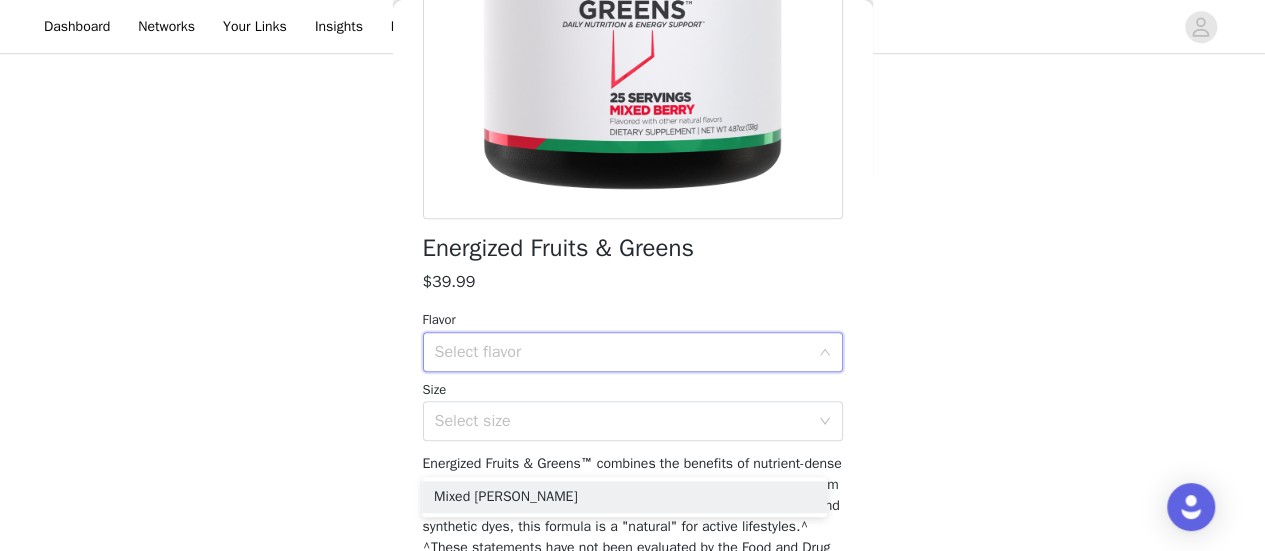 click on "Select flavor" at bounding box center [622, 352] 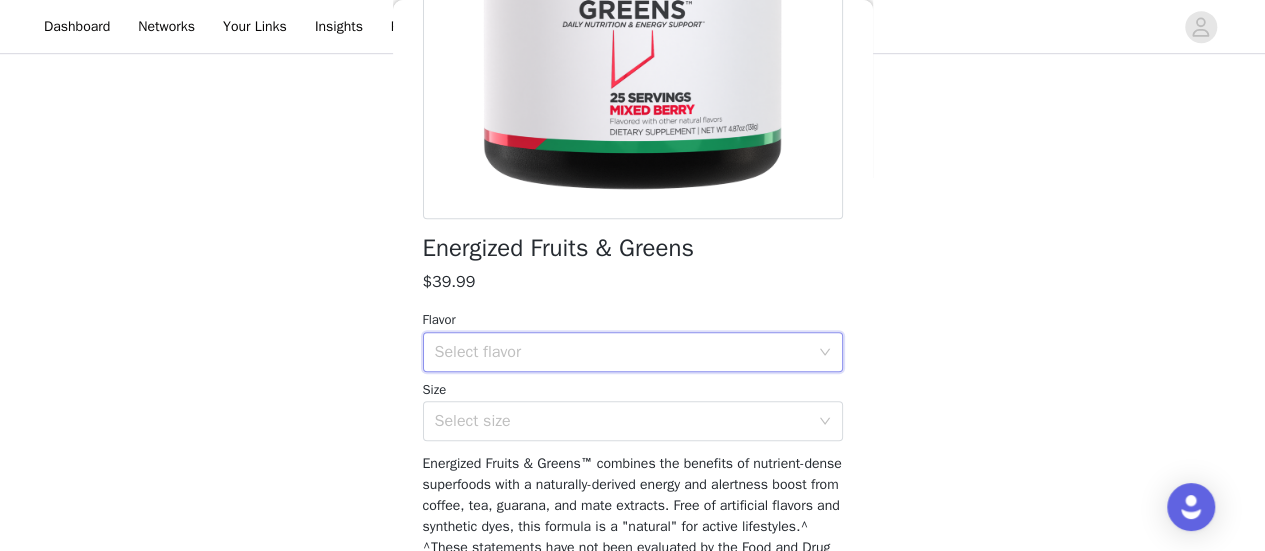 click on "Select flavor" at bounding box center [622, 352] 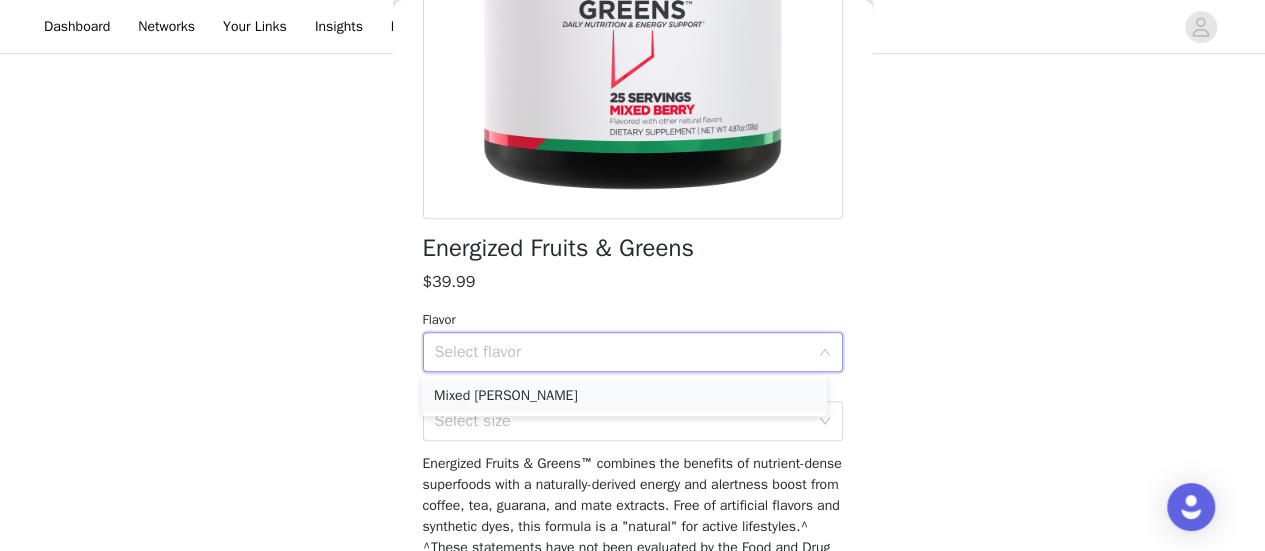 click on "Mixed [PERSON_NAME]" at bounding box center (624, 396) 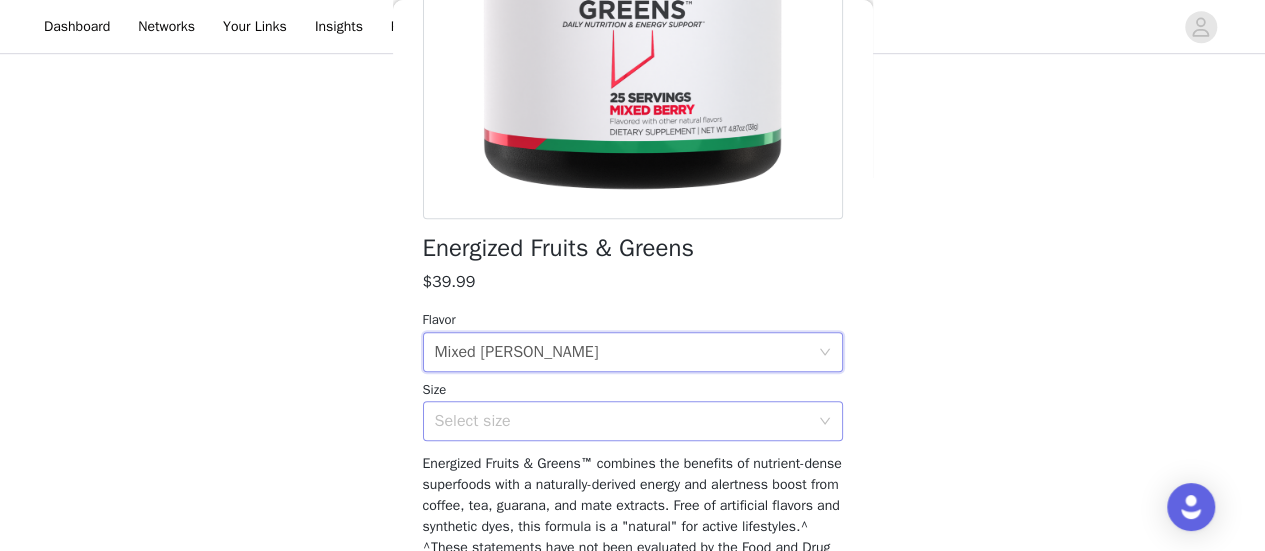 click on "Select size" at bounding box center (622, 421) 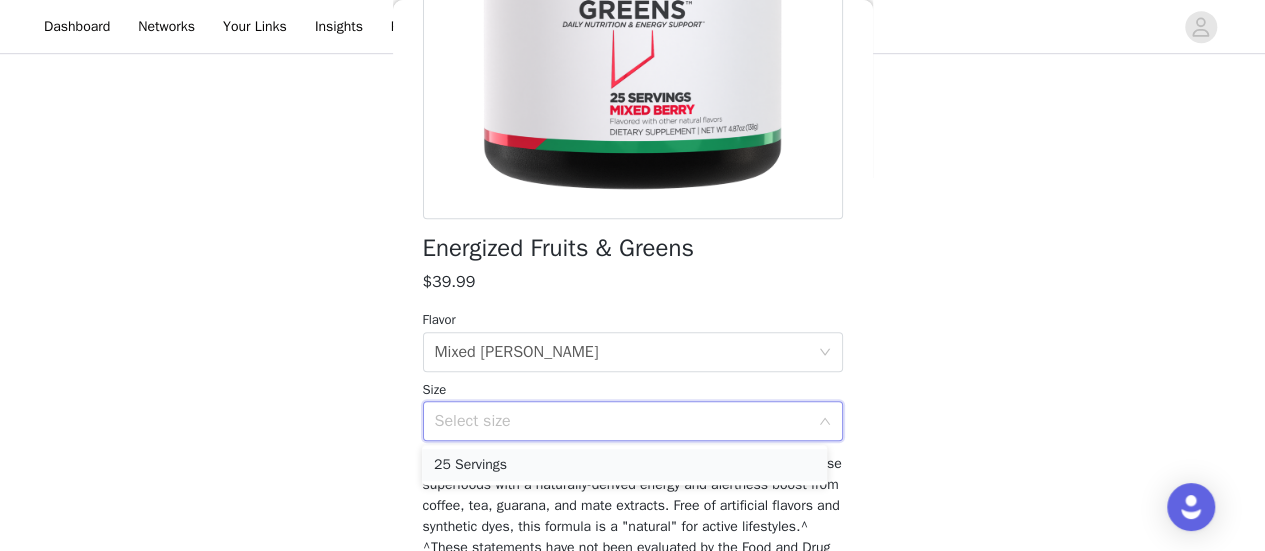 click on "25 Servings" at bounding box center [624, 465] 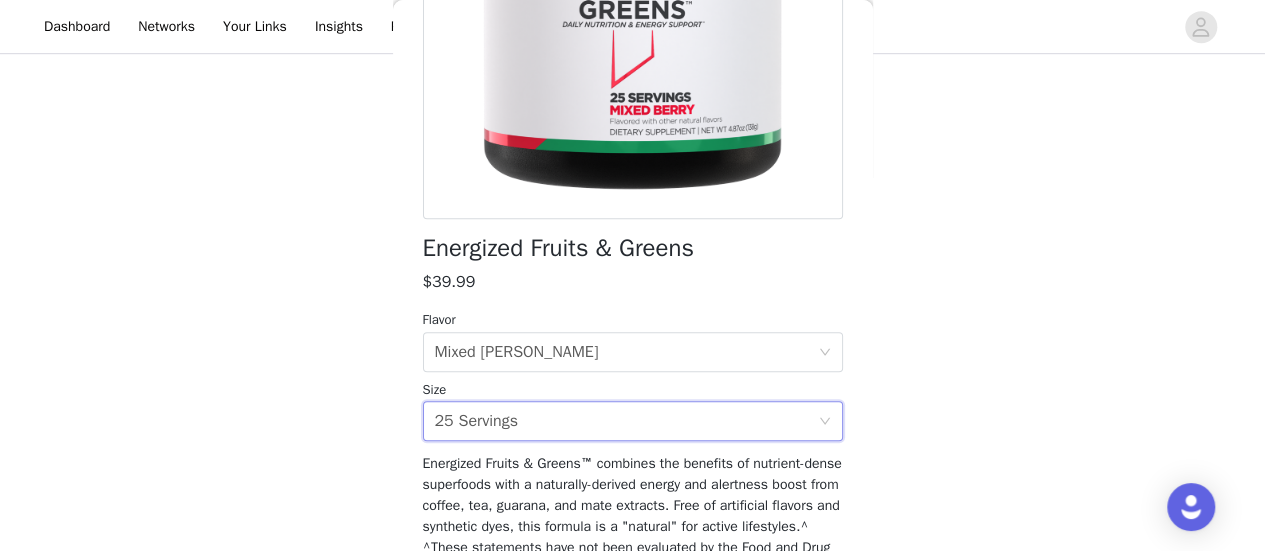 scroll, scrollTop: 464, scrollLeft: 0, axis: vertical 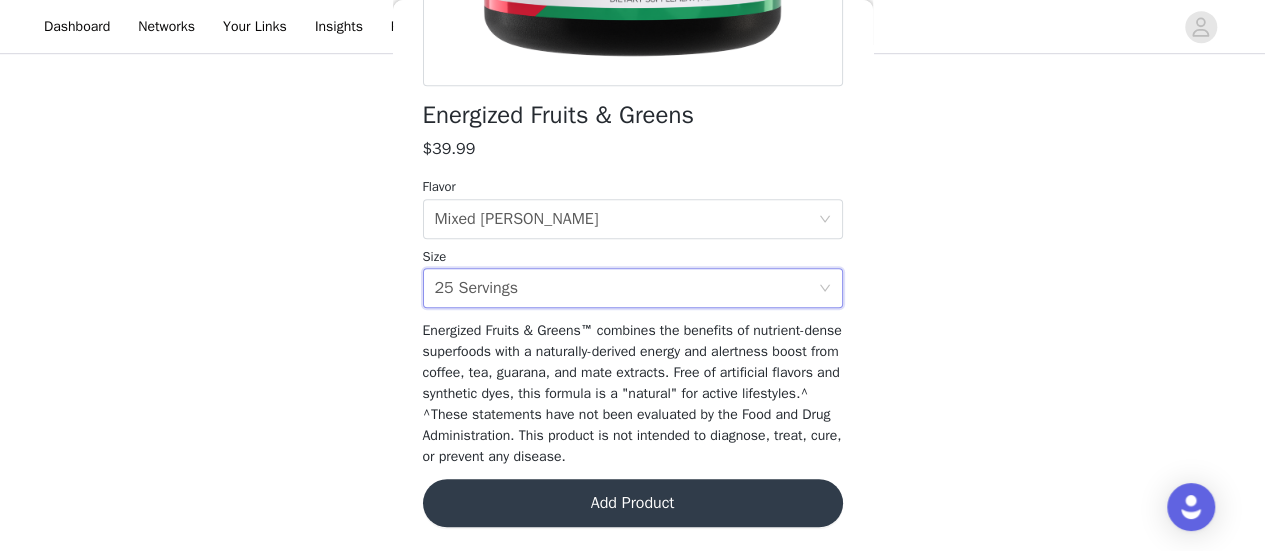 click on "Add Product" at bounding box center [633, 503] 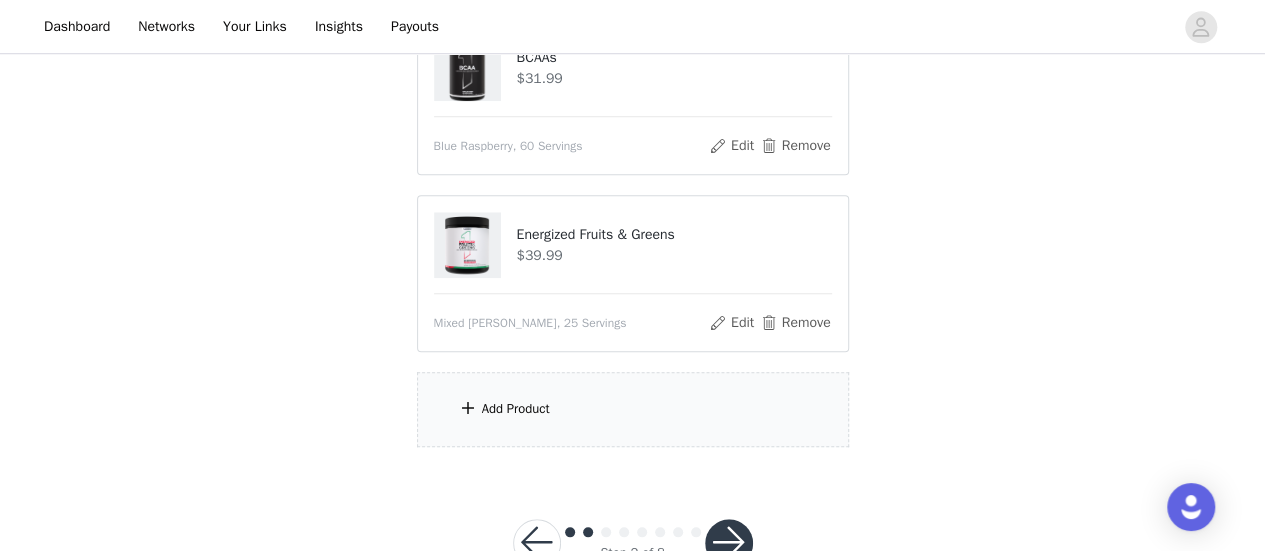scroll, scrollTop: 801, scrollLeft: 0, axis: vertical 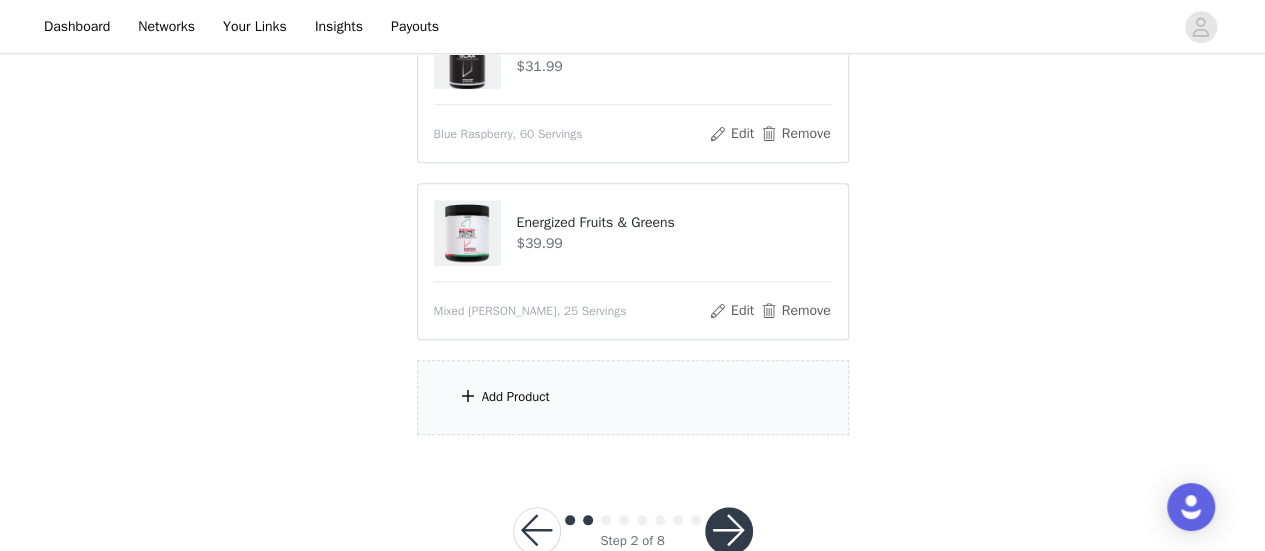 click on "Add Product" at bounding box center (516, 397) 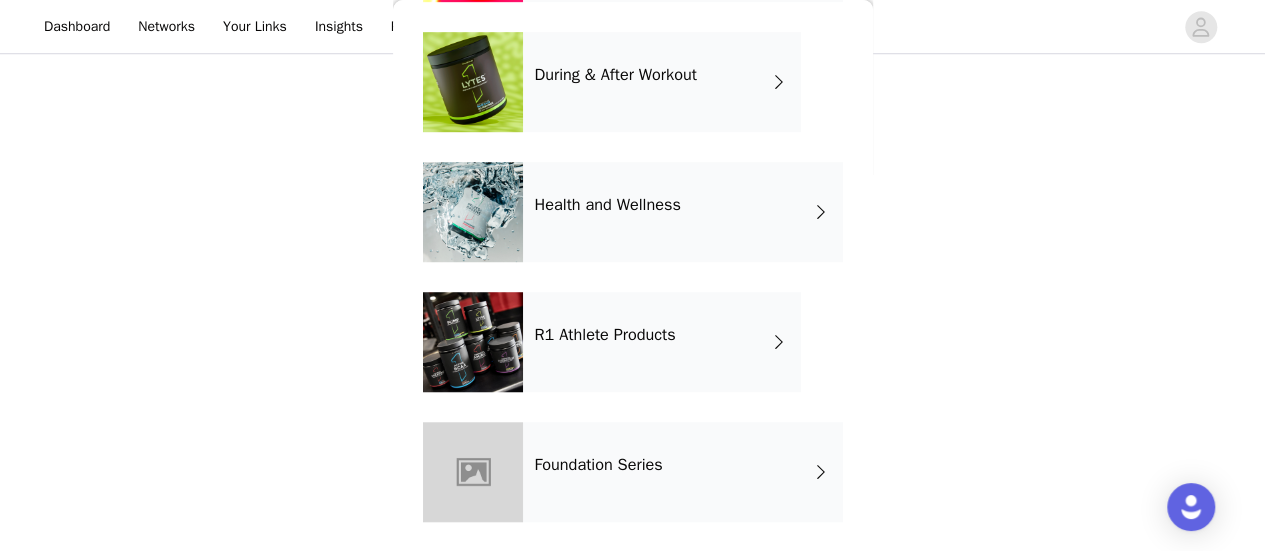 scroll, scrollTop: 587, scrollLeft: 0, axis: vertical 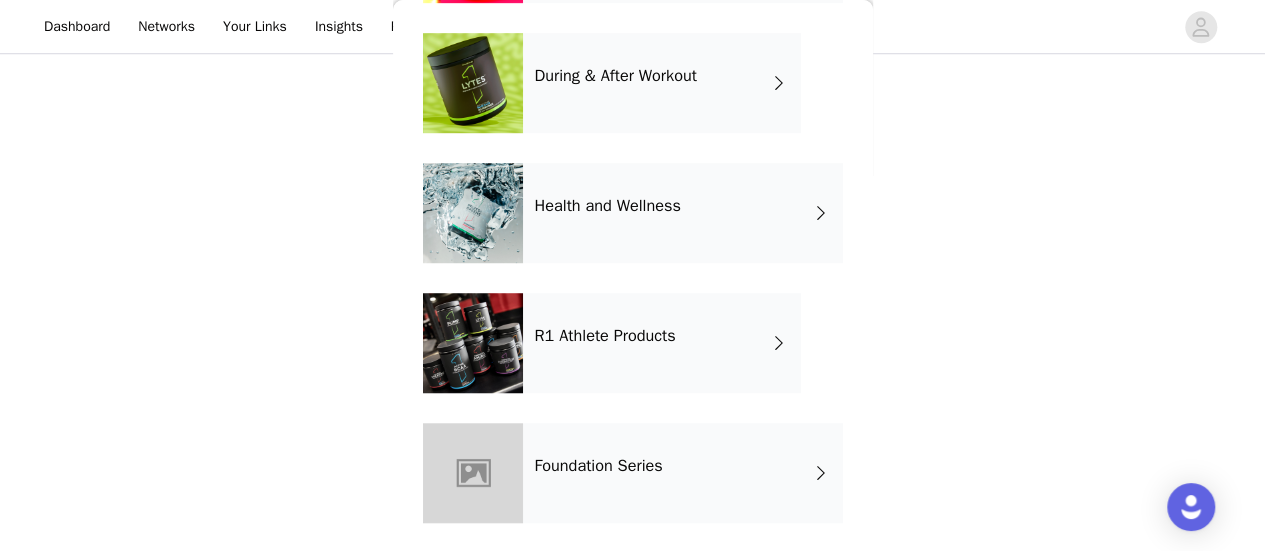 click on "Health and Wellness" at bounding box center [608, 206] 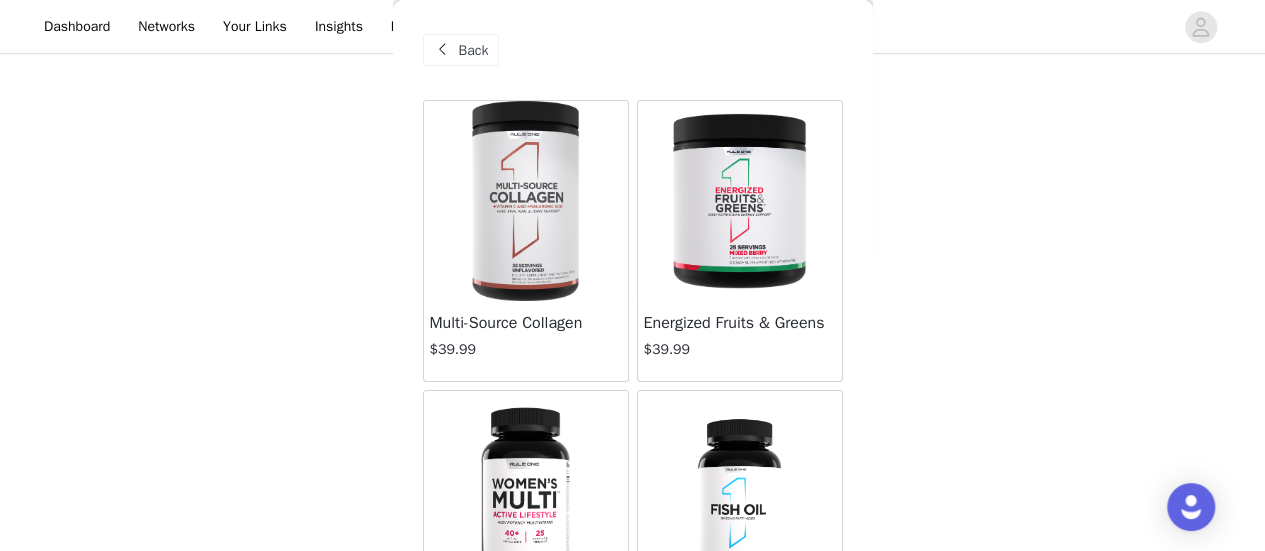 scroll, scrollTop: 151, scrollLeft: 0, axis: vertical 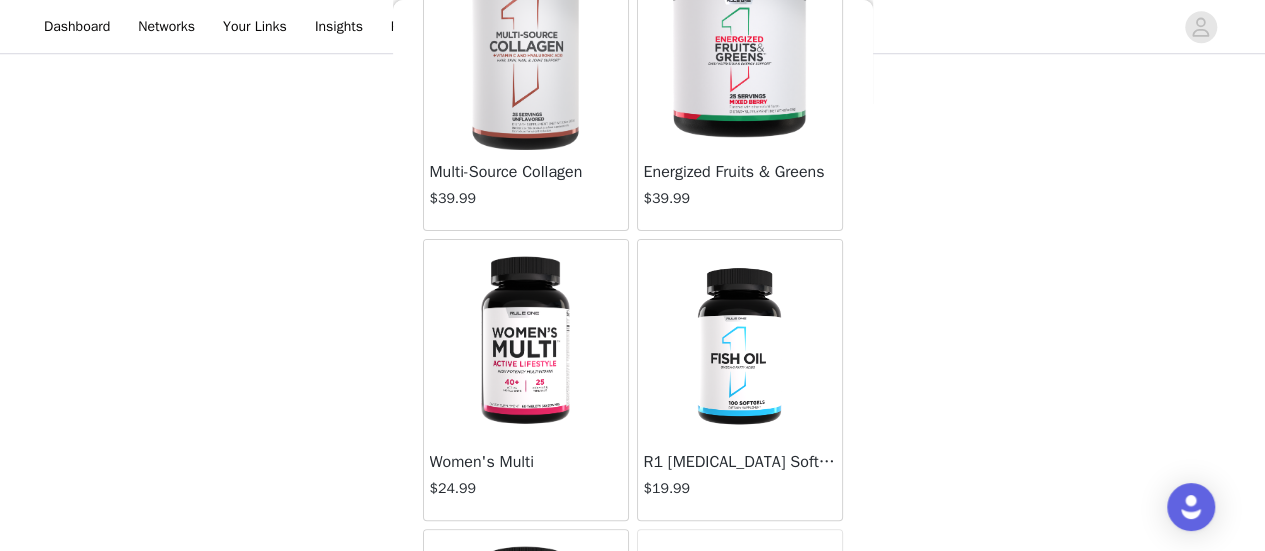 click at bounding box center (739, 340) 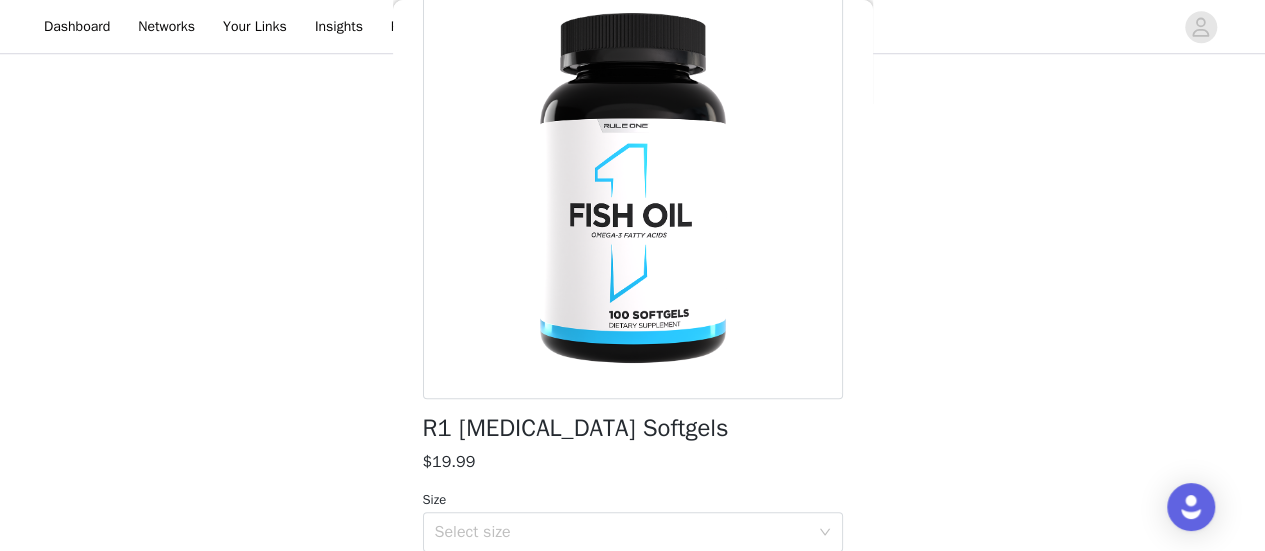 scroll, scrollTop: 338, scrollLeft: 0, axis: vertical 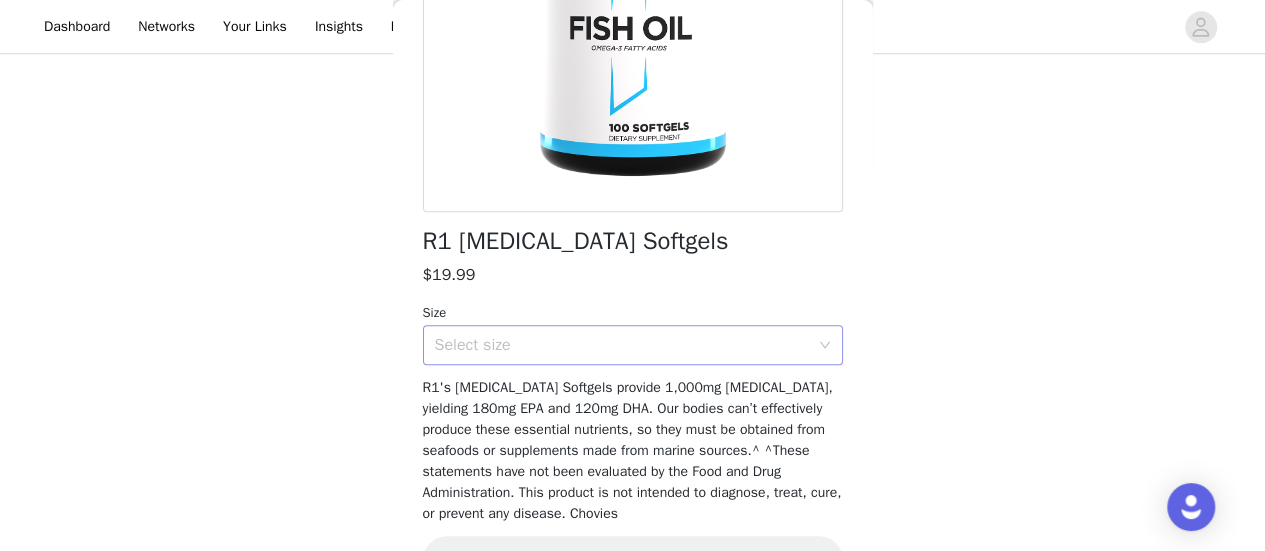 click on "Select size" at bounding box center [622, 345] 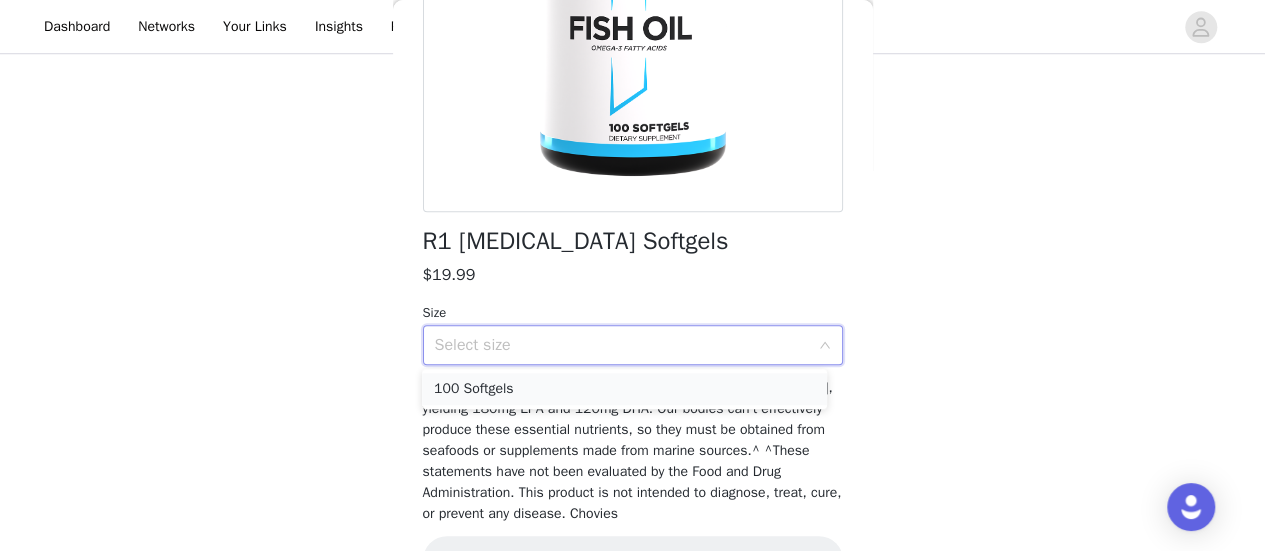 click on "100 Softgels" at bounding box center (624, 389) 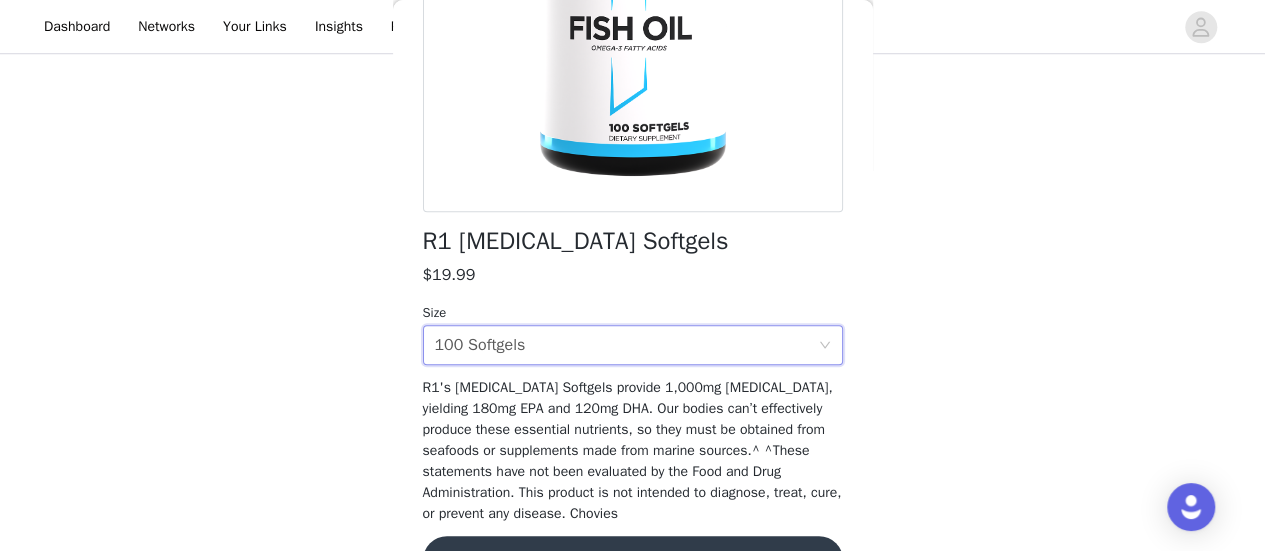 scroll, scrollTop: 394, scrollLeft: 0, axis: vertical 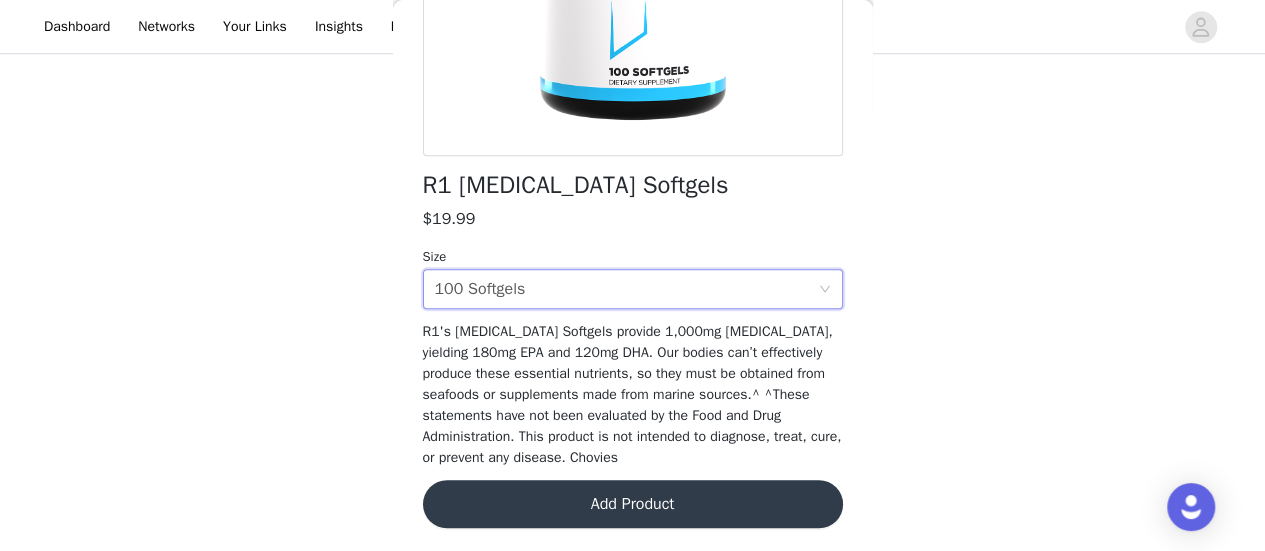 click on "Add Product" at bounding box center (633, 504) 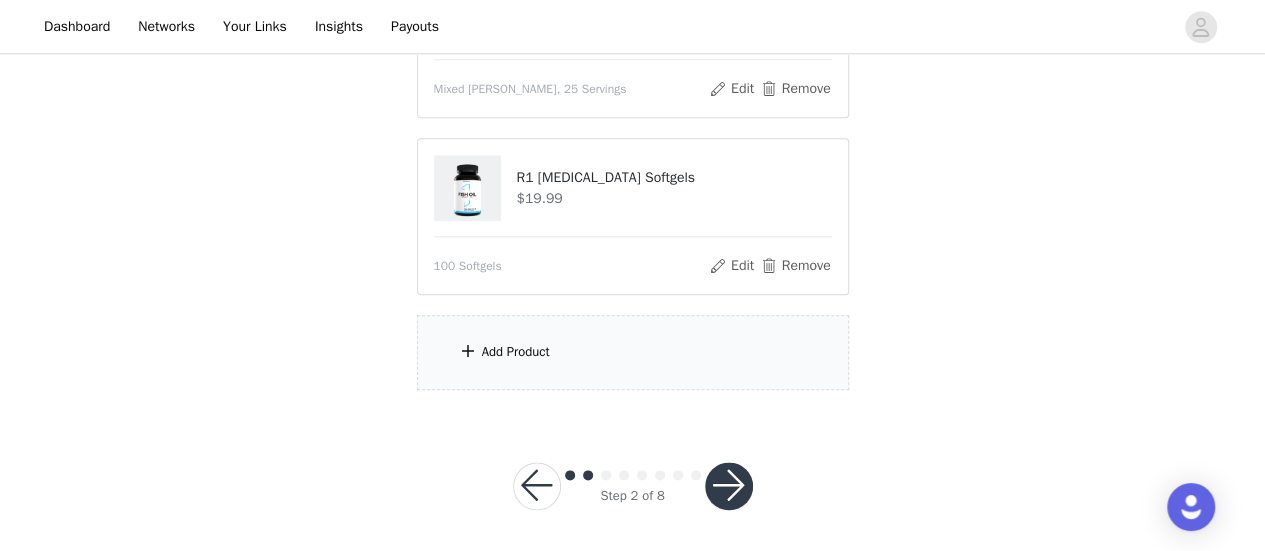 scroll, scrollTop: 1024, scrollLeft: 0, axis: vertical 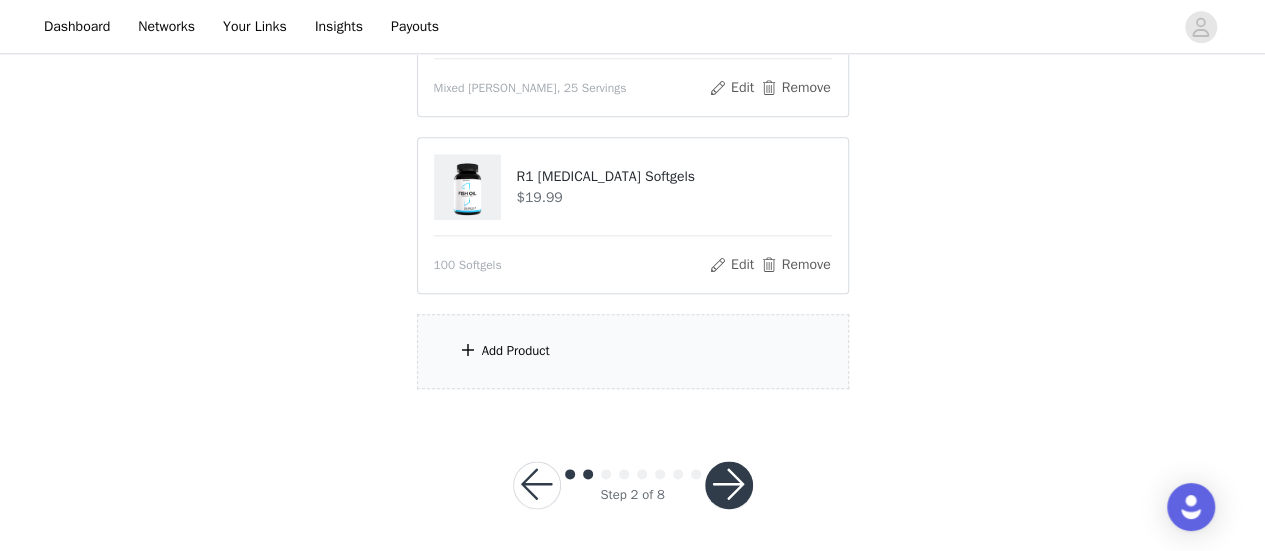 click on "Add Product" at bounding box center (633, 351) 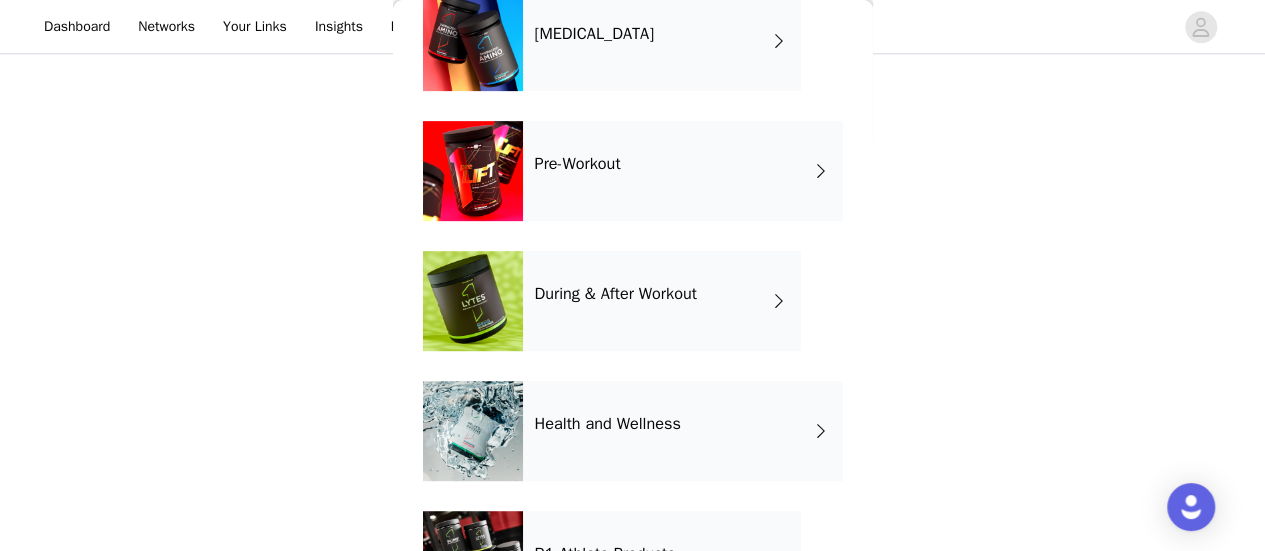 scroll, scrollTop: 443, scrollLeft: 0, axis: vertical 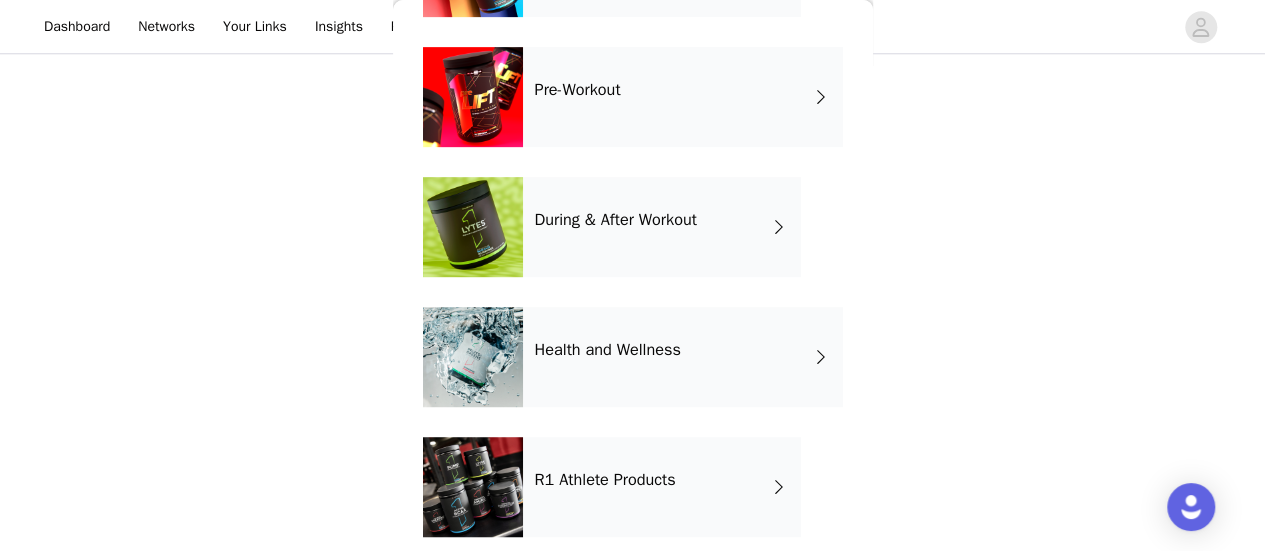 click on "Health and Wellness" at bounding box center [683, 357] 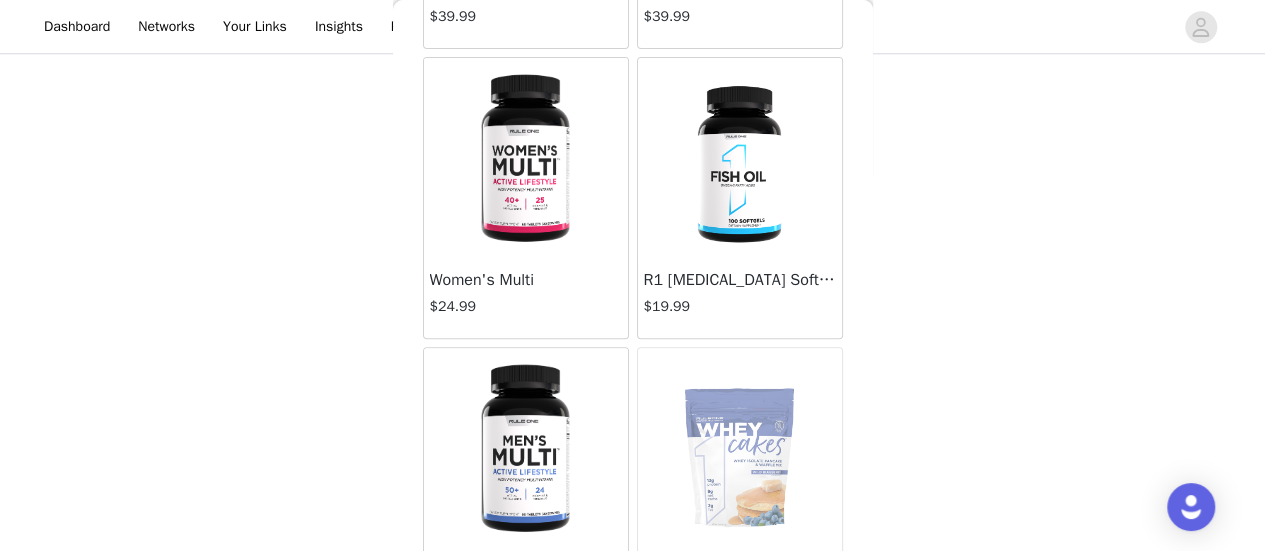 scroll, scrollTop: 177, scrollLeft: 0, axis: vertical 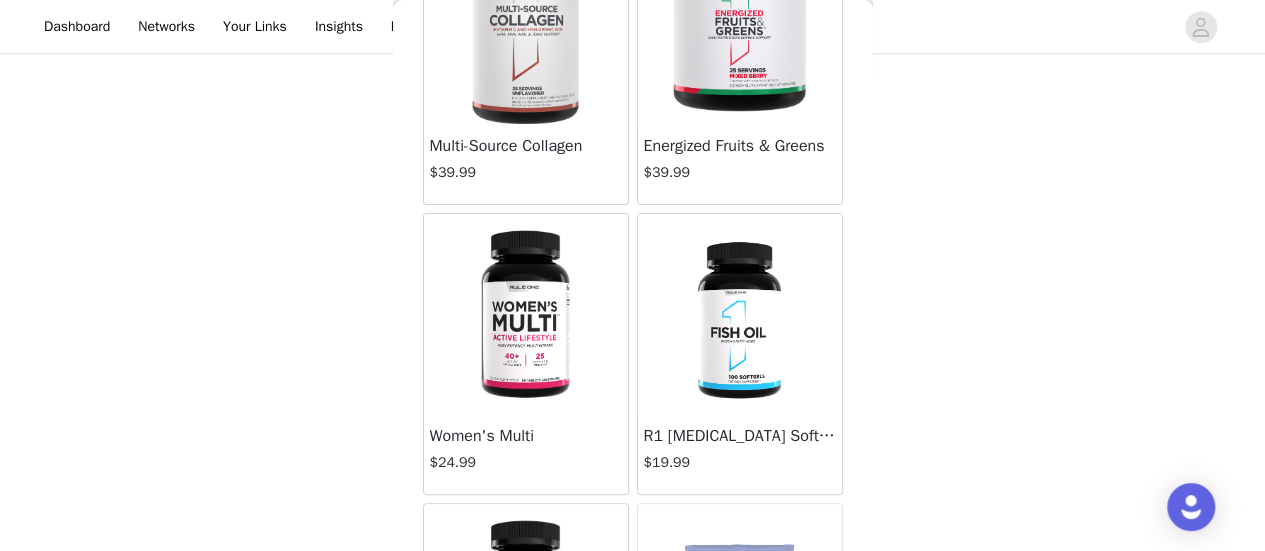 click at bounding box center (739, 314) 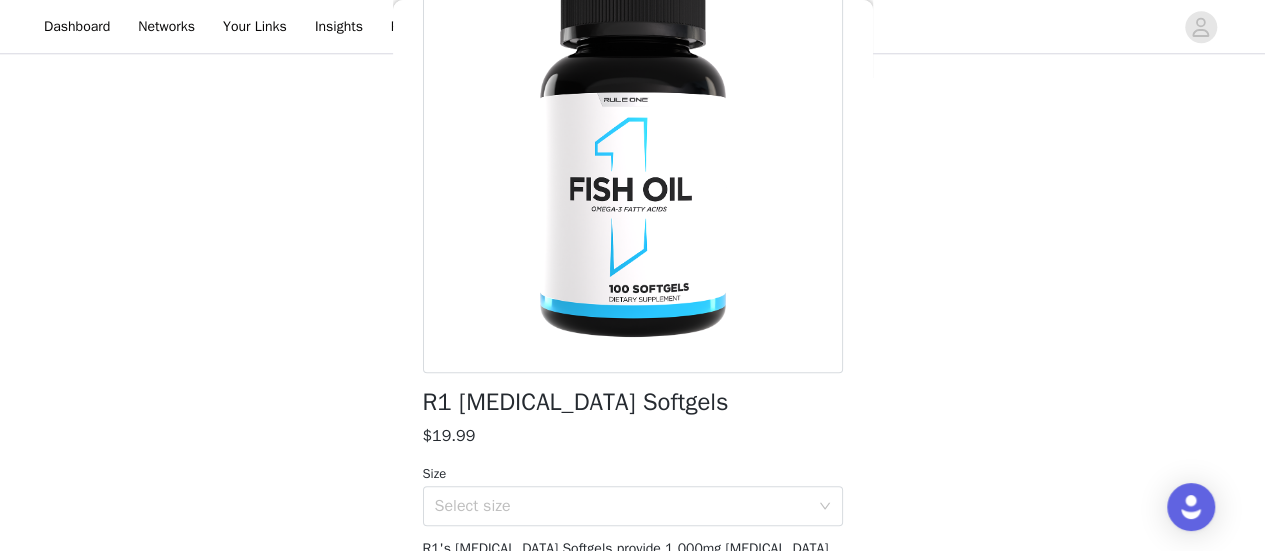 scroll, scrollTop: 319, scrollLeft: 0, axis: vertical 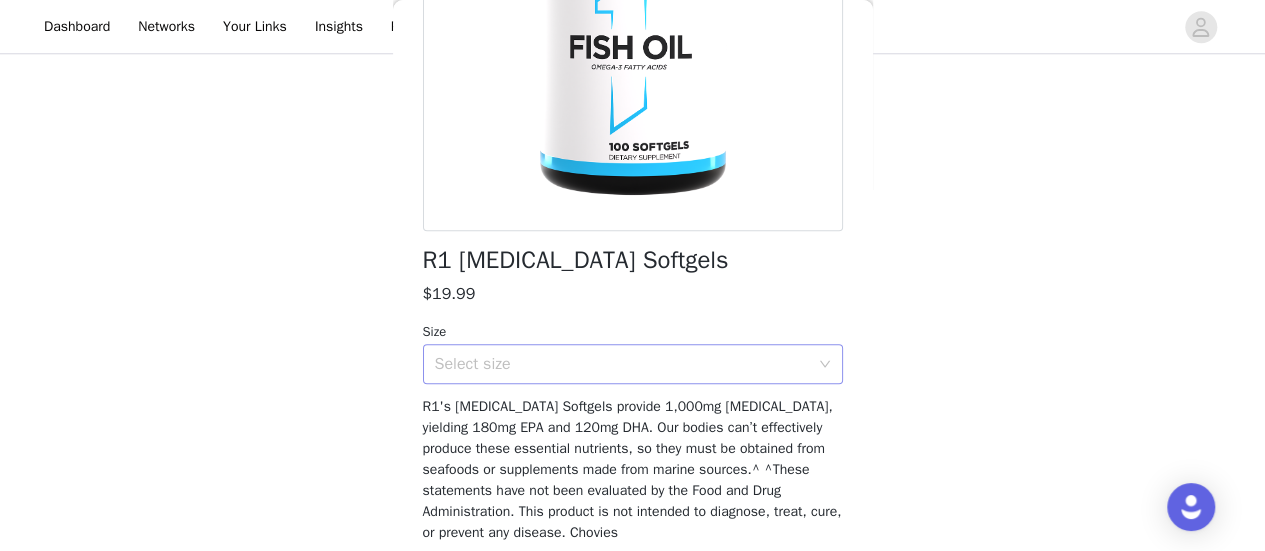 click on "Select size" at bounding box center (622, 364) 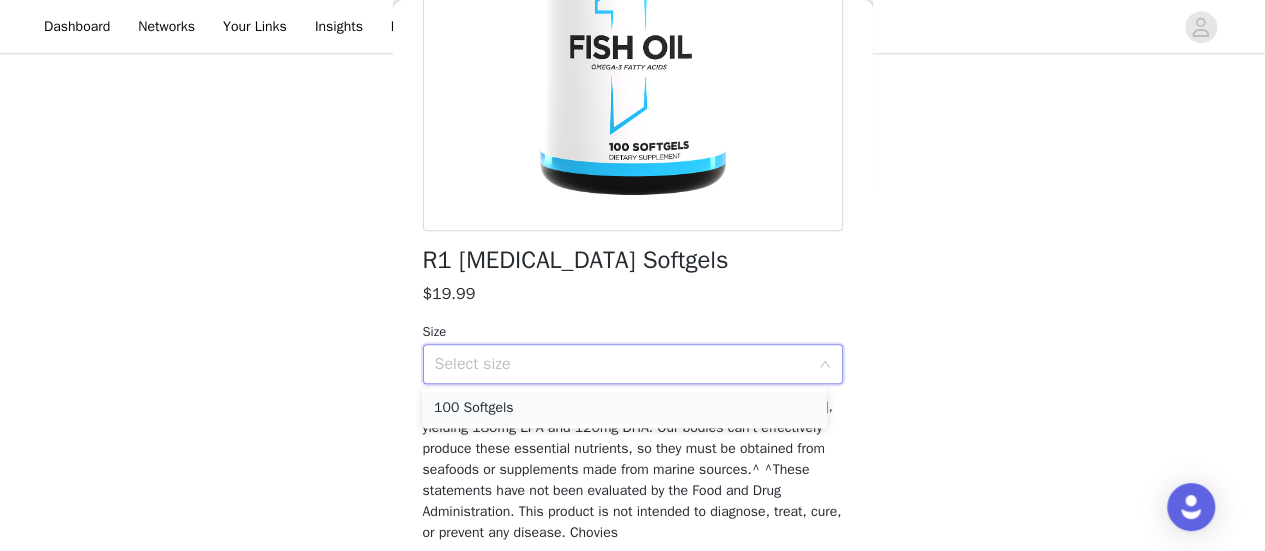 click on "100 Softgels" at bounding box center (624, 408) 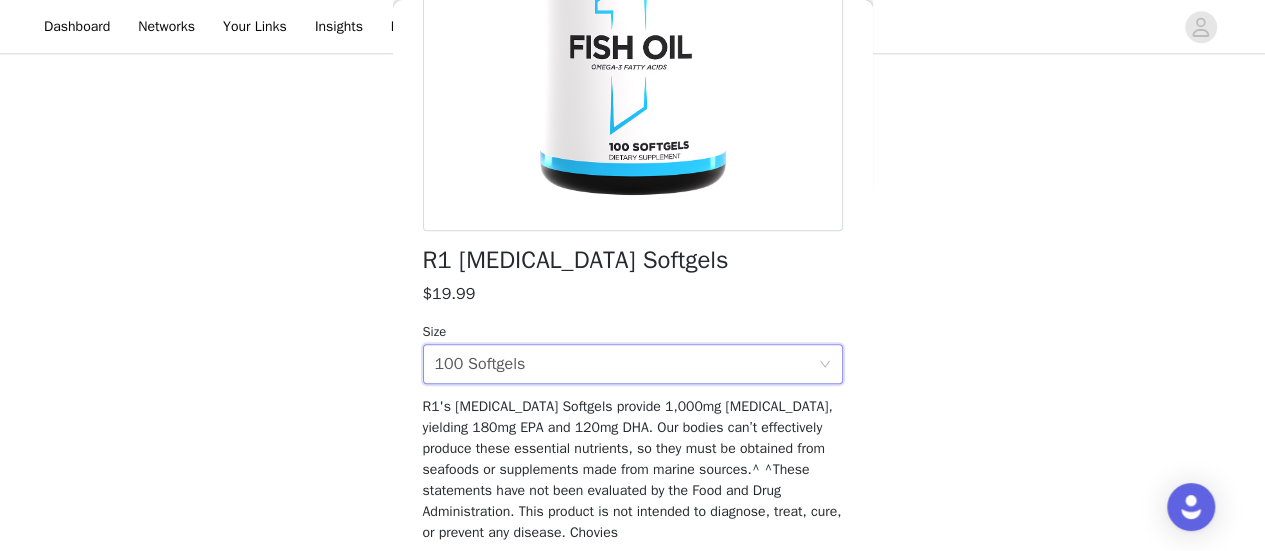 scroll, scrollTop: 394, scrollLeft: 0, axis: vertical 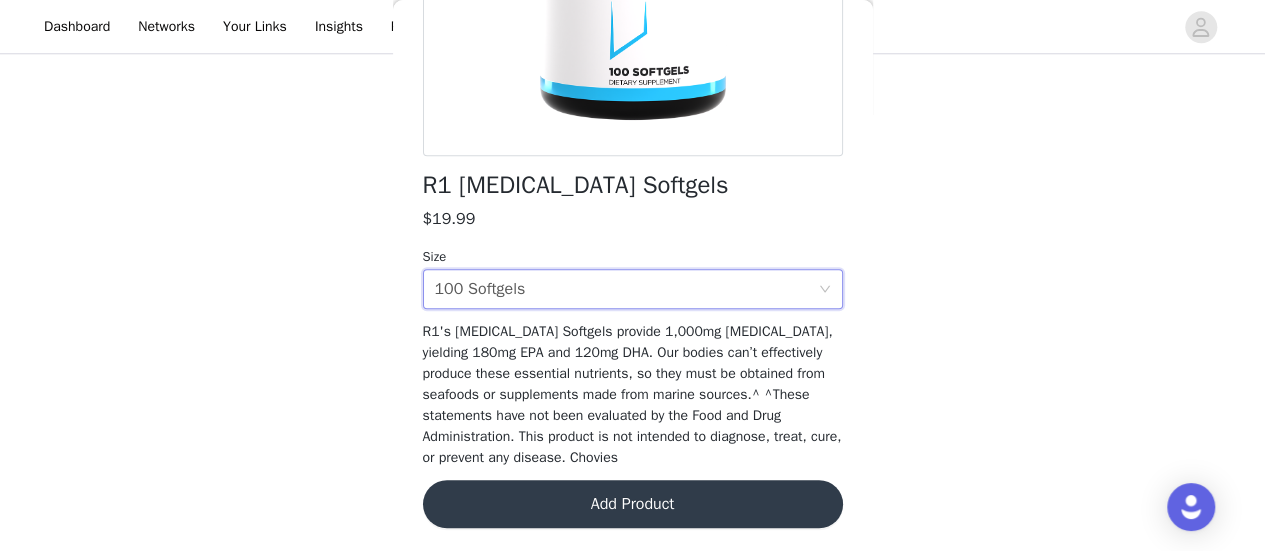 click on "Add Product" at bounding box center [633, 504] 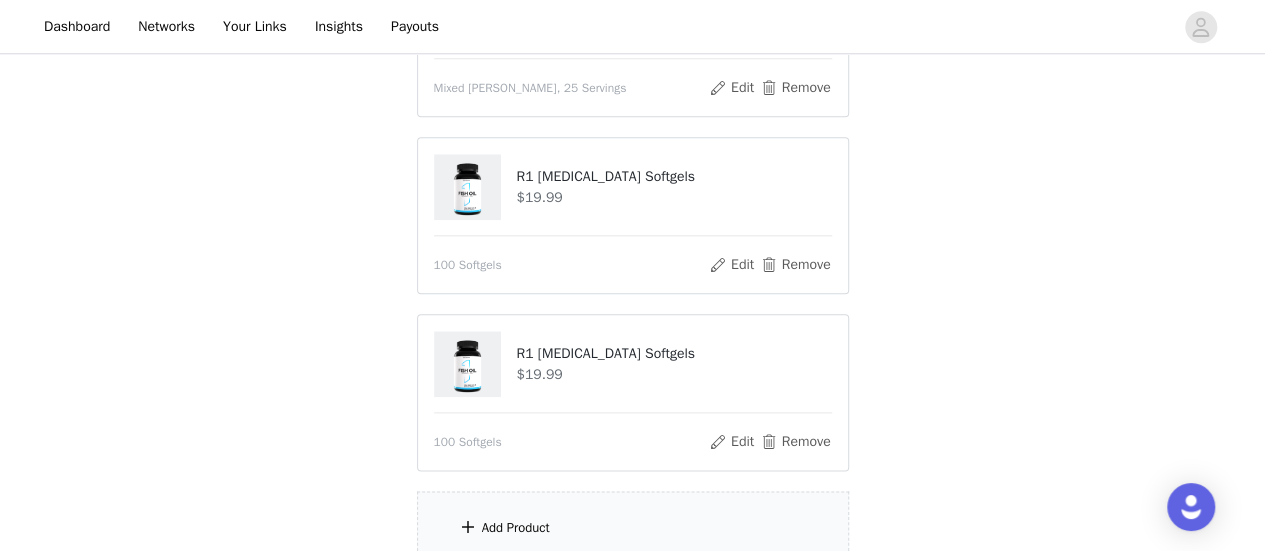 click on "Add Product" at bounding box center [516, 528] 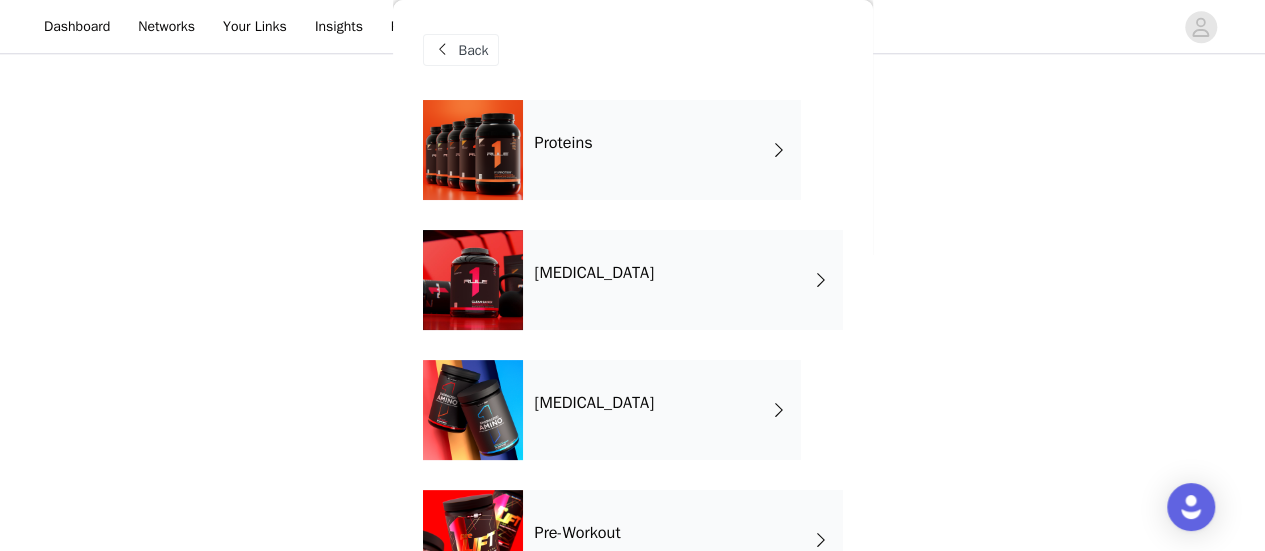 scroll, scrollTop: 236, scrollLeft: 0, axis: vertical 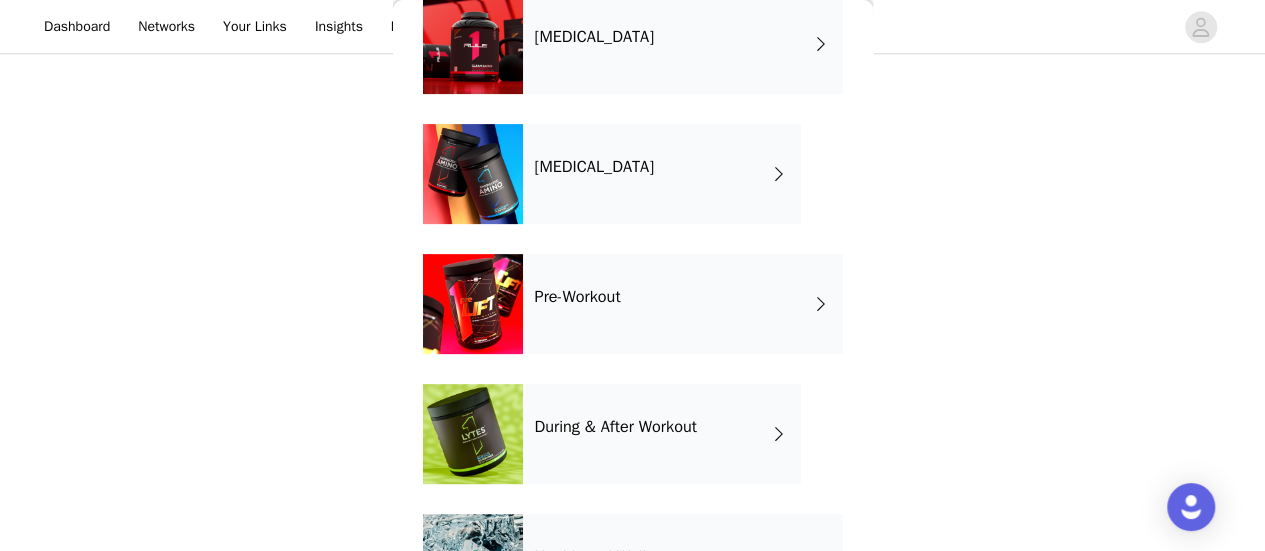 click on "Pre-Workout" at bounding box center (578, 297) 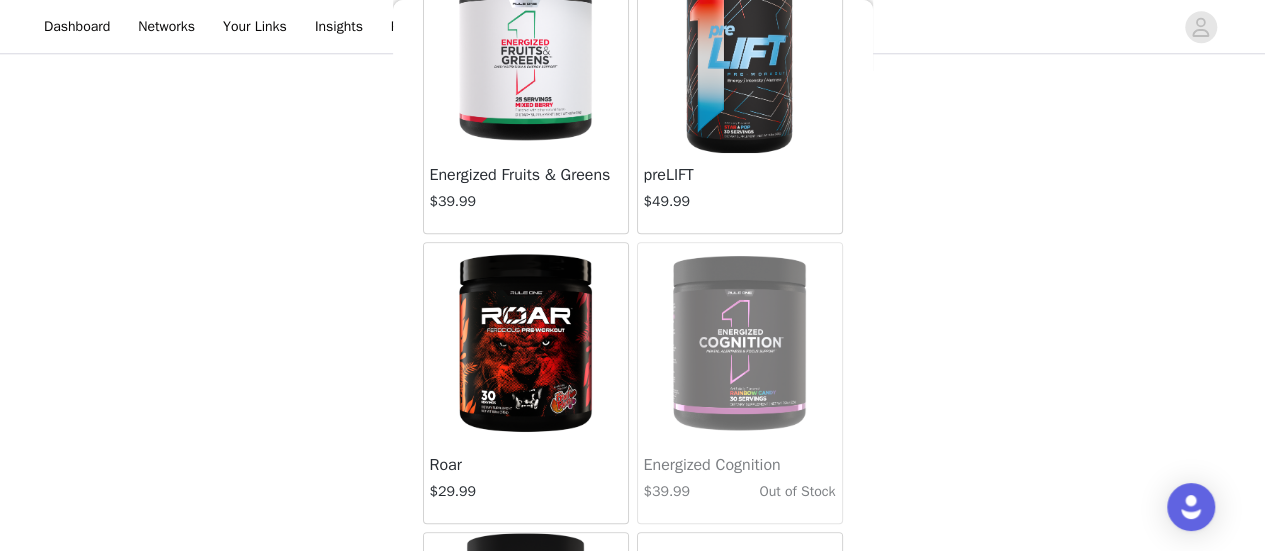 scroll, scrollTop: 211, scrollLeft: 0, axis: vertical 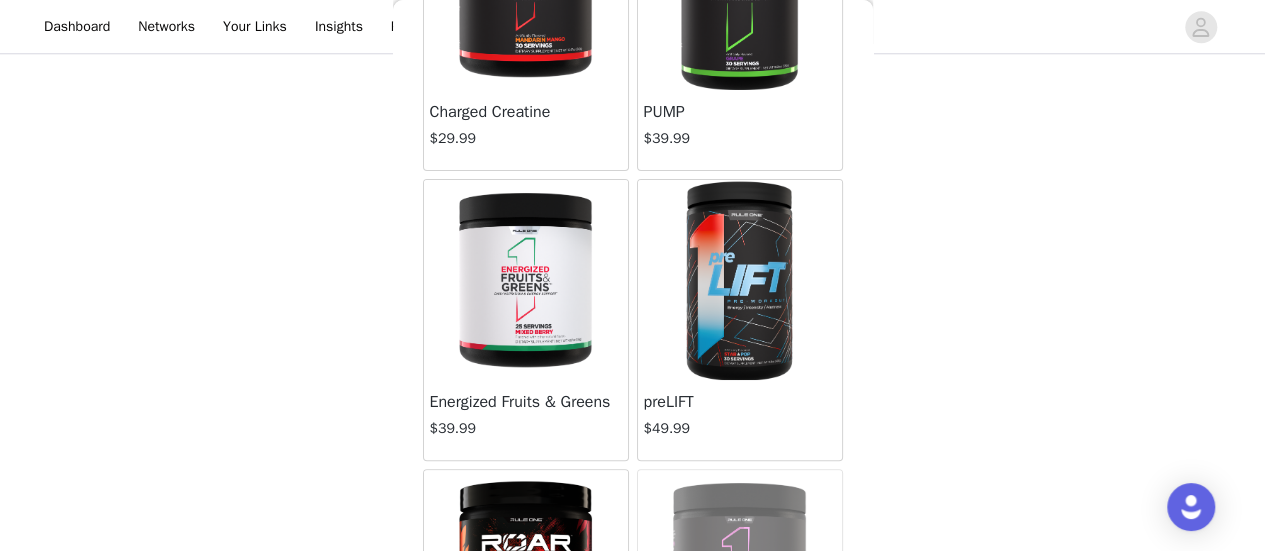 click at bounding box center [739, 280] 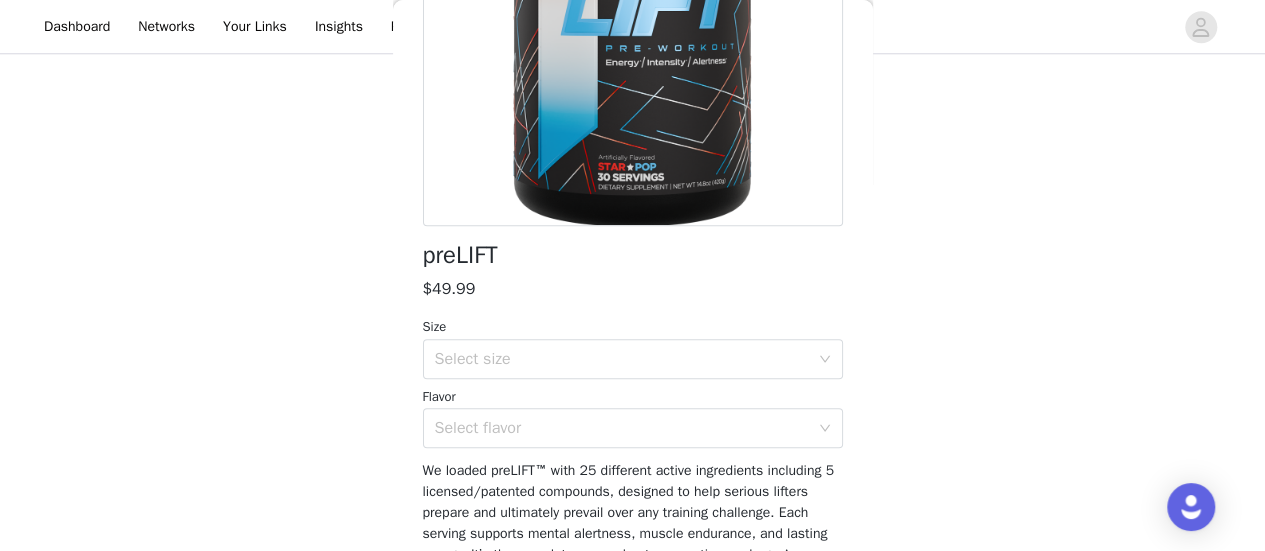scroll, scrollTop: 389, scrollLeft: 0, axis: vertical 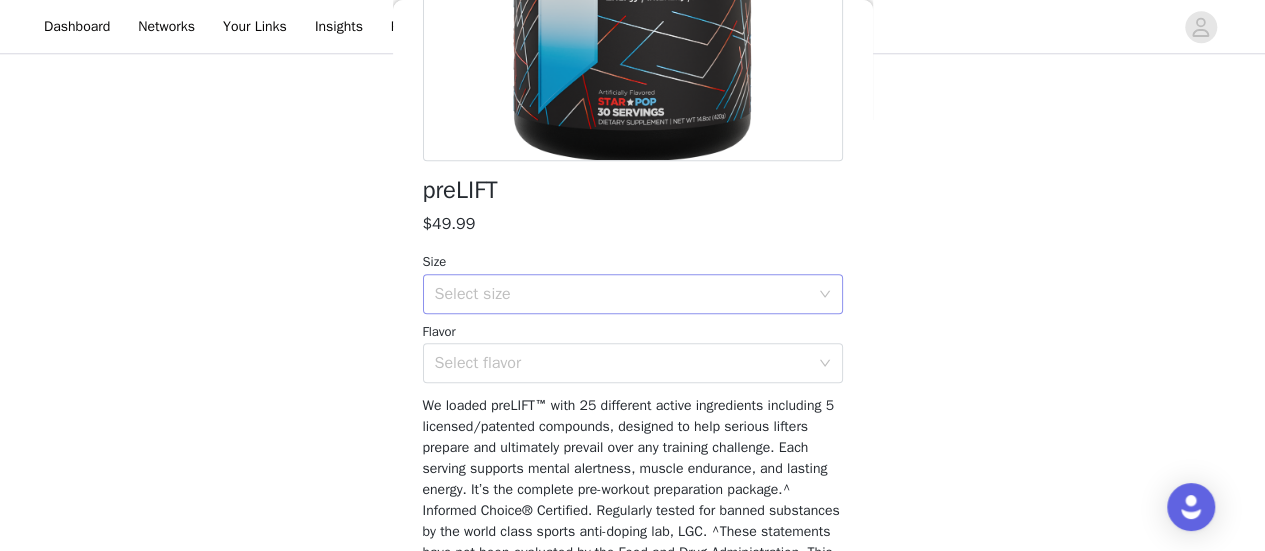 click on "Select size" at bounding box center (622, 294) 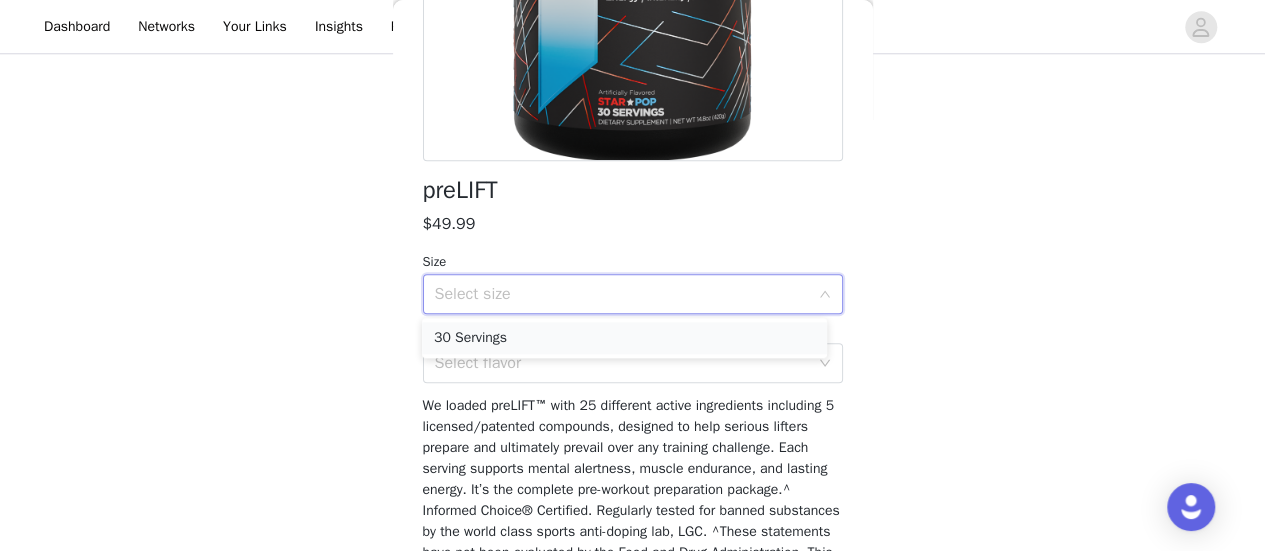 click on "30 Servings" at bounding box center [624, 338] 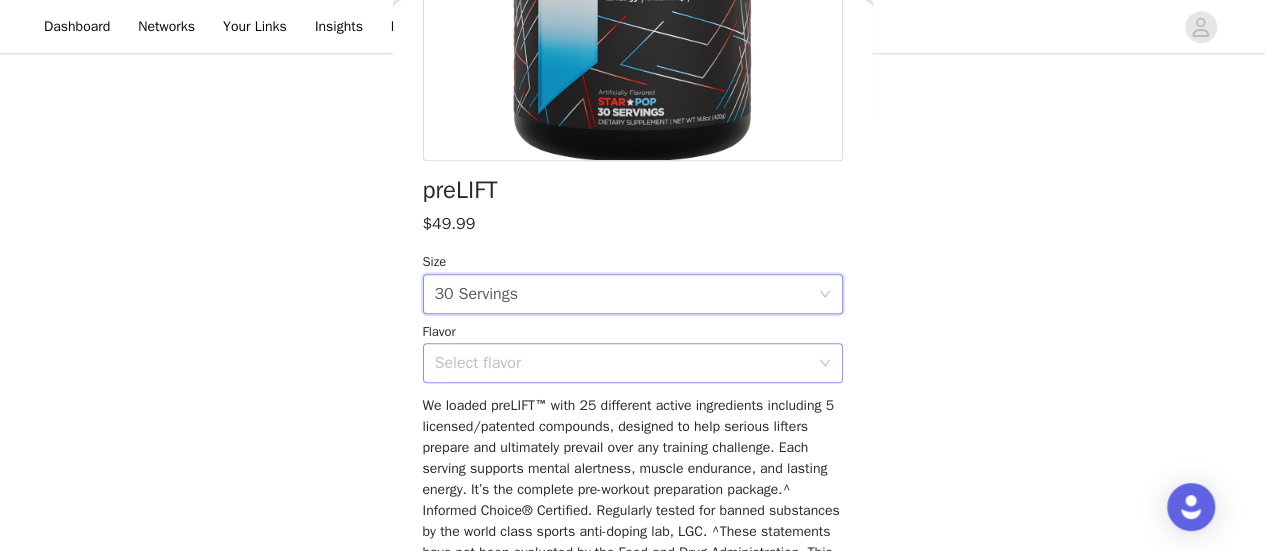 click on "Select flavor" at bounding box center [622, 363] 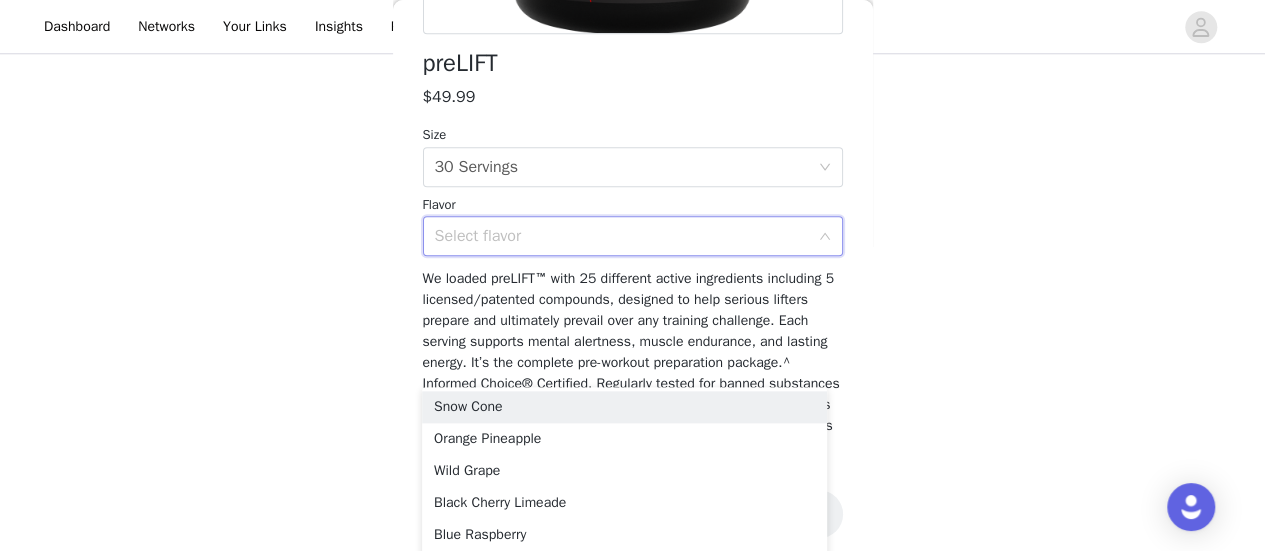 scroll, scrollTop: 518, scrollLeft: 0, axis: vertical 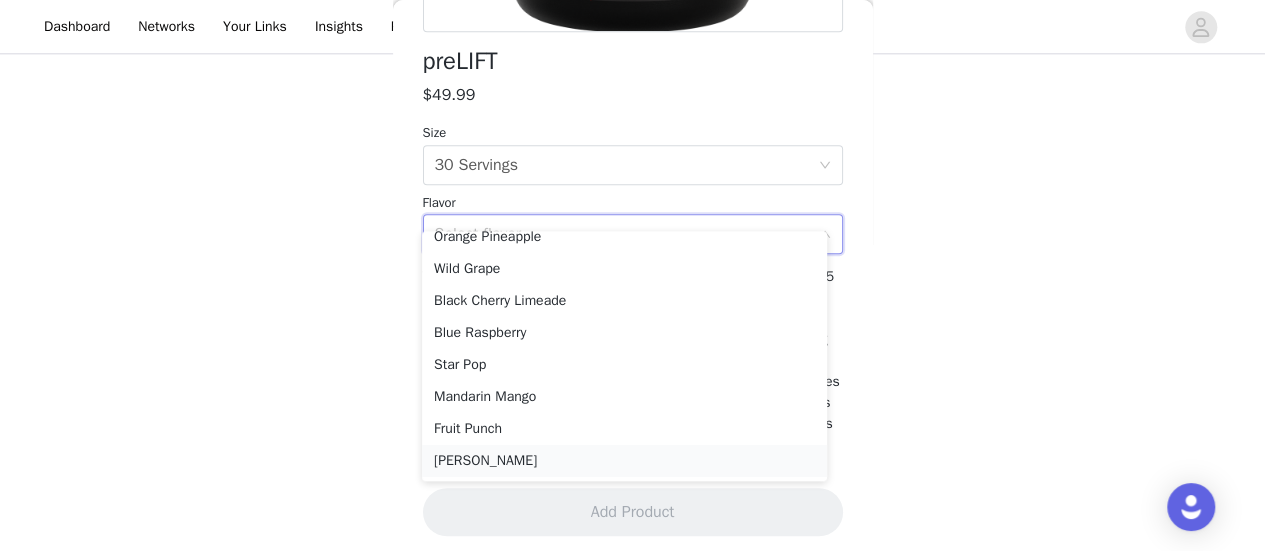 click on "[PERSON_NAME]" at bounding box center (624, 461) 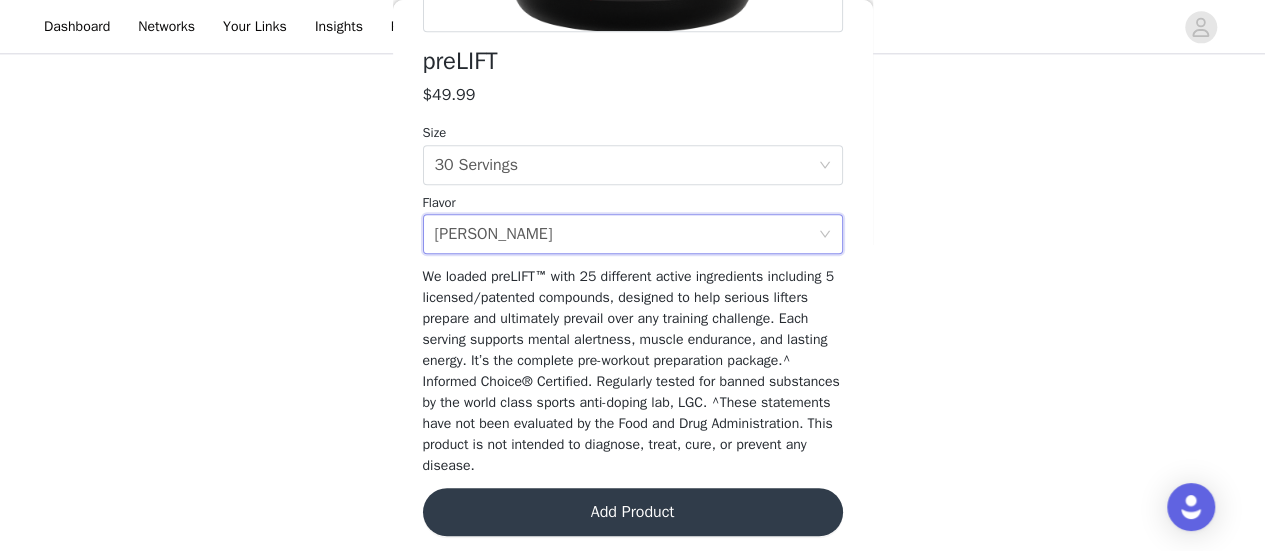 click on "Add Product" at bounding box center (633, 512) 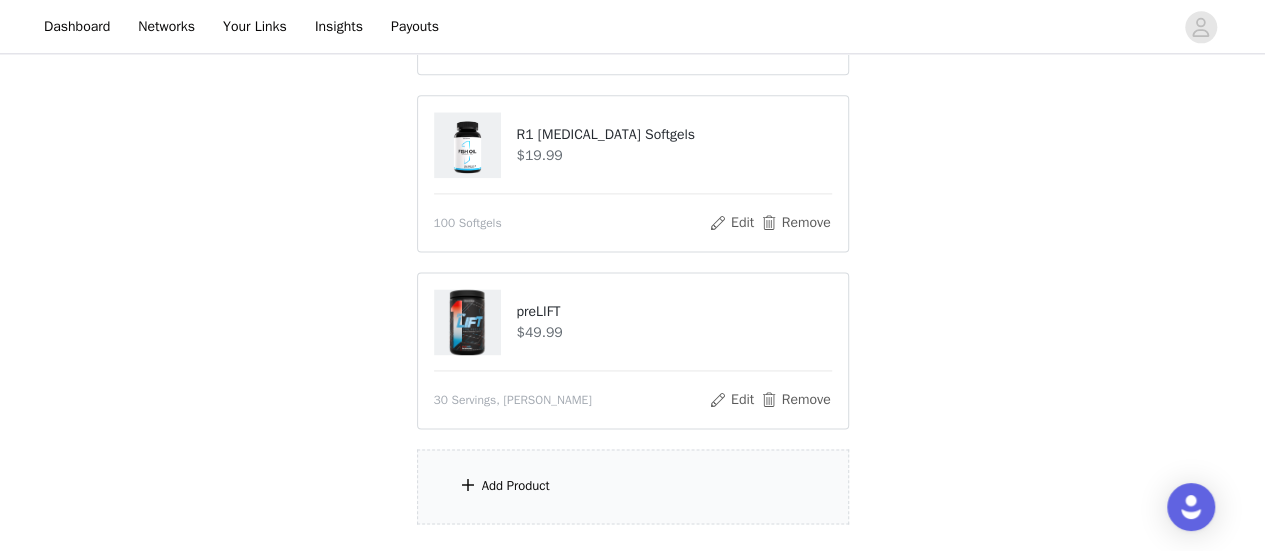 scroll, scrollTop: 1244, scrollLeft: 0, axis: vertical 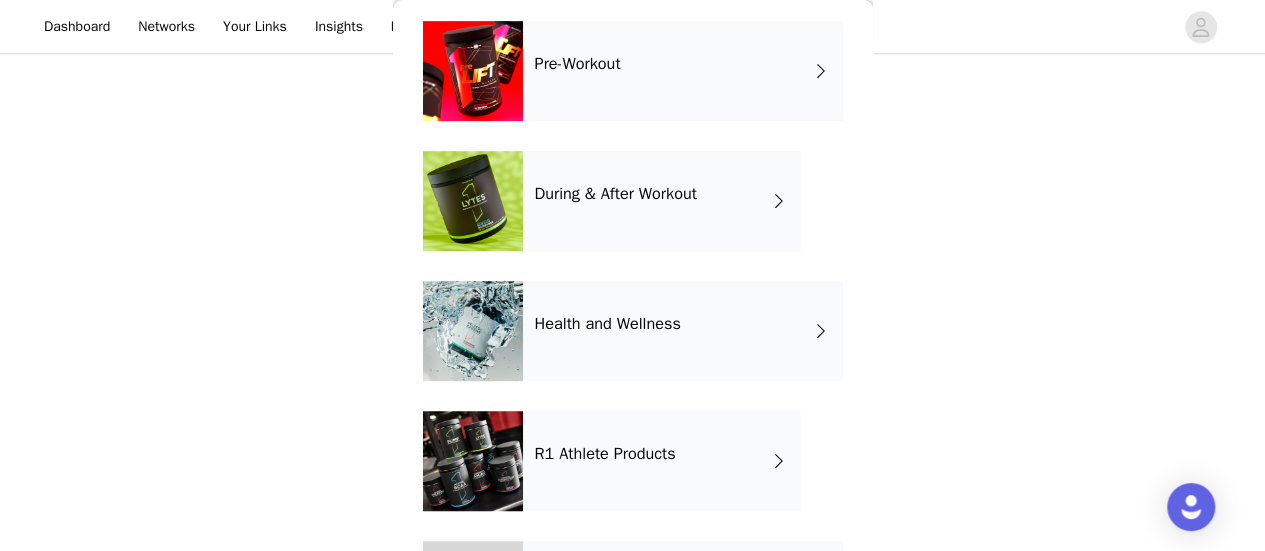 click on "During & After Workout" at bounding box center [662, 201] 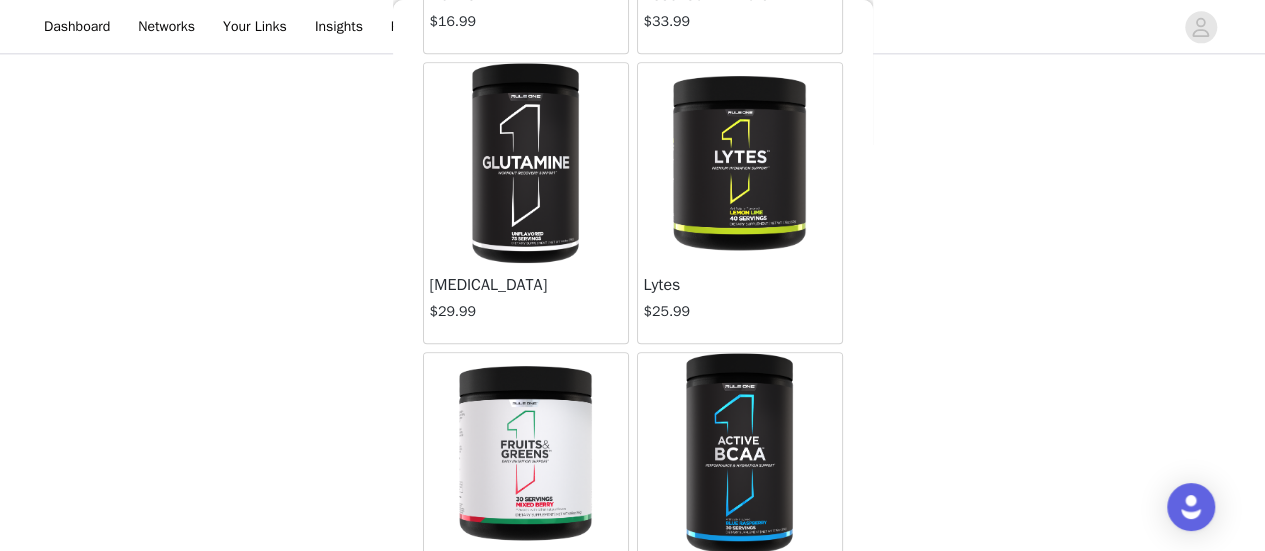 scroll, scrollTop: 702, scrollLeft: 0, axis: vertical 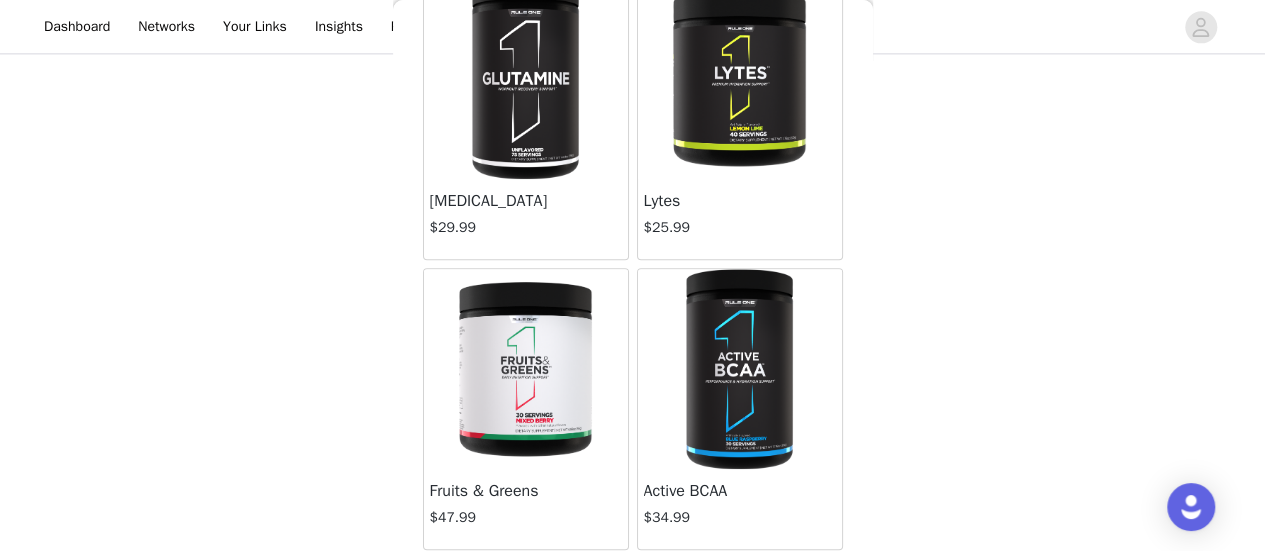 click at bounding box center (525, 369) 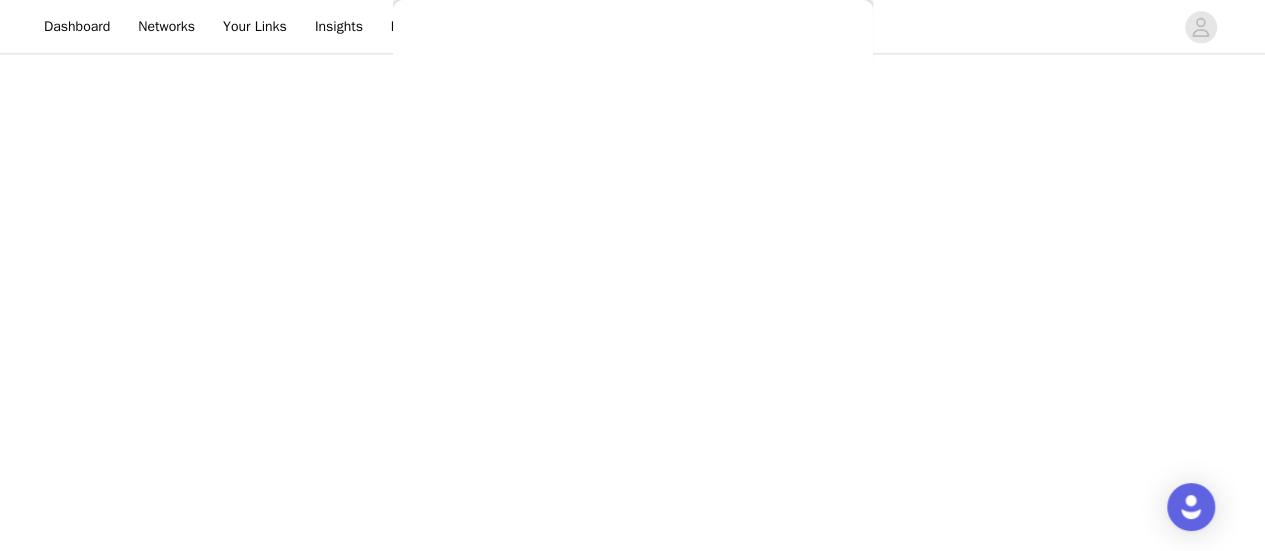 scroll, scrollTop: 484, scrollLeft: 0, axis: vertical 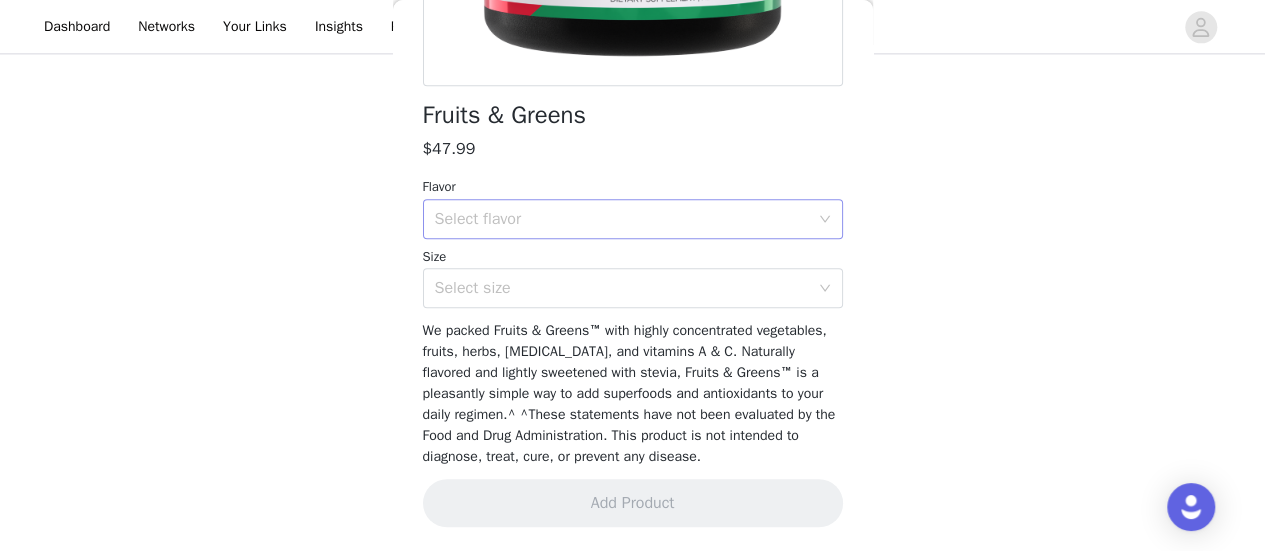 click on "Select flavor" at bounding box center (622, 219) 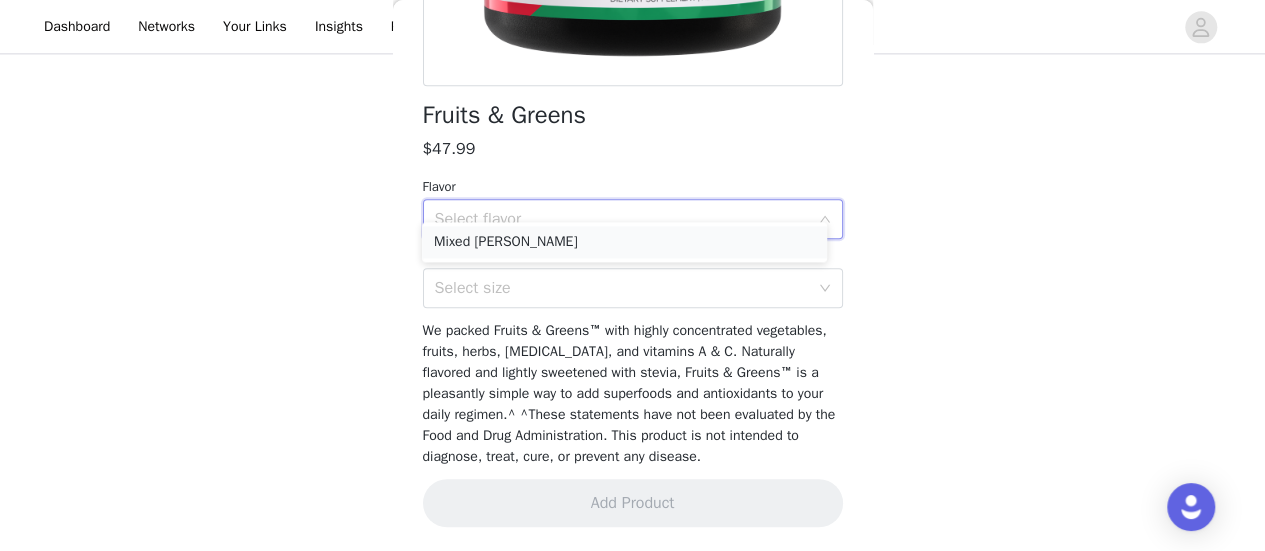 click on "Mixed [PERSON_NAME]" at bounding box center [624, 242] 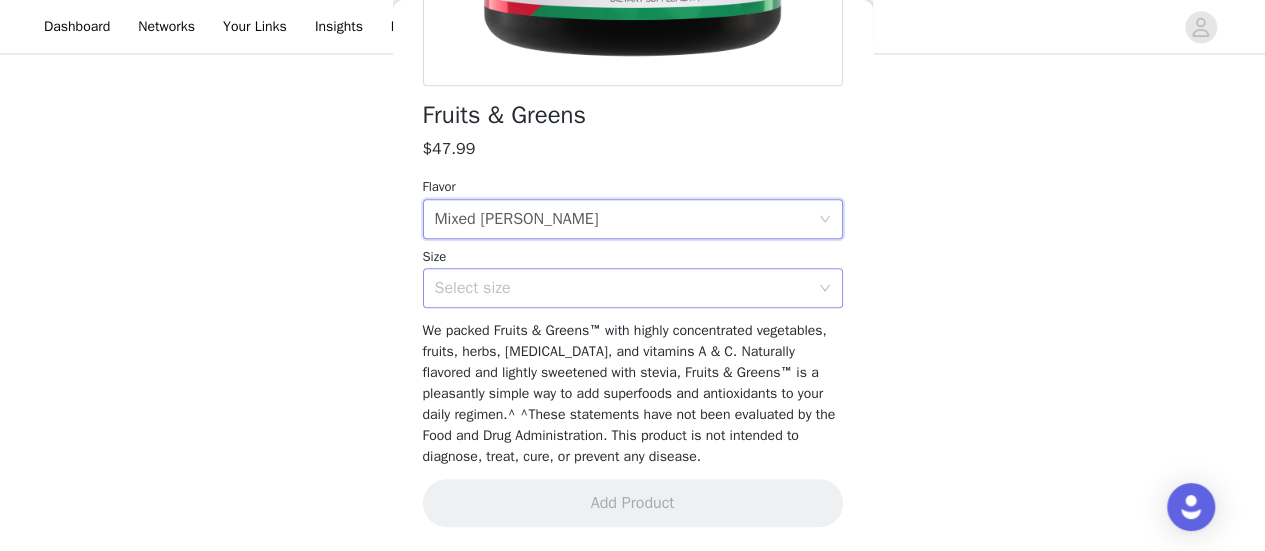 click on "Select size" at bounding box center [622, 288] 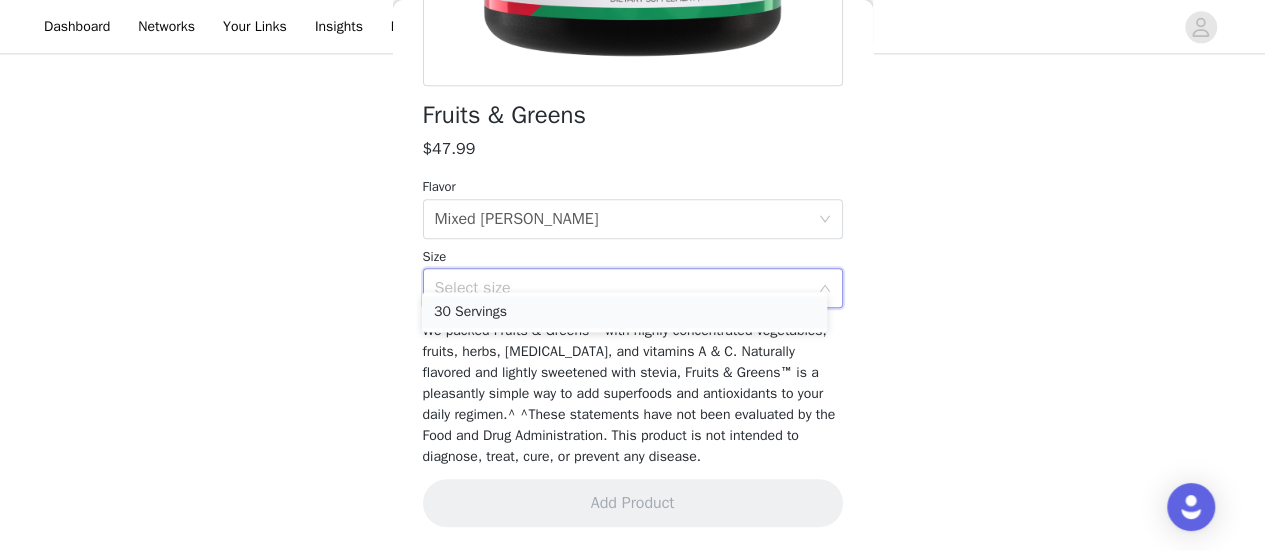 click on "30 Servings" at bounding box center [624, 312] 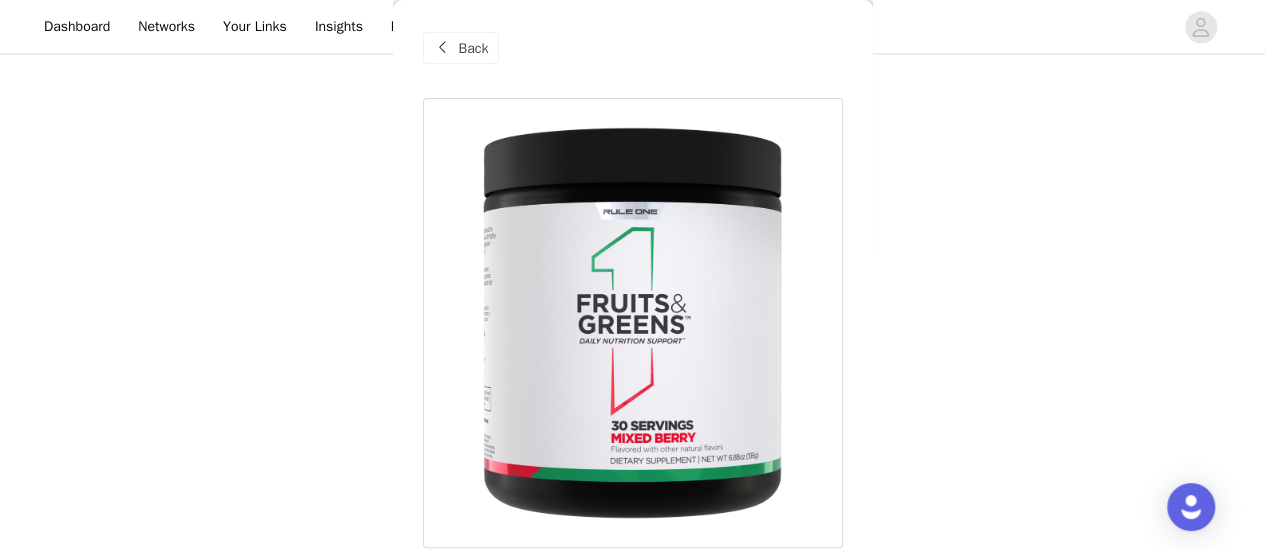 scroll, scrollTop: 0, scrollLeft: 0, axis: both 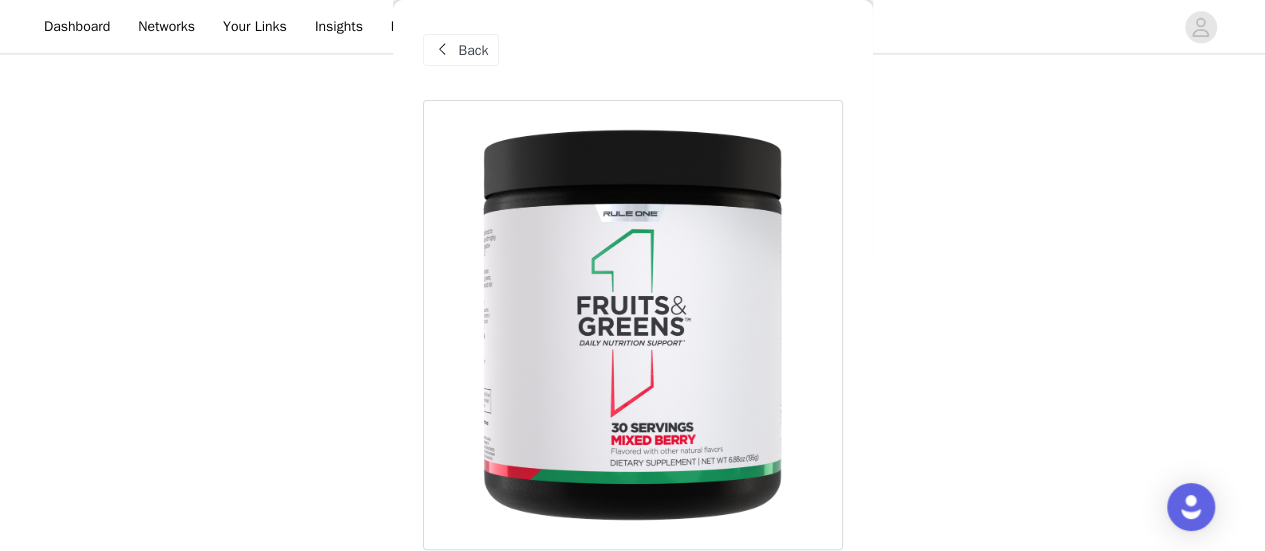 click on "Back" at bounding box center [474, 50] 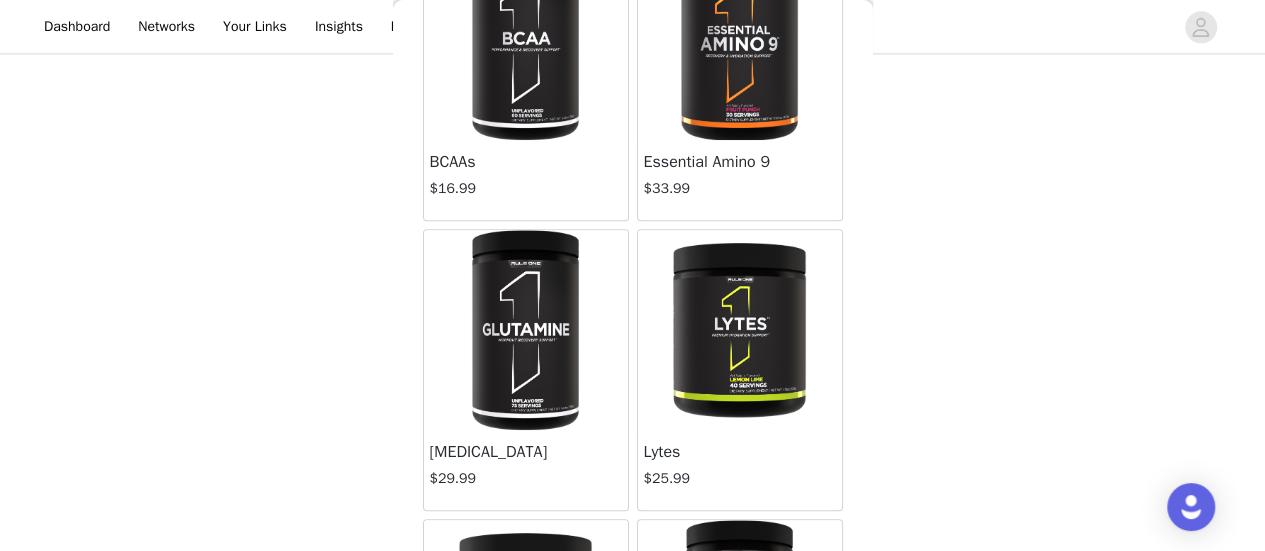 scroll, scrollTop: 619, scrollLeft: 0, axis: vertical 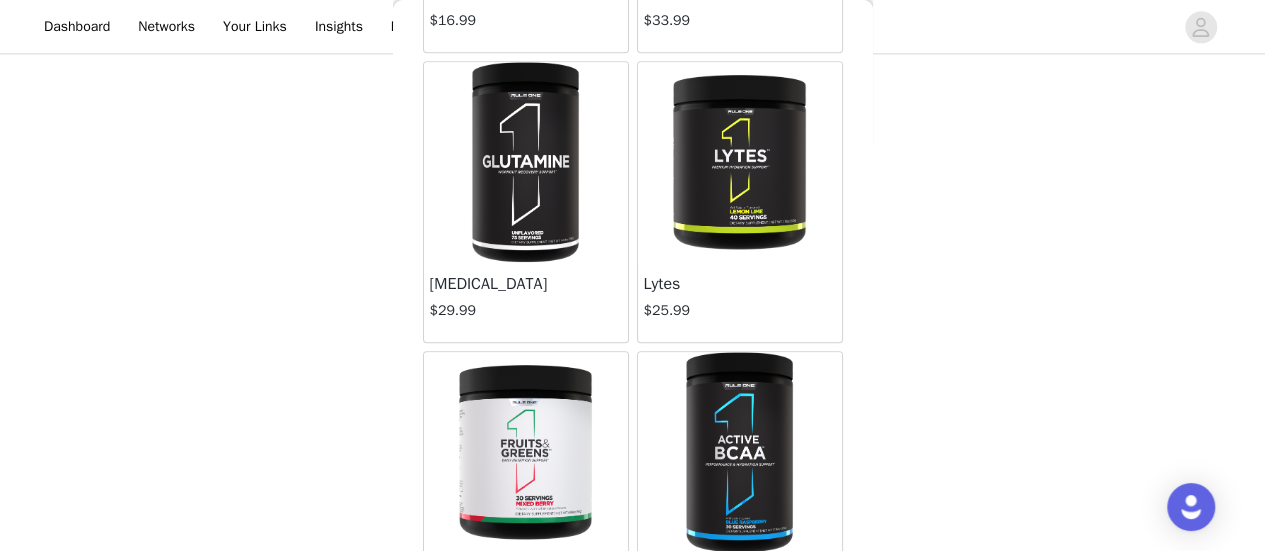 click at bounding box center [525, 162] 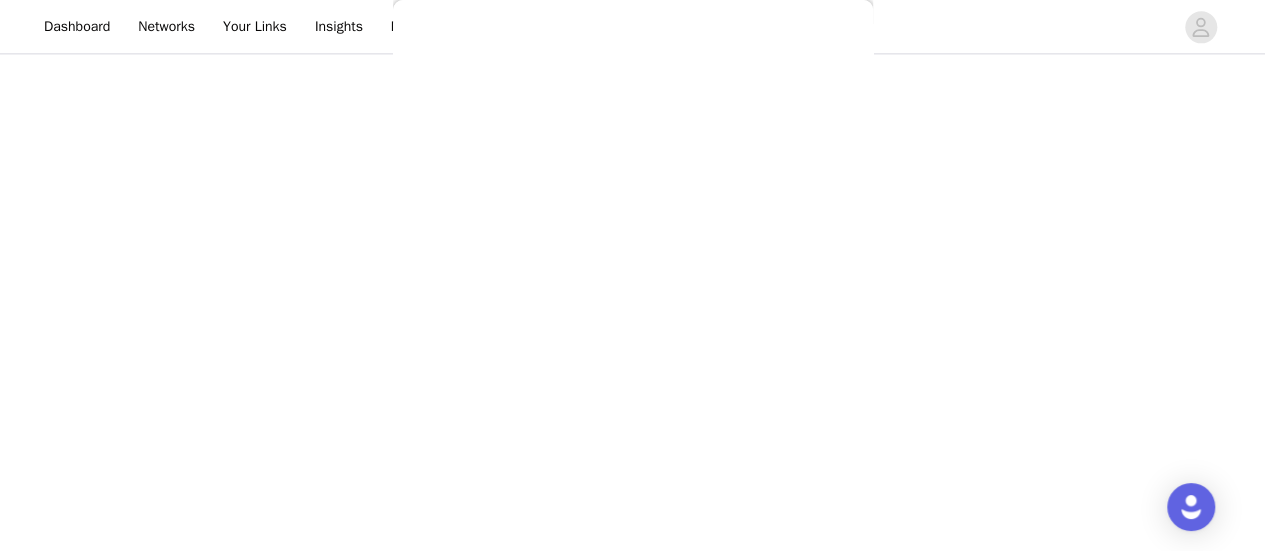 scroll, scrollTop: 484, scrollLeft: 0, axis: vertical 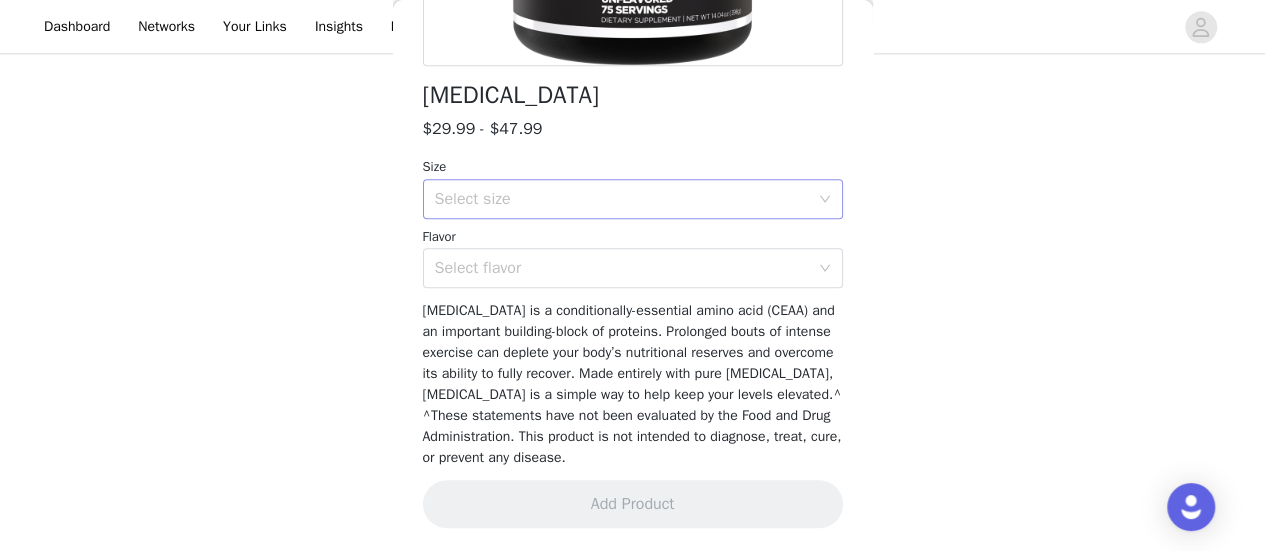 click on "Select size" at bounding box center (622, 199) 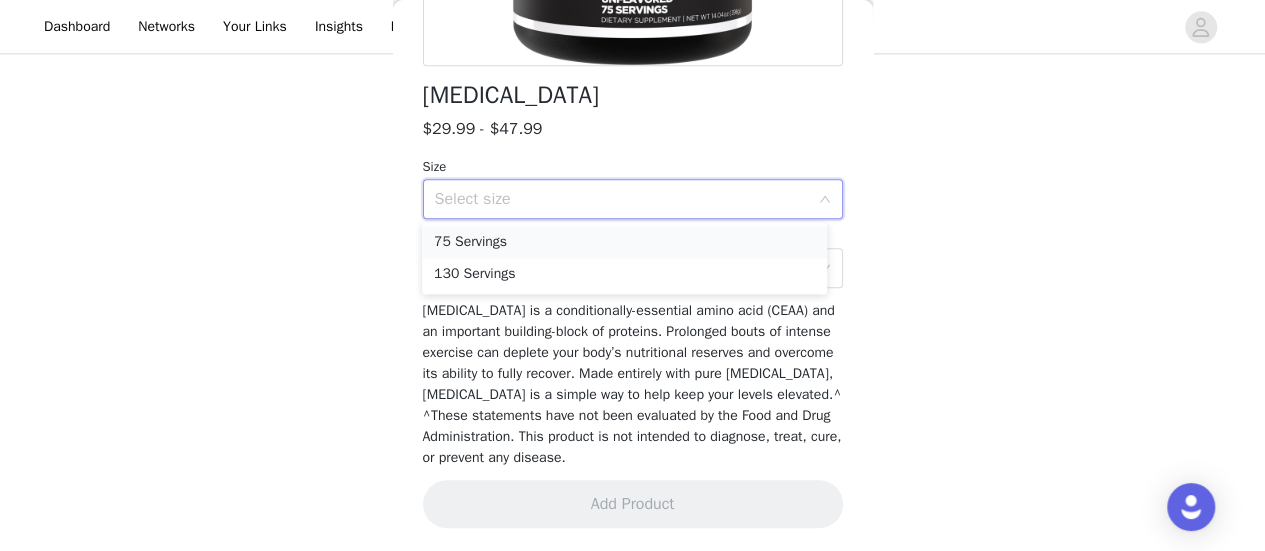 click on "75 Servings" at bounding box center [624, 242] 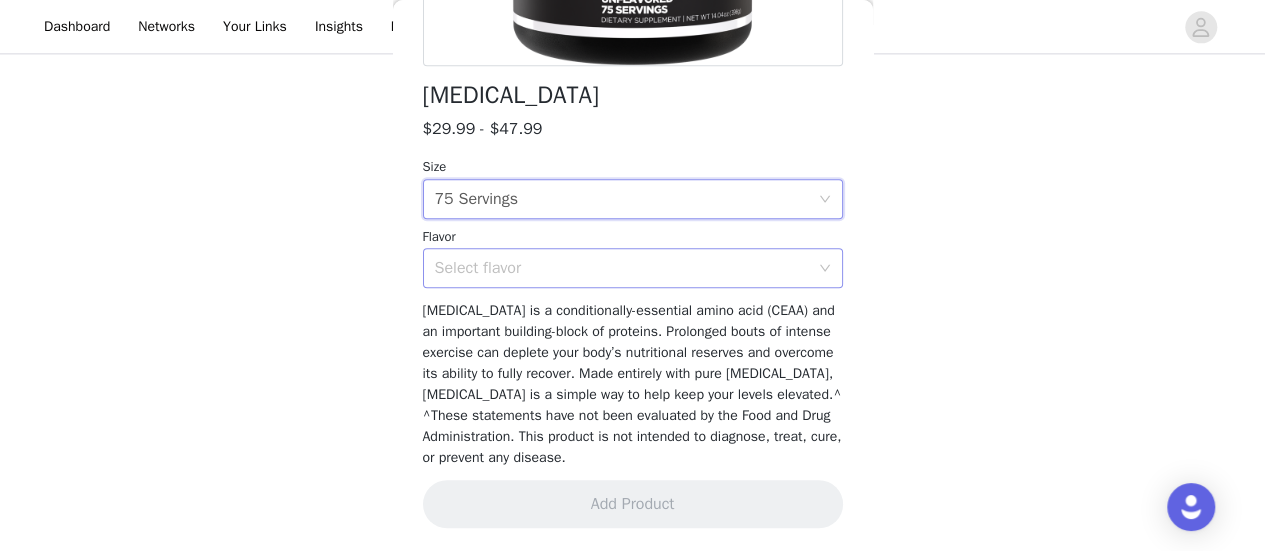 click on "Select flavor" at bounding box center [622, 268] 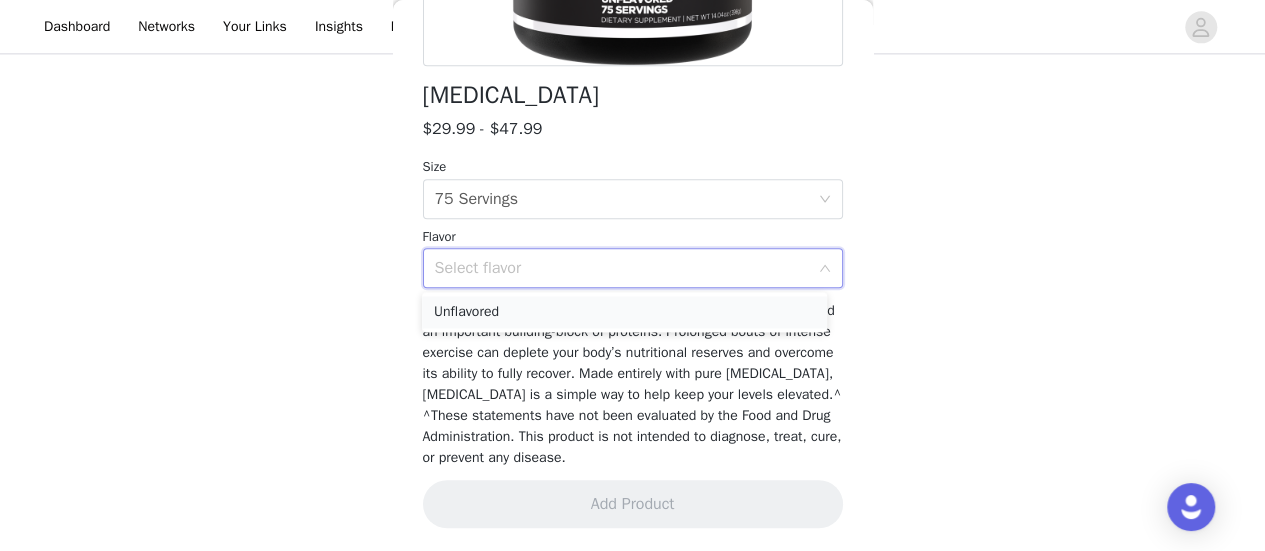 click on "Unflavored" at bounding box center [624, 312] 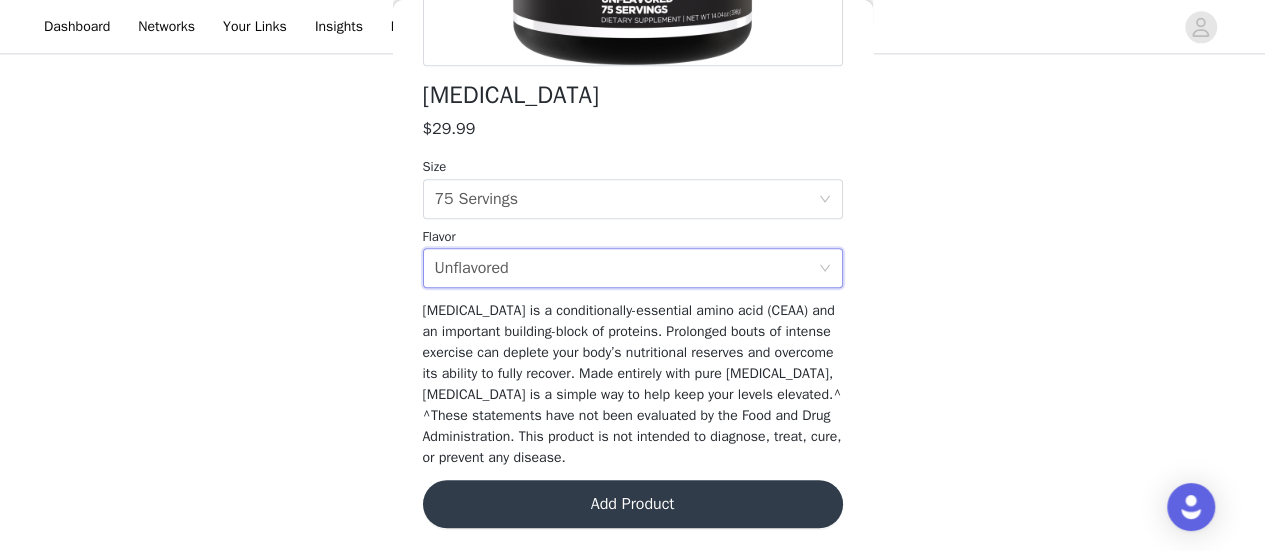 click on "Add Product" at bounding box center [633, 504] 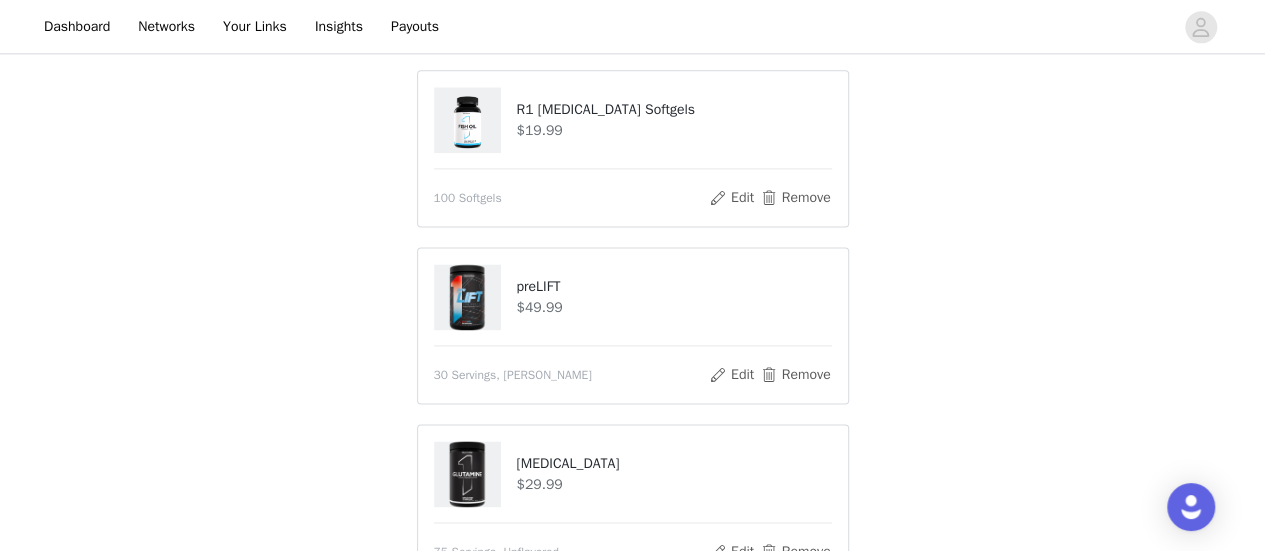 scroll, scrollTop: 1554, scrollLeft: 0, axis: vertical 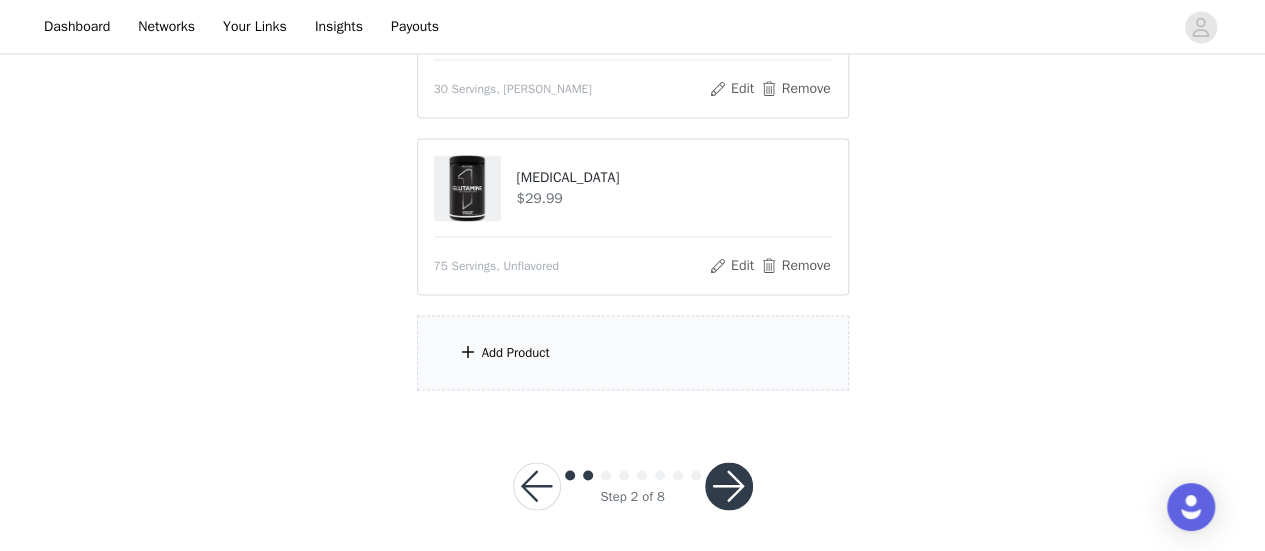 click on "Add Product" at bounding box center (633, 352) 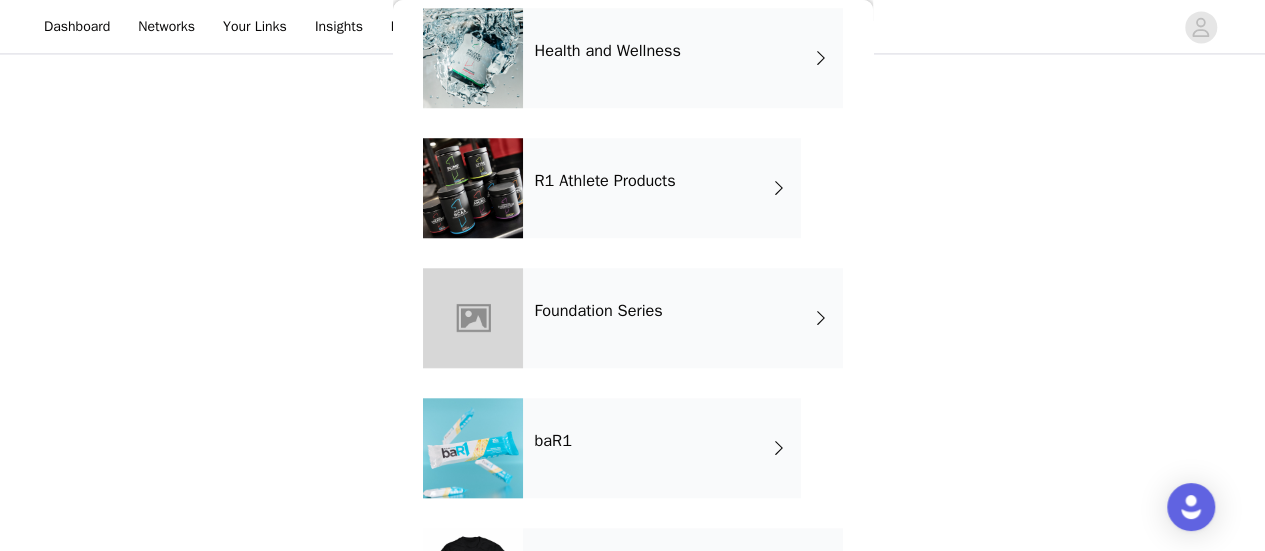 scroll, scrollTop: 682, scrollLeft: 0, axis: vertical 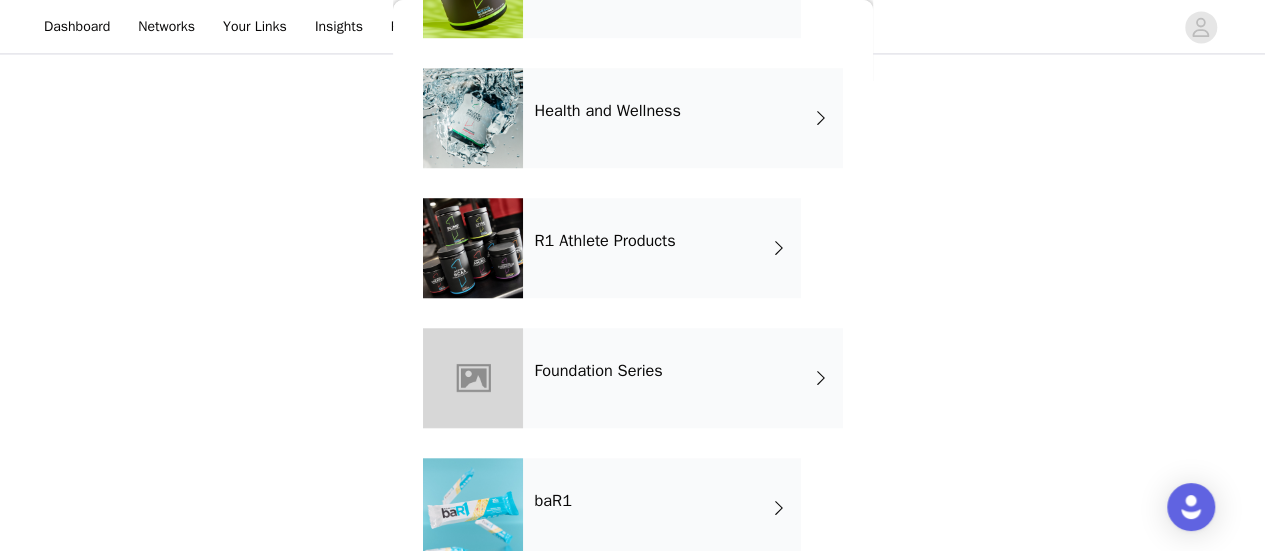 click on "Health and Wellness" at bounding box center [683, 118] 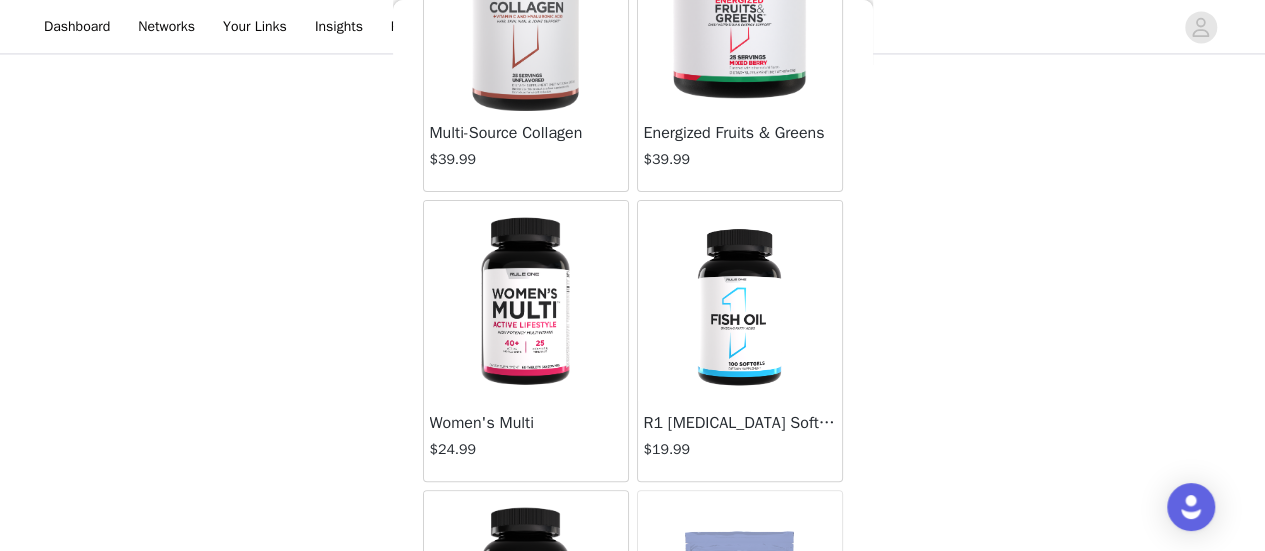 scroll, scrollTop: 0, scrollLeft: 0, axis: both 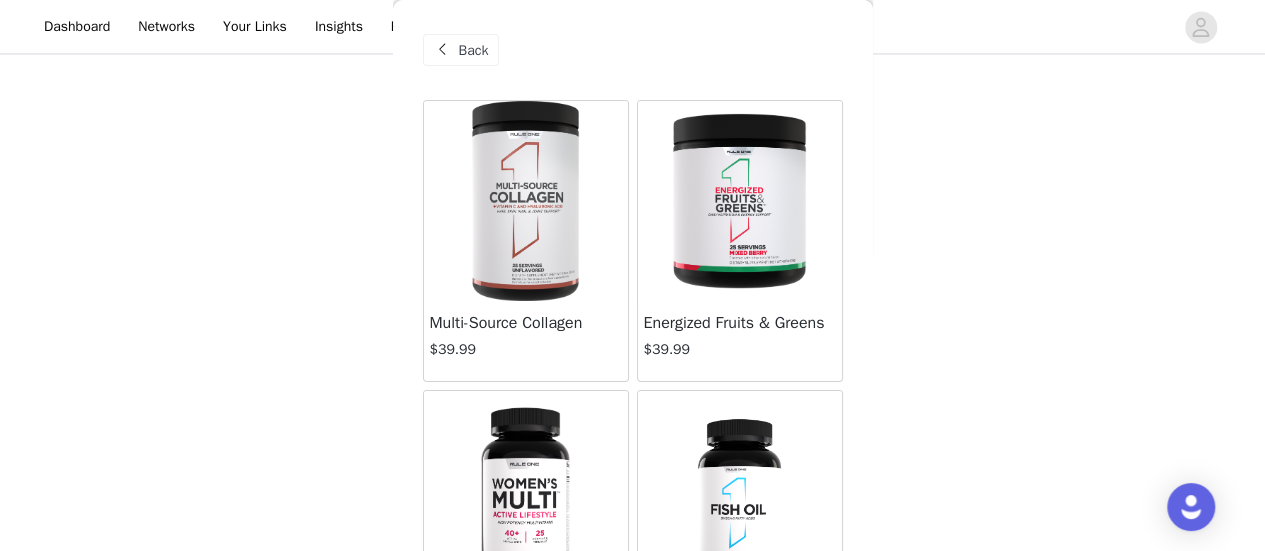 click on "Back" at bounding box center (474, 50) 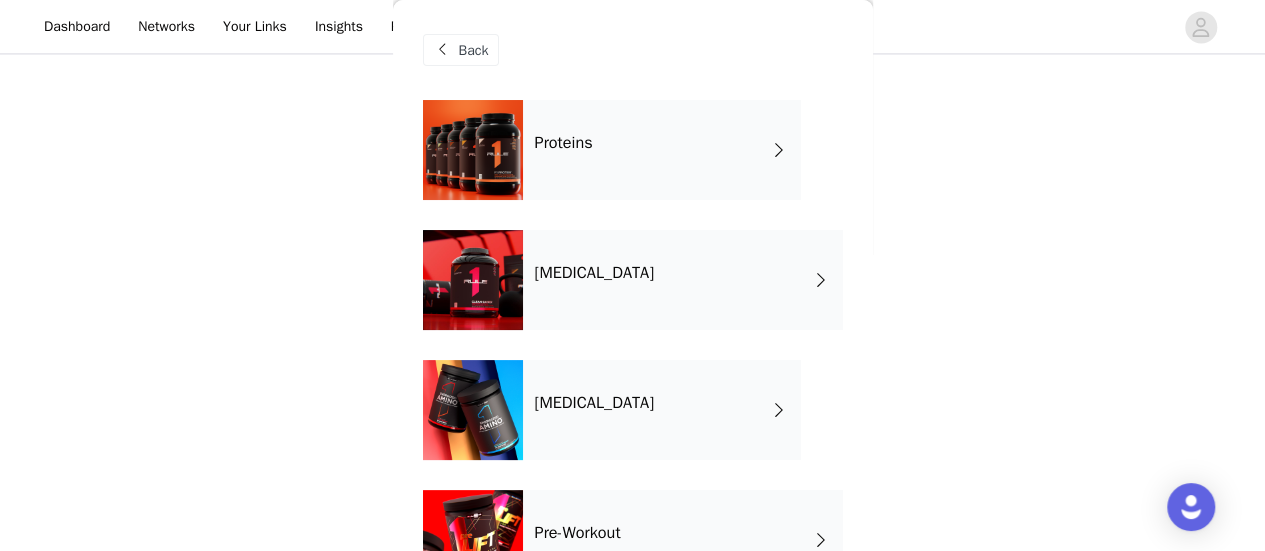 scroll, scrollTop: 248, scrollLeft: 0, axis: vertical 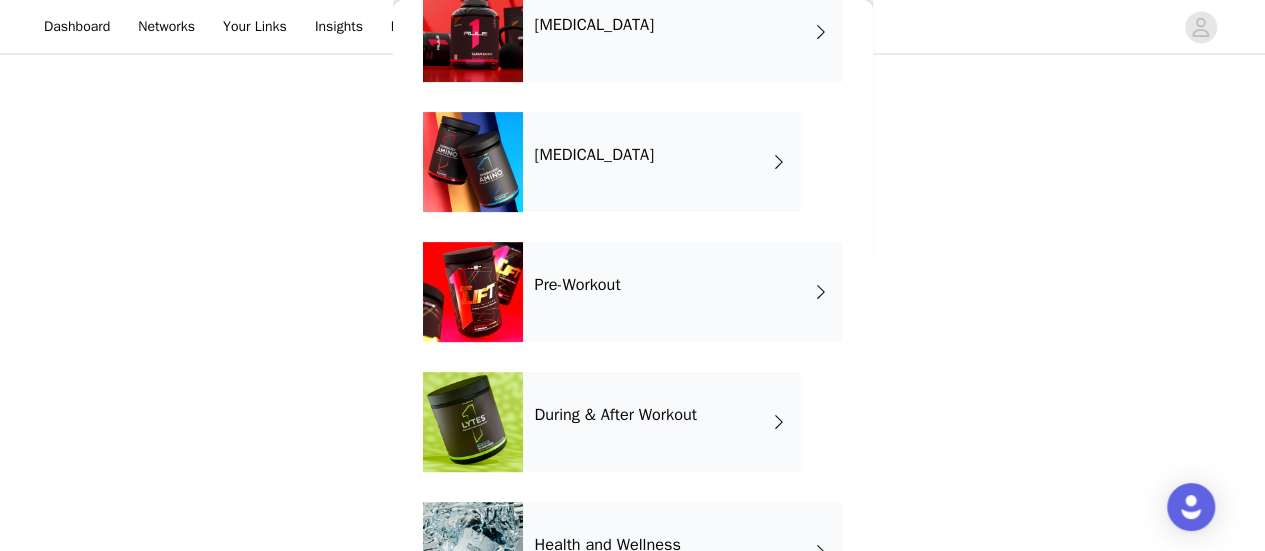 click on "During & After Workout" at bounding box center [616, 415] 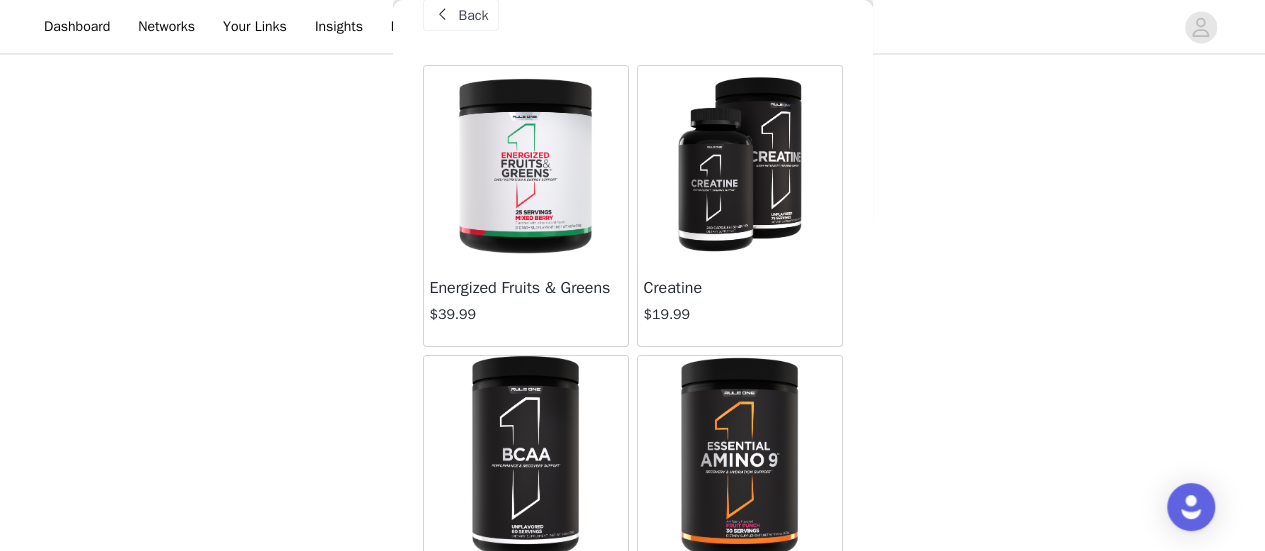 scroll, scrollTop: 0, scrollLeft: 0, axis: both 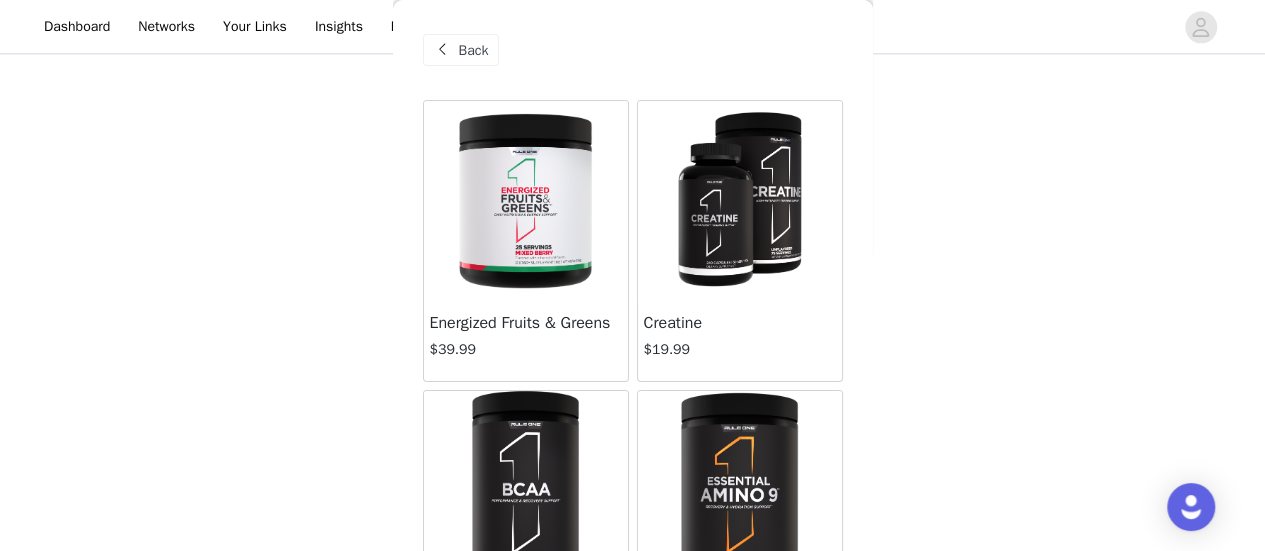 click at bounding box center [739, 201] 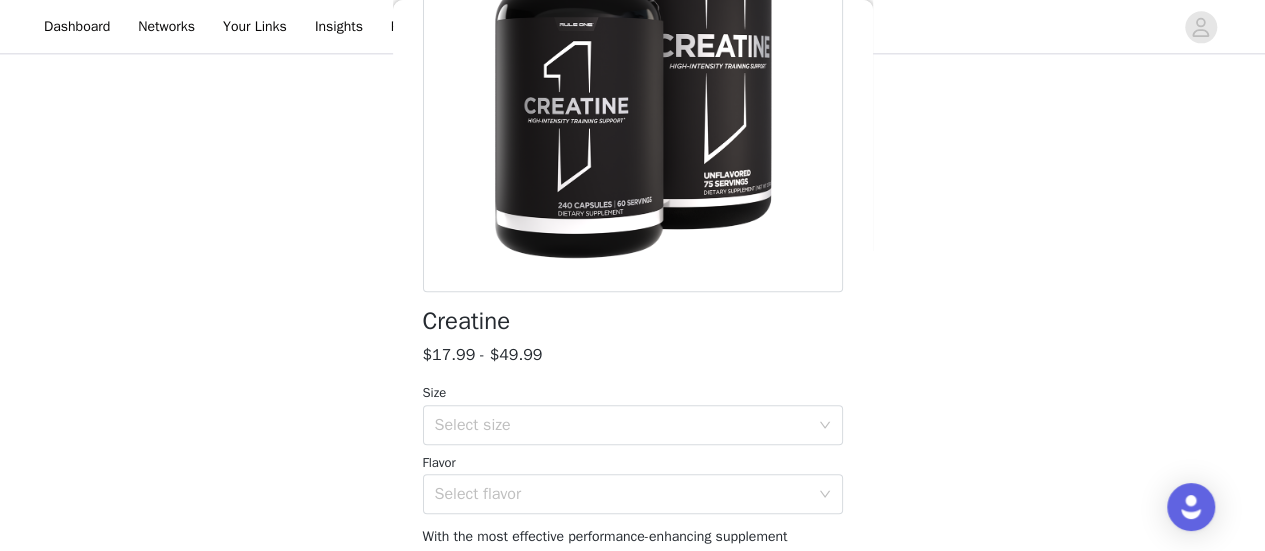 scroll, scrollTop: 442, scrollLeft: 0, axis: vertical 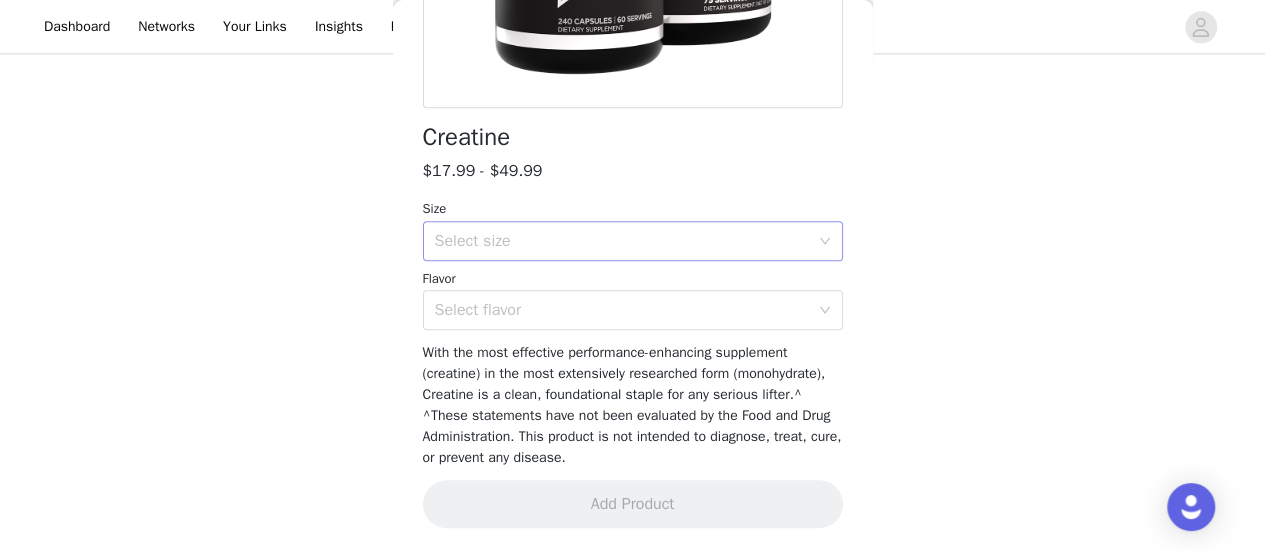 click on "Select size" at bounding box center [622, 241] 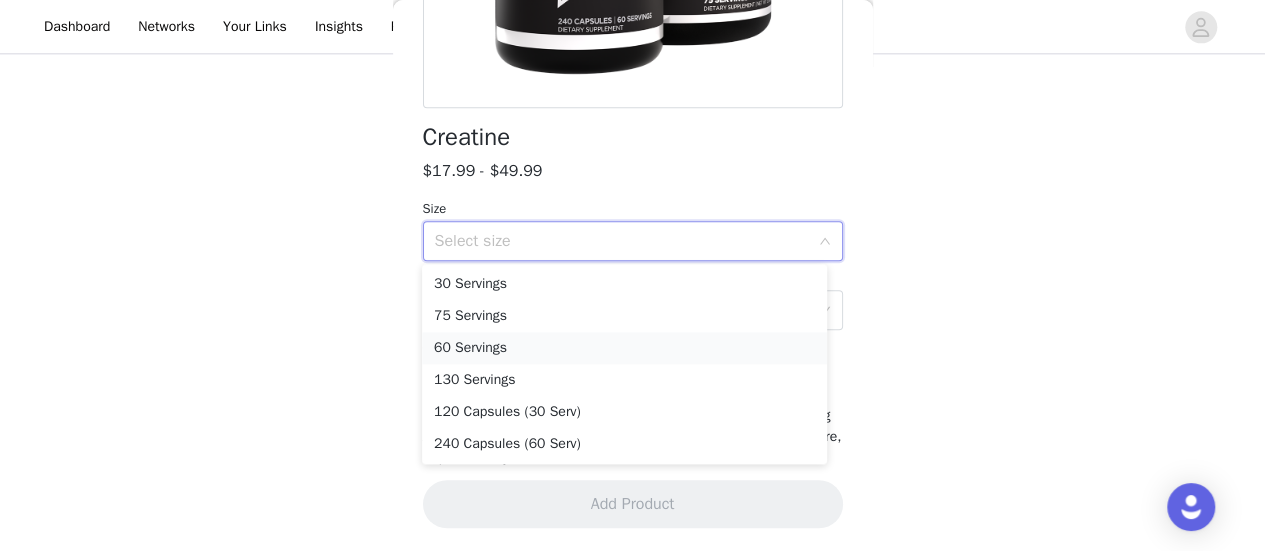 click on "60 Servings" at bounding box center (624, 348) 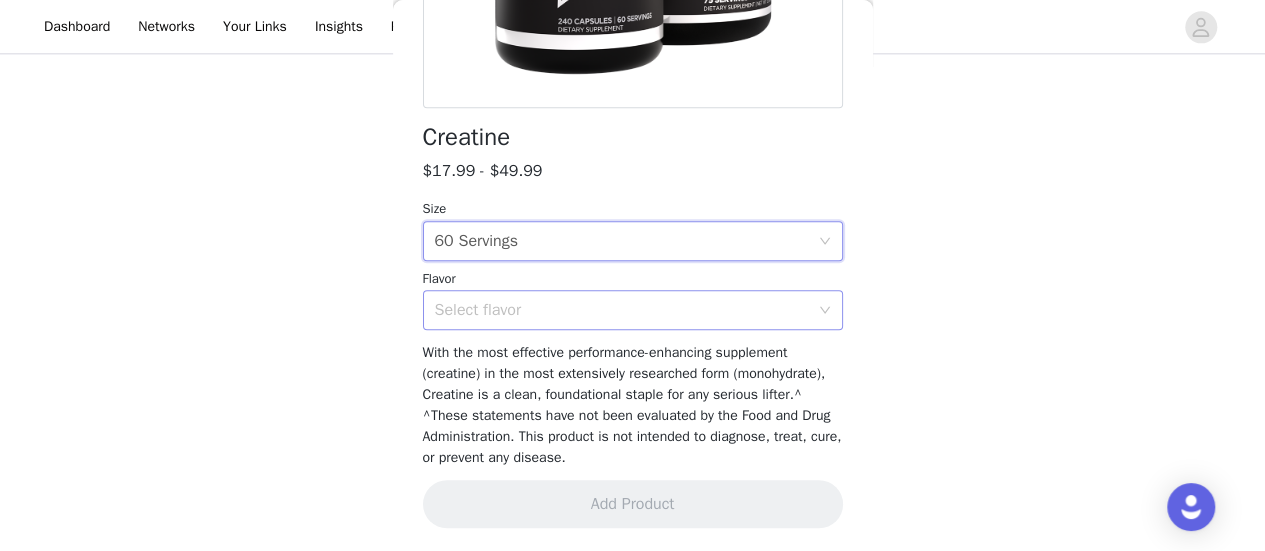 click on "Select flavor" at bounding box center [622, 310] 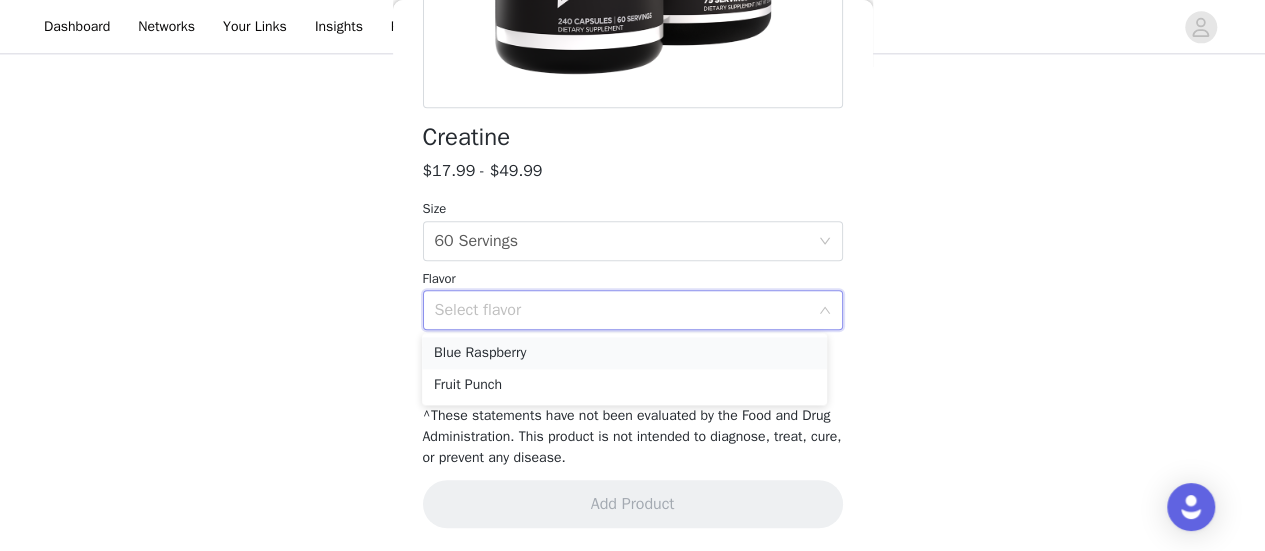 click on "Blue Raspberry" at bounding box center (624, 353) 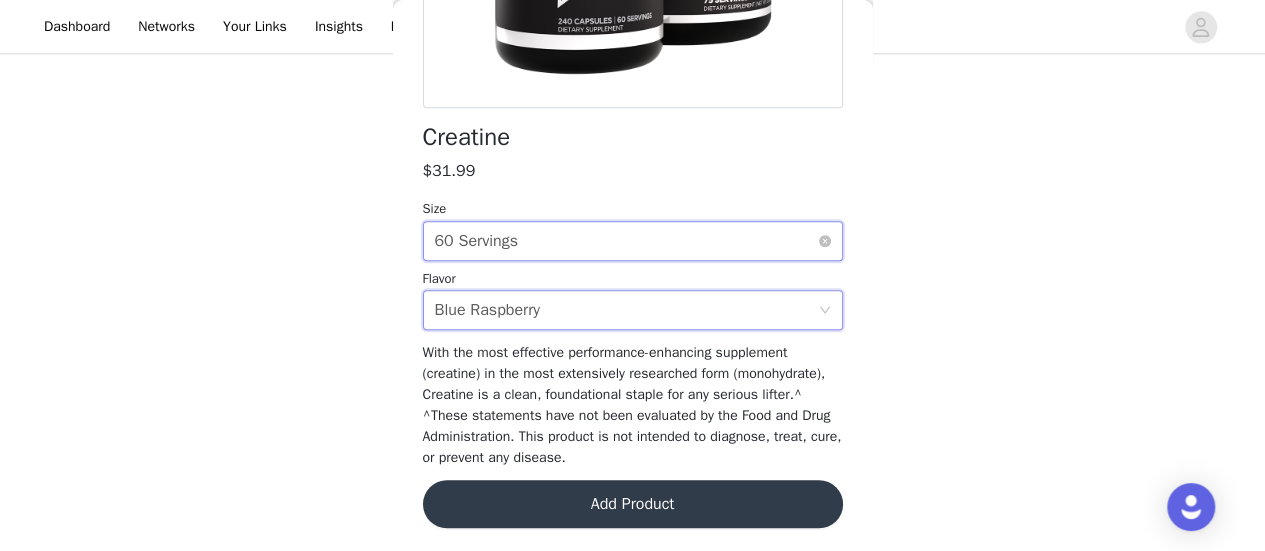 click on "Select size 60 Servings" at bounding box center [626, 241] 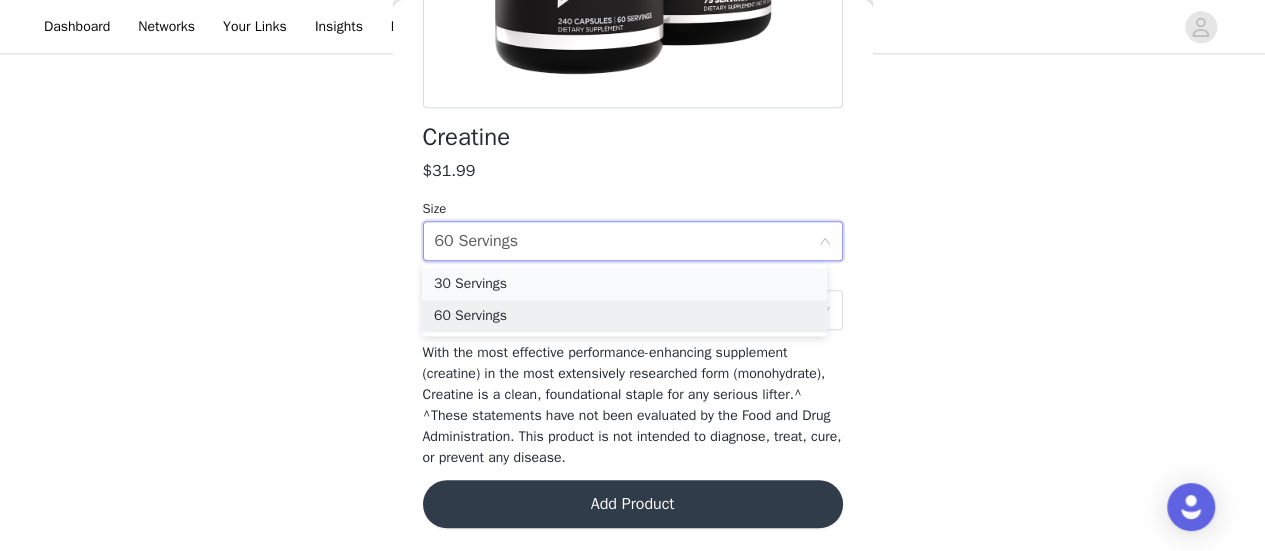 click on "30 Servings" at bounding box center (624, 284) 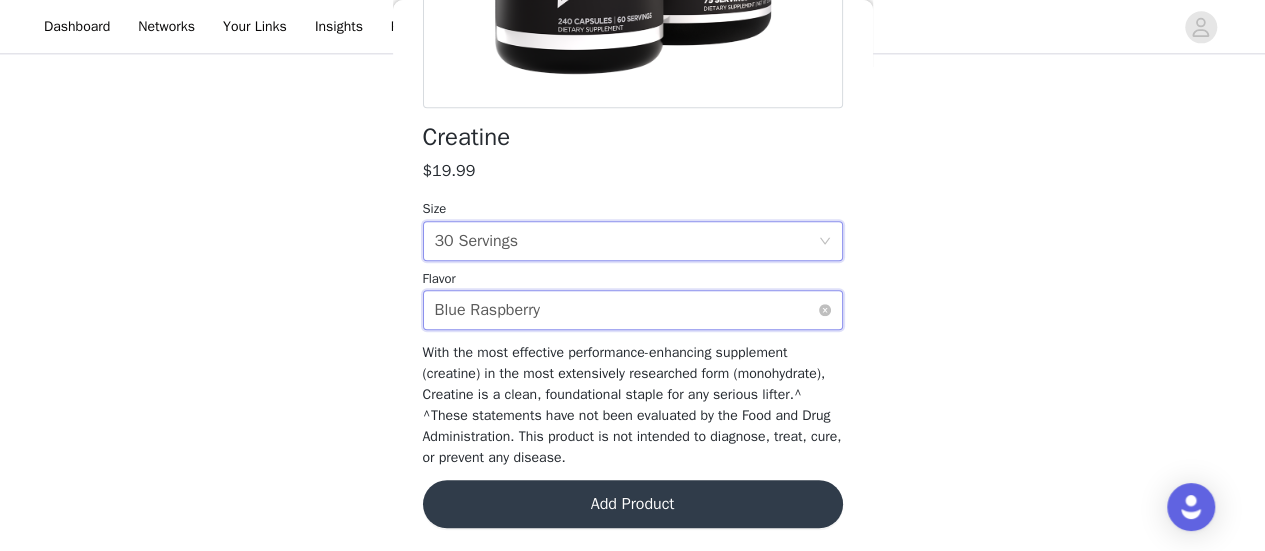 click on "Blue Raspberry" at bounding box center (487, 310) 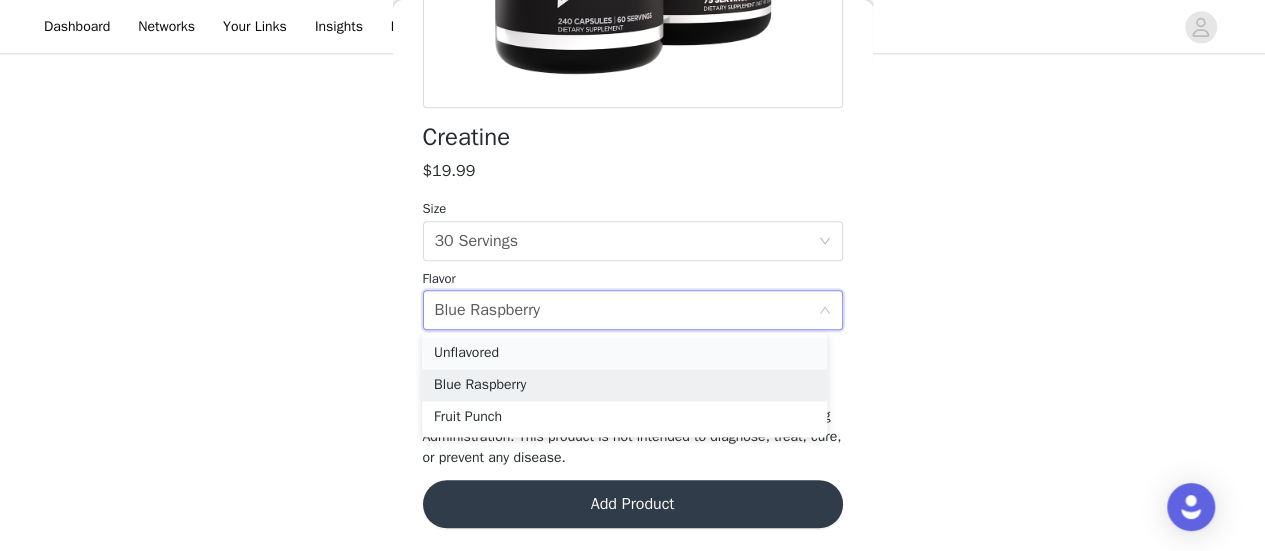 click on "Unflavored" at bounding box center [624, 353] 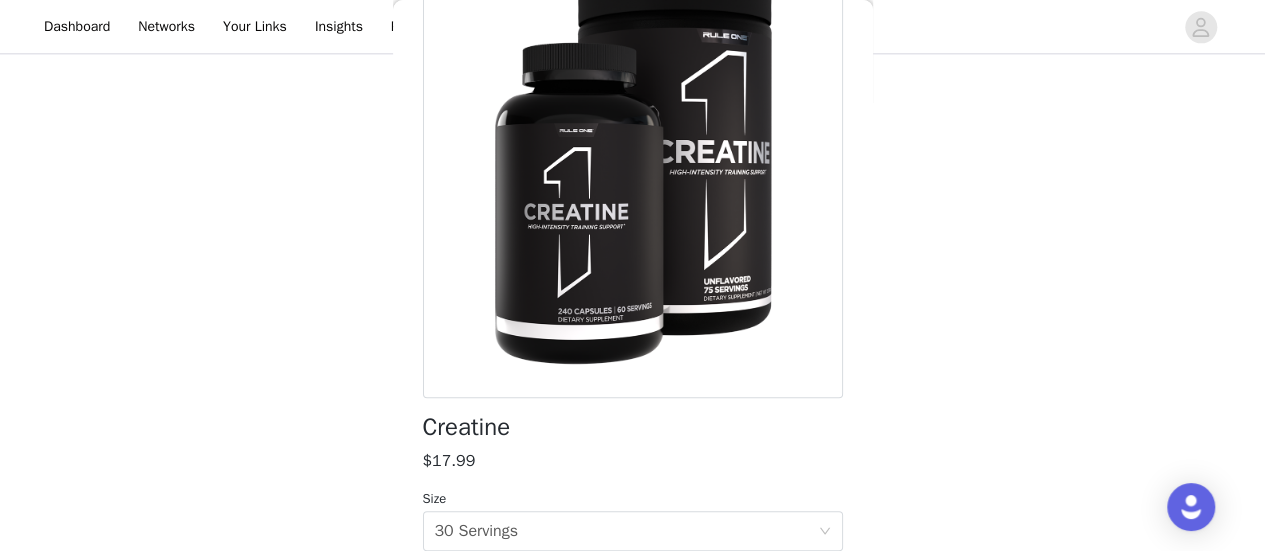 scroll, scrollTop: 442, scrollLeft: 0, axis: vertical 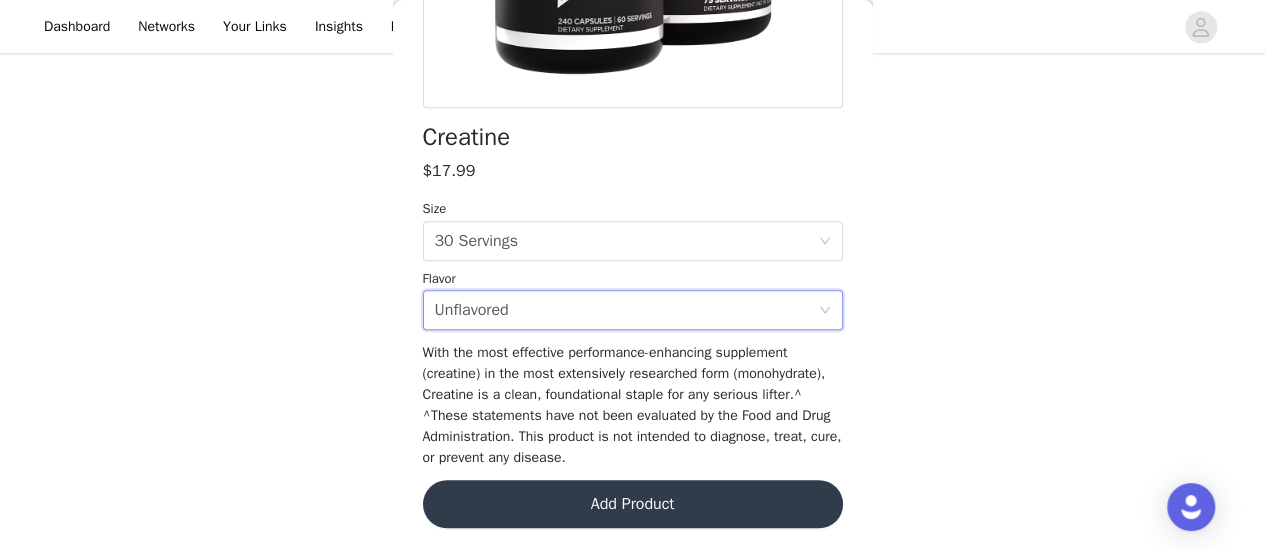 click on "Add Product" at bounding box center (633, 504) 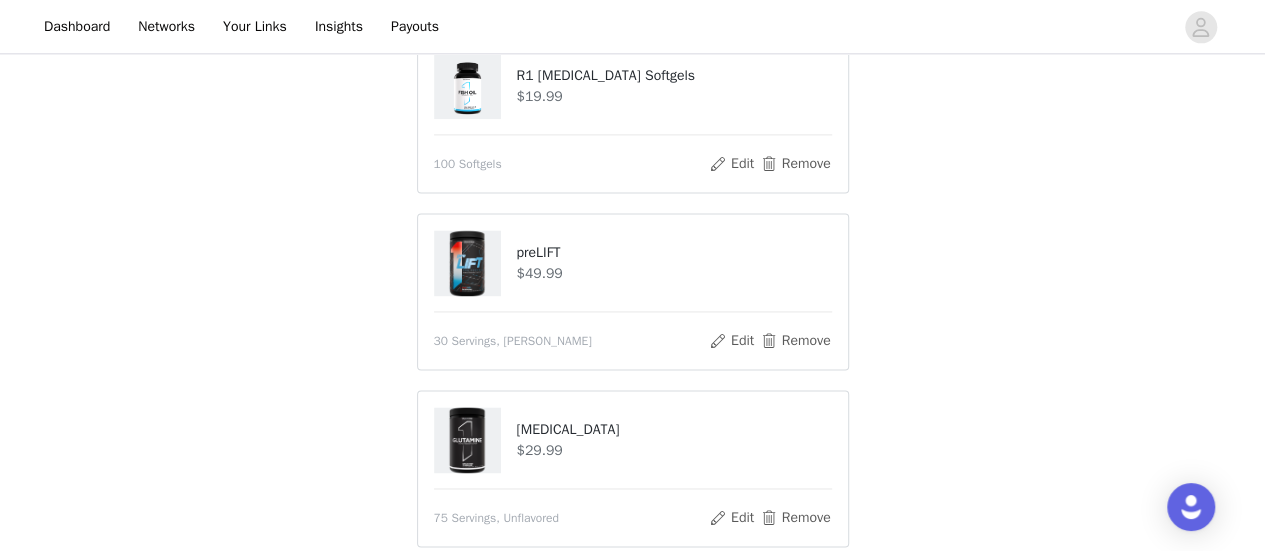 scroll, scrollTop: 1730, scrollLeft: 0, axis: vertical 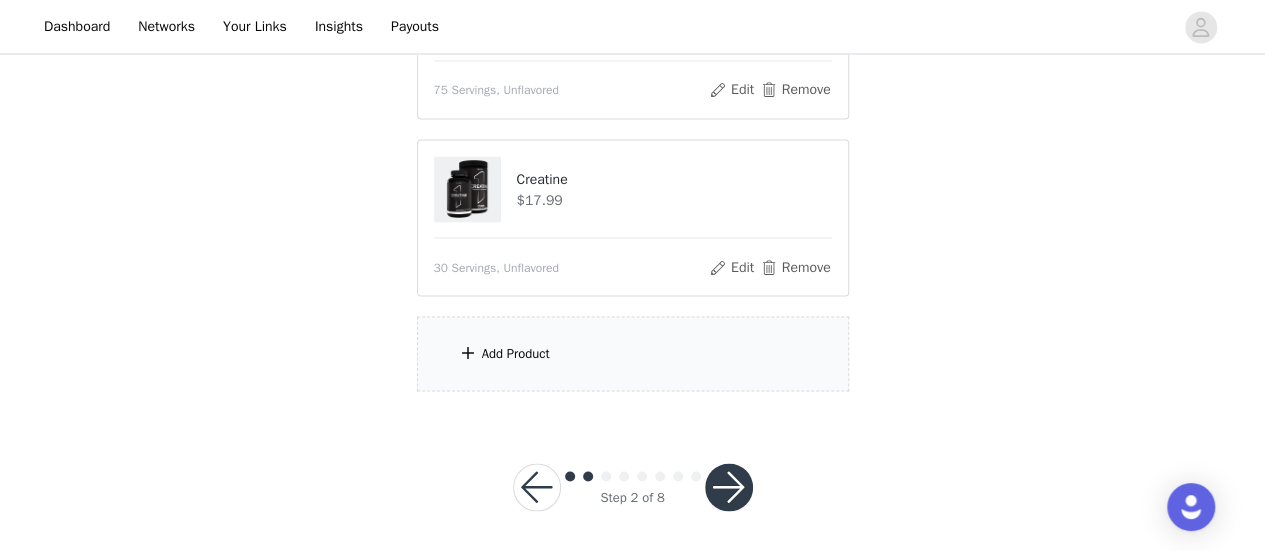 click at bounding box center [729, 487] 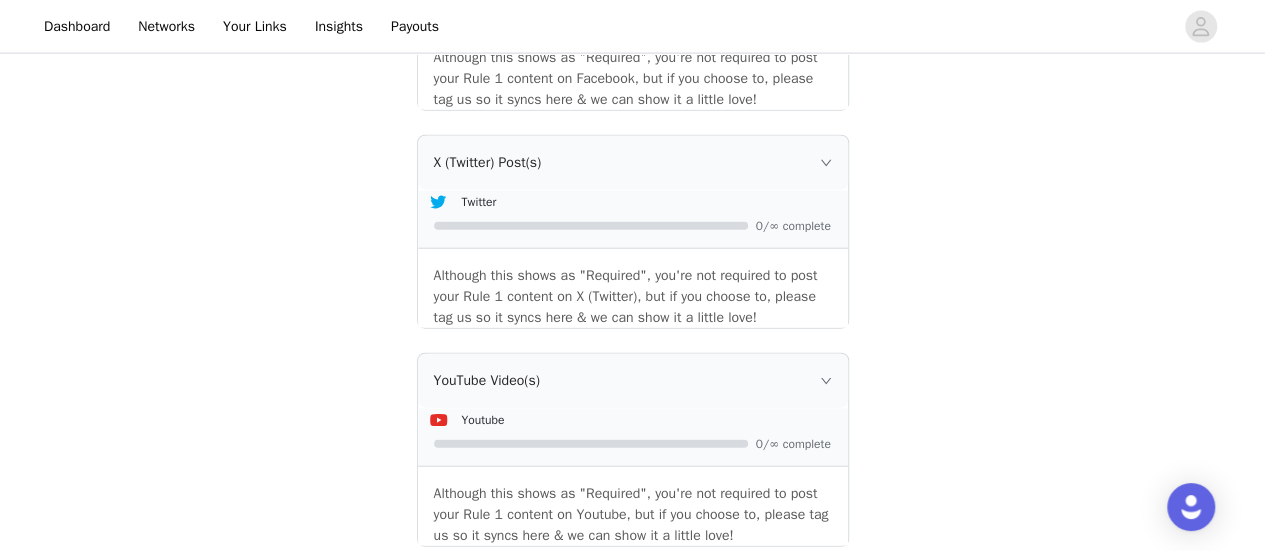 scroll, scrollTop: 2598, scrollLeft: 0, axis: vertical 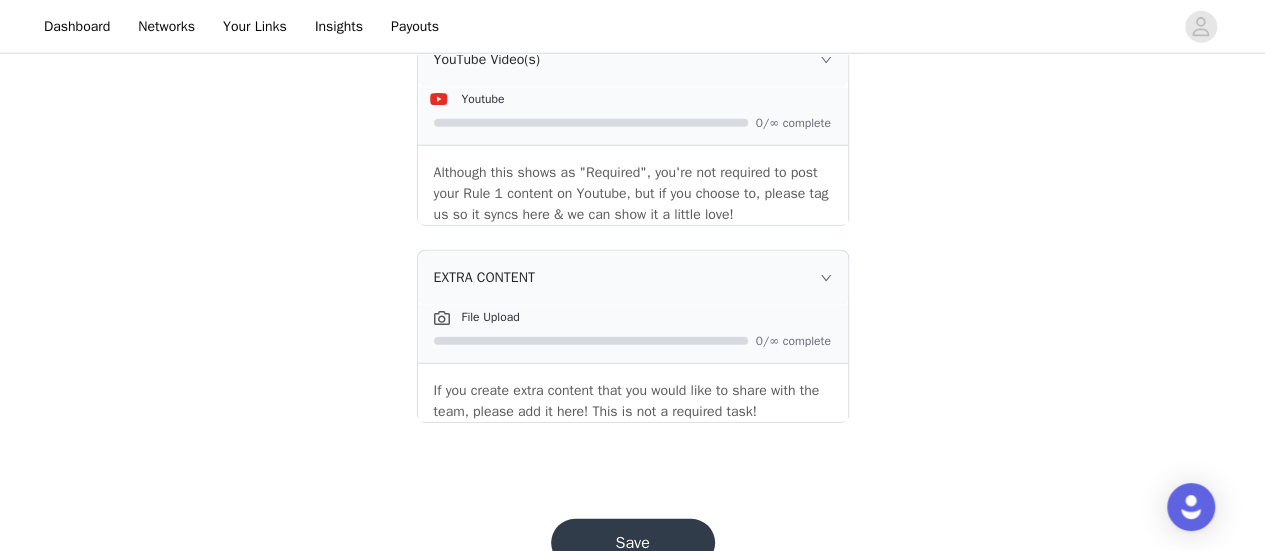 click on "Save" at bounding box center [633, 543] 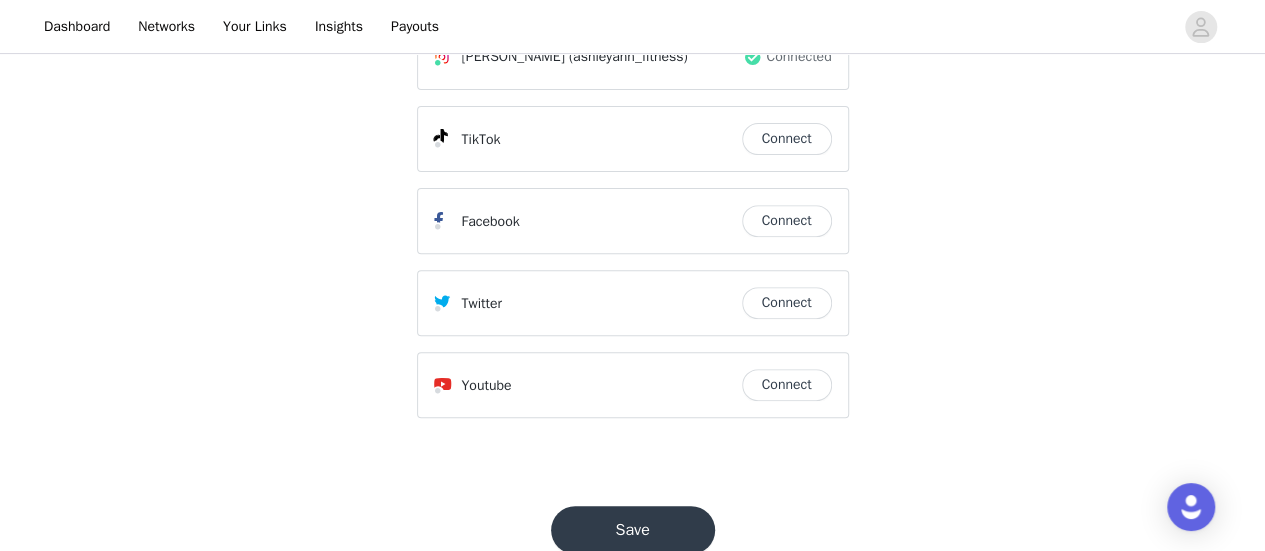 scroll, scrollTop: 329, scrollLeft: 0, axis: vertical 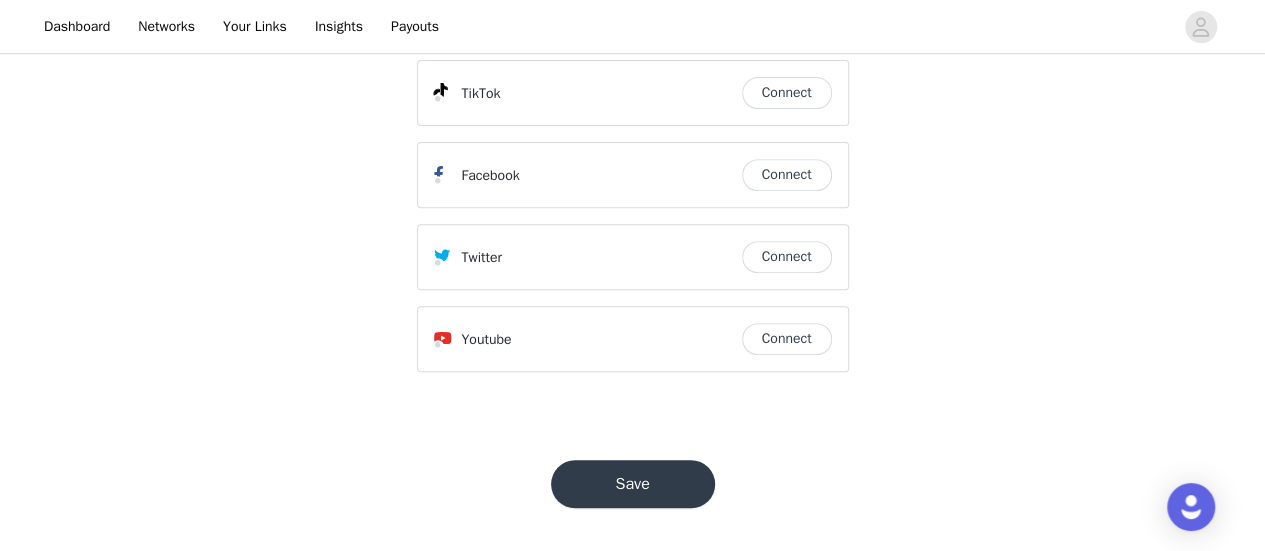 click on "Save" at bounding box center [633, 484] 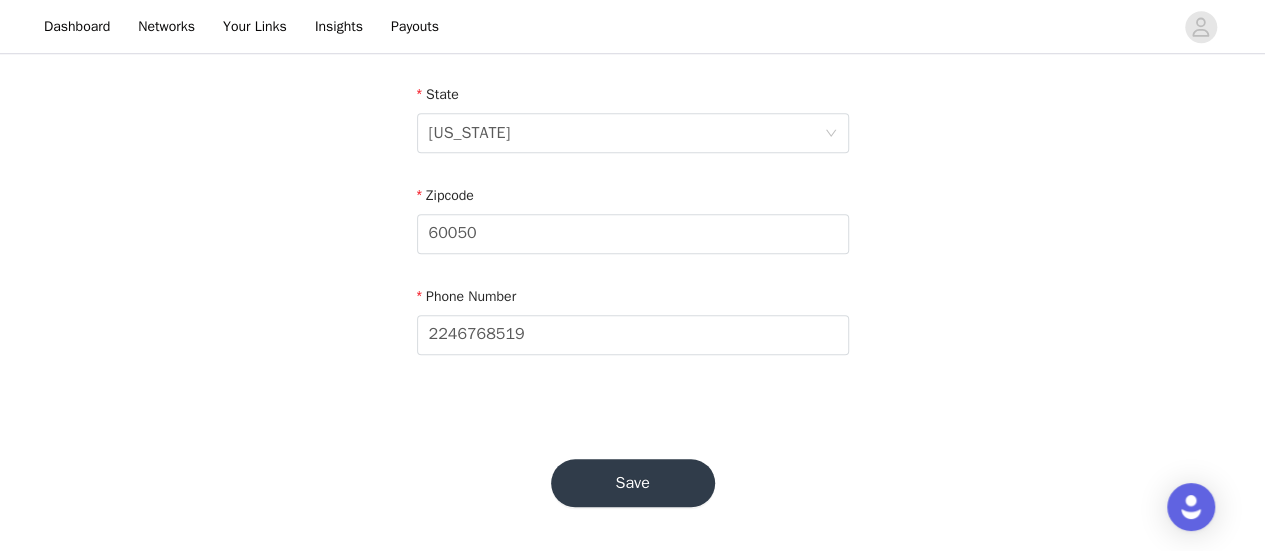 scroll, scrollTop: 810, scrollLeft: 0, axis: vertical 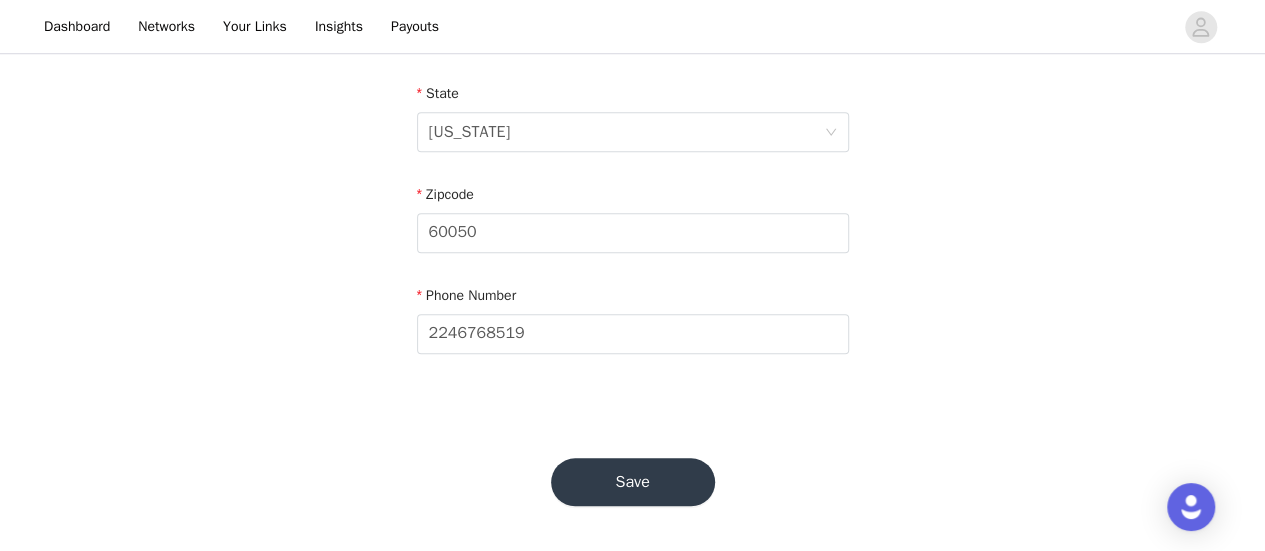 click on "Save" at bounding box center (633, 482) 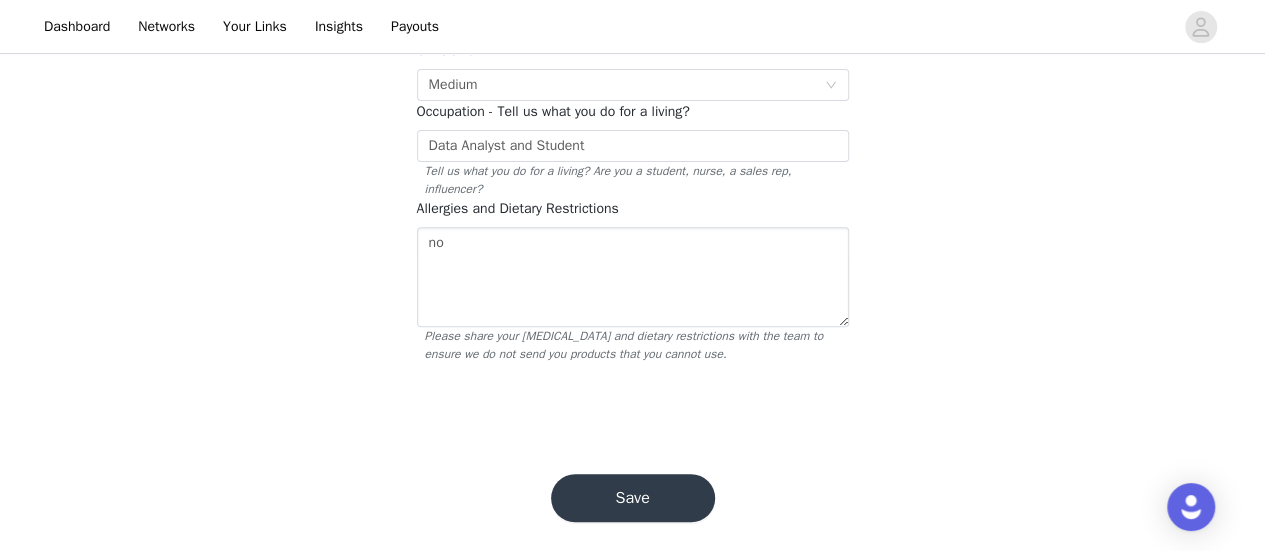 scroll, scrollTop: 251, scrollLeft: 0, axis: vertical 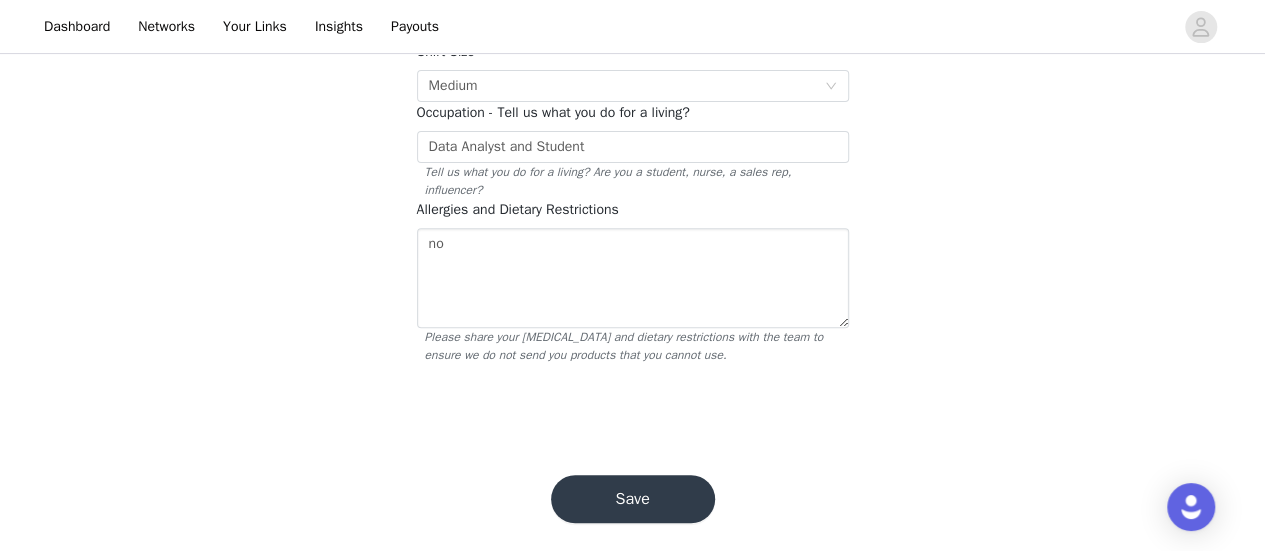 click on "Save" at bounding box center [633, 499] 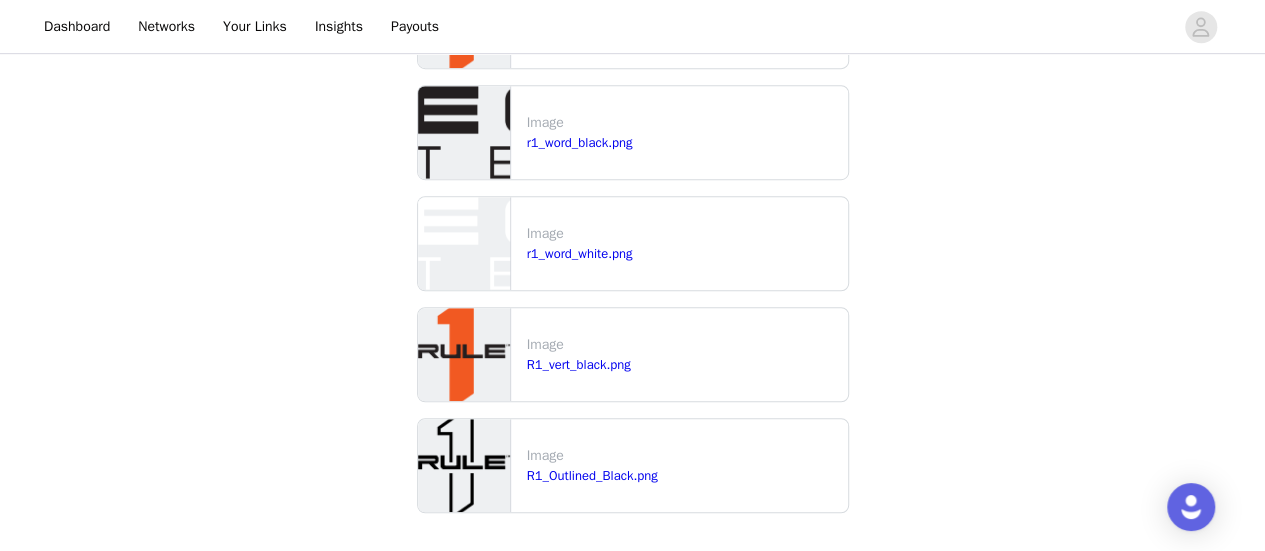 scroll, scrollTop: 713, scrollLeft: 0, axis: vertical 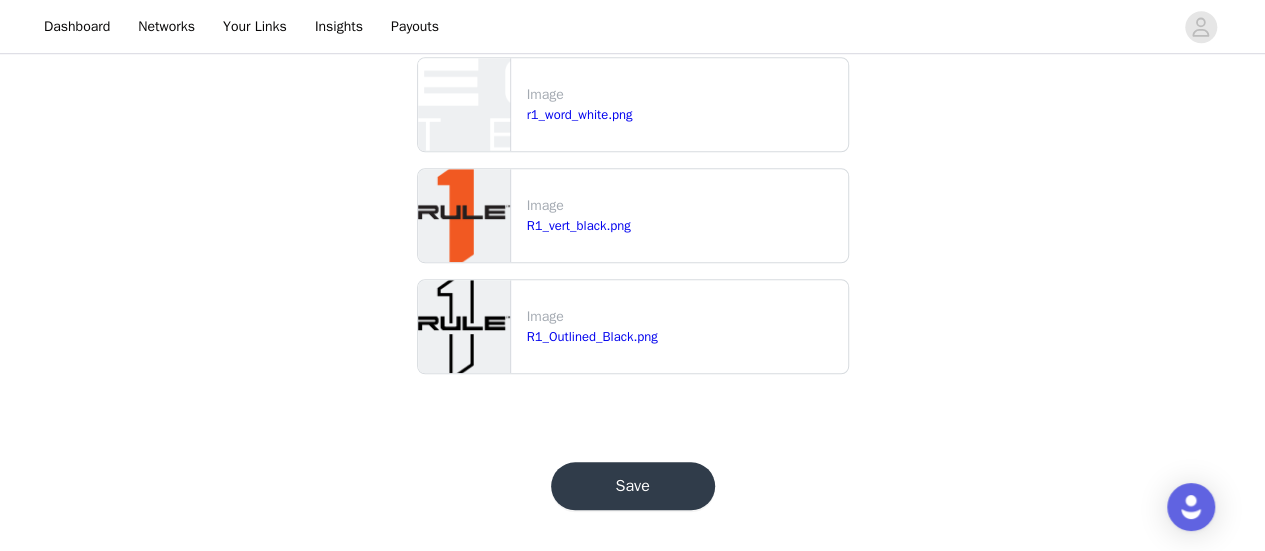 click on "Save" at bounding box center [633, 486] 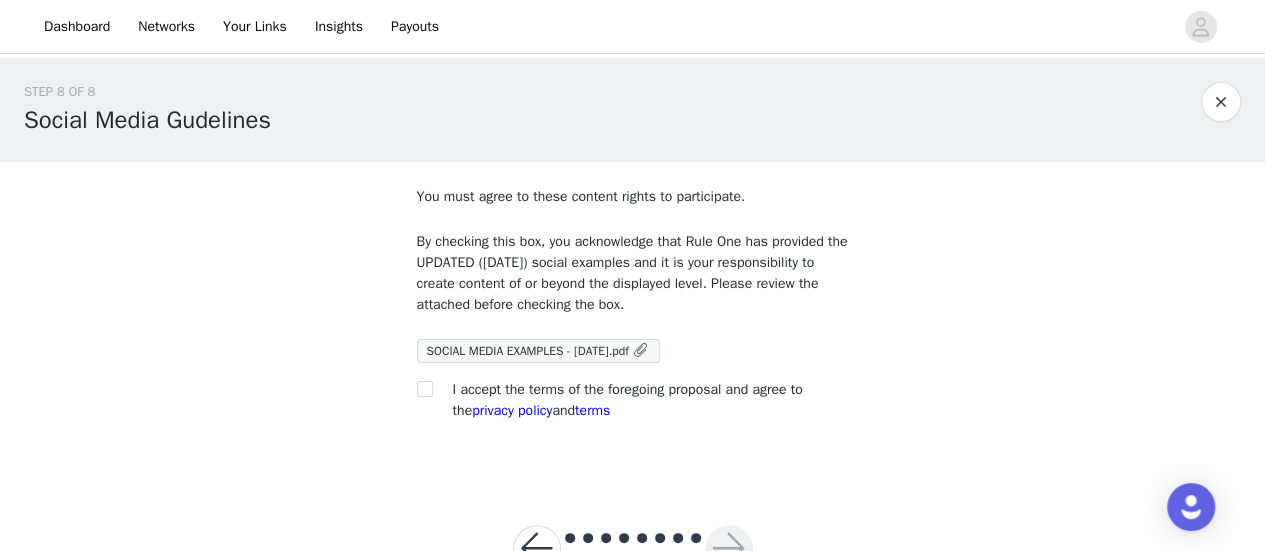 scroll, scrollTop: 68, scrollLeft: 0, axis: vertical 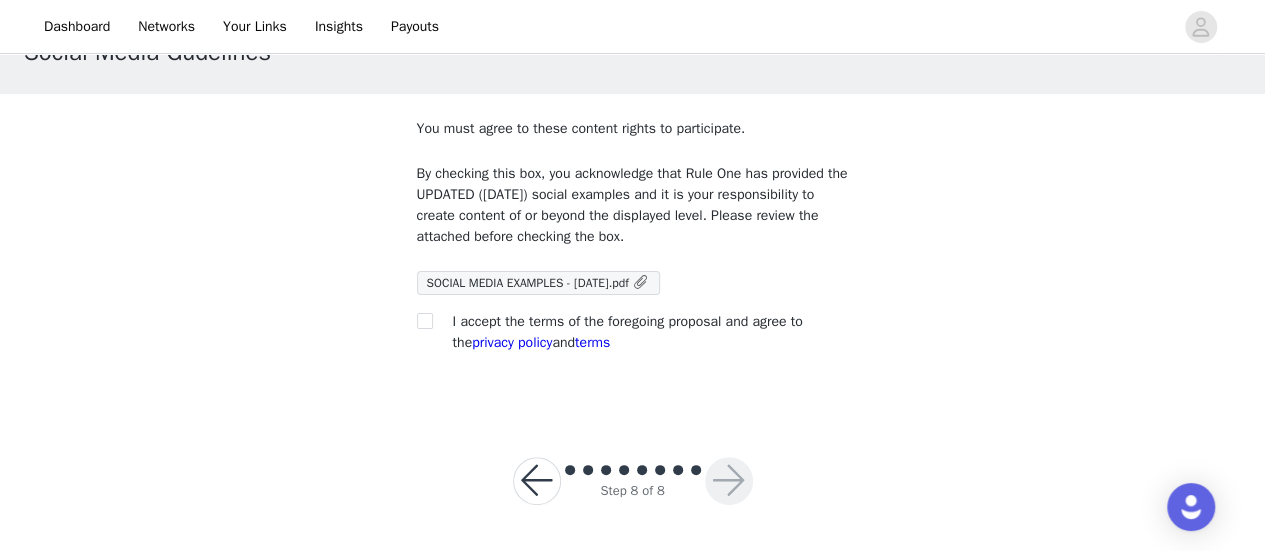 click on "I accept the terms of the foregoing proposal and agree to the
privacy policy
and
terms" at bounding box center [633, 332] 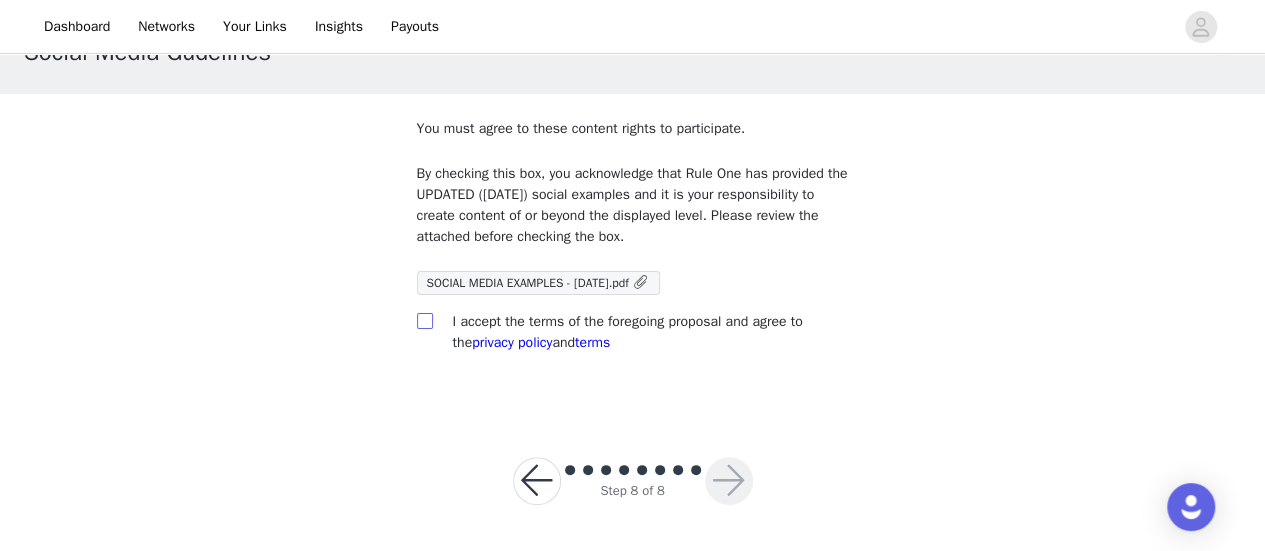 click at bounding box center (424, 320) 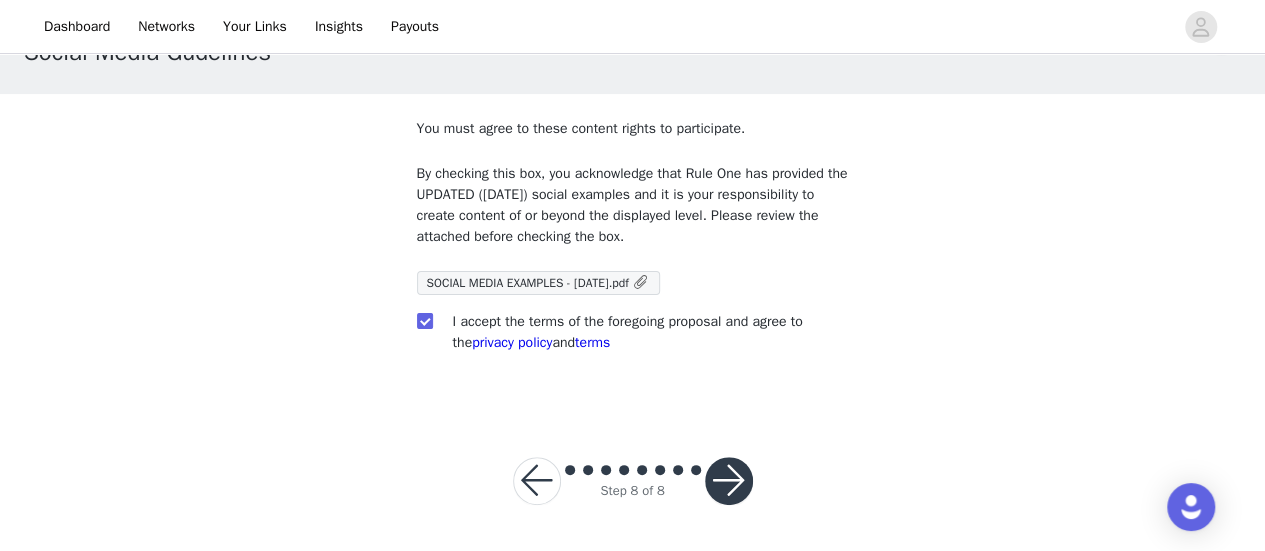 click at bounding box center (729, 481) 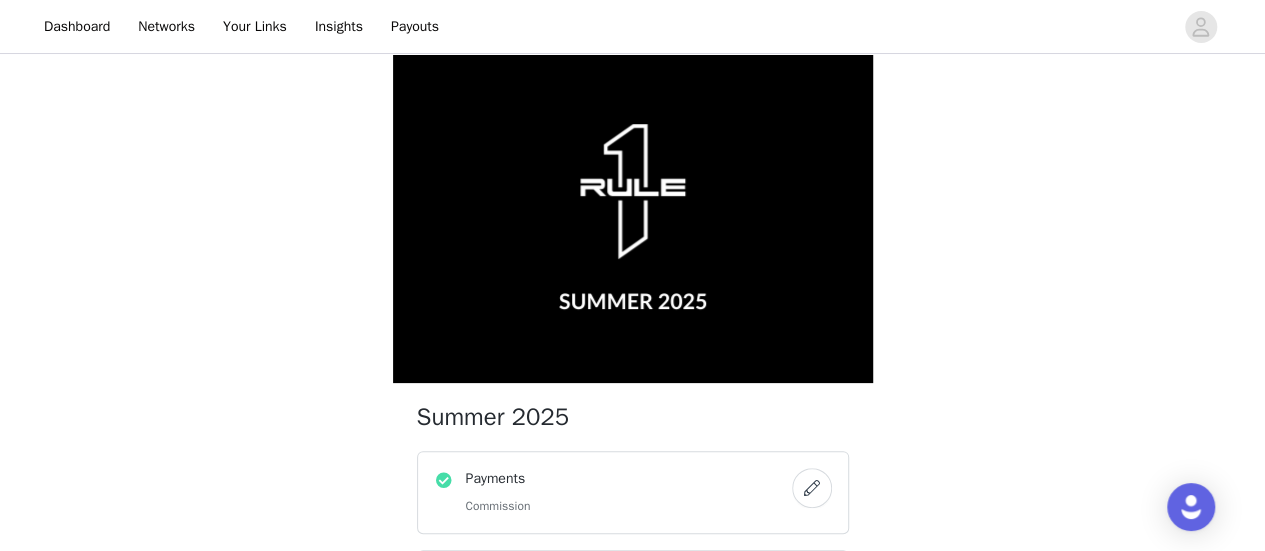 scroll, scrollTop: 10, scrollLeft: 0, axis: vertical 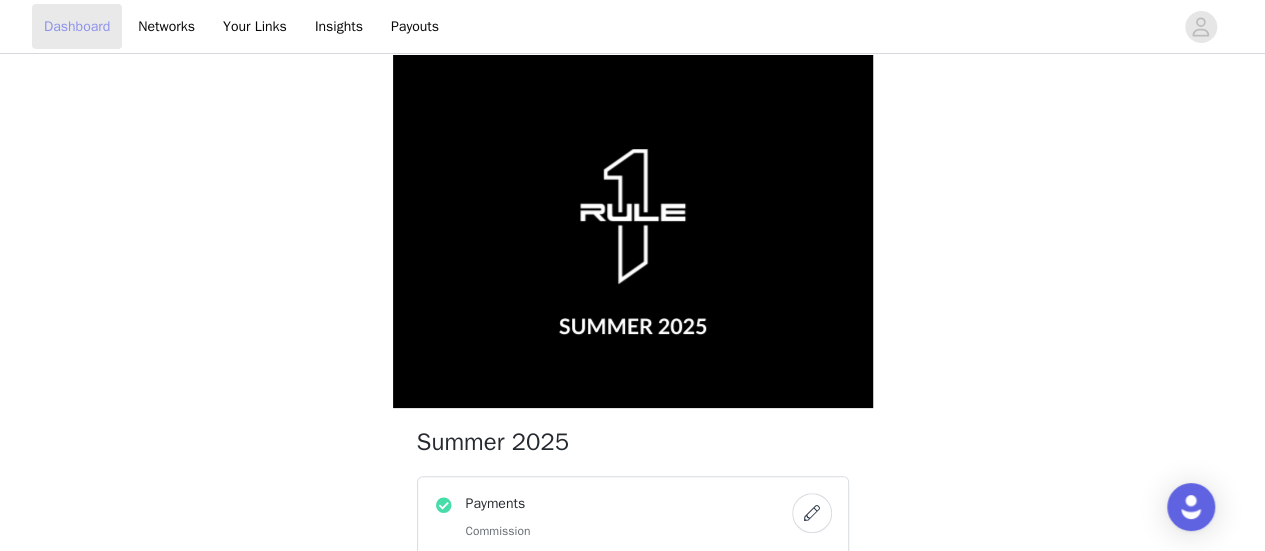 click on "Dashboard" at bounding box center (77, 26) 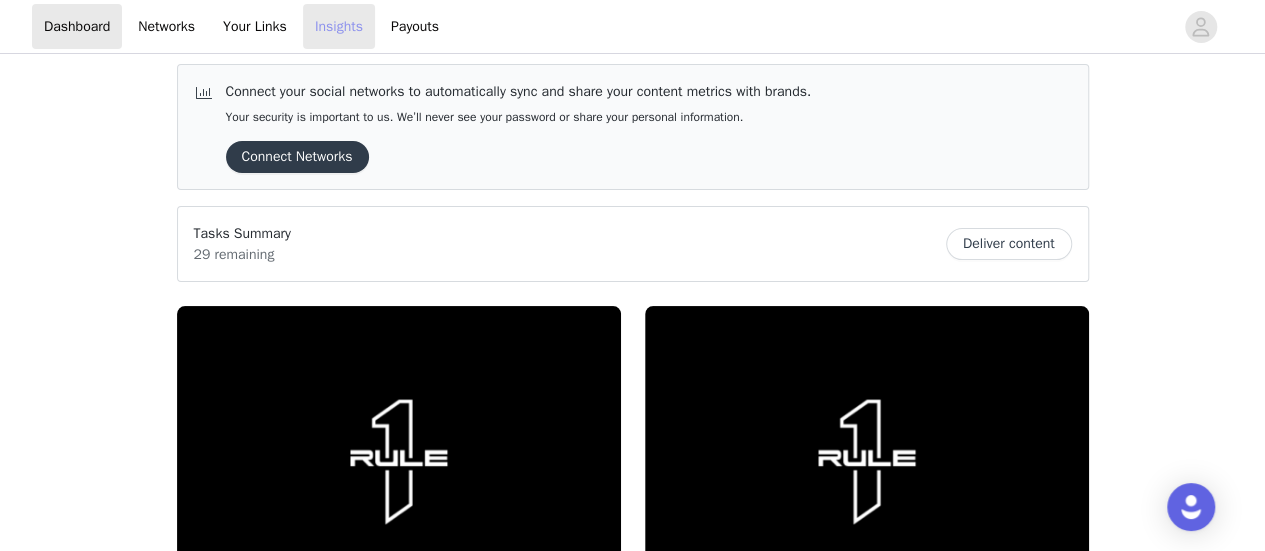 click on "Insights" at bounding box center (339, 26) 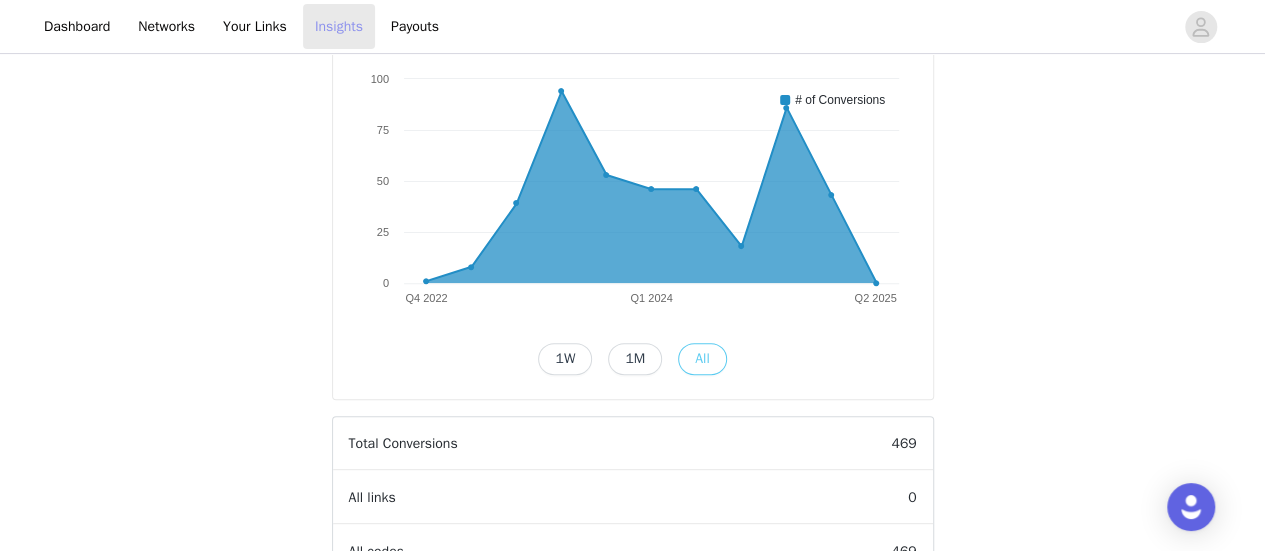 scroll, scrollTop: 0, scrollLeft: 0, axis: both 